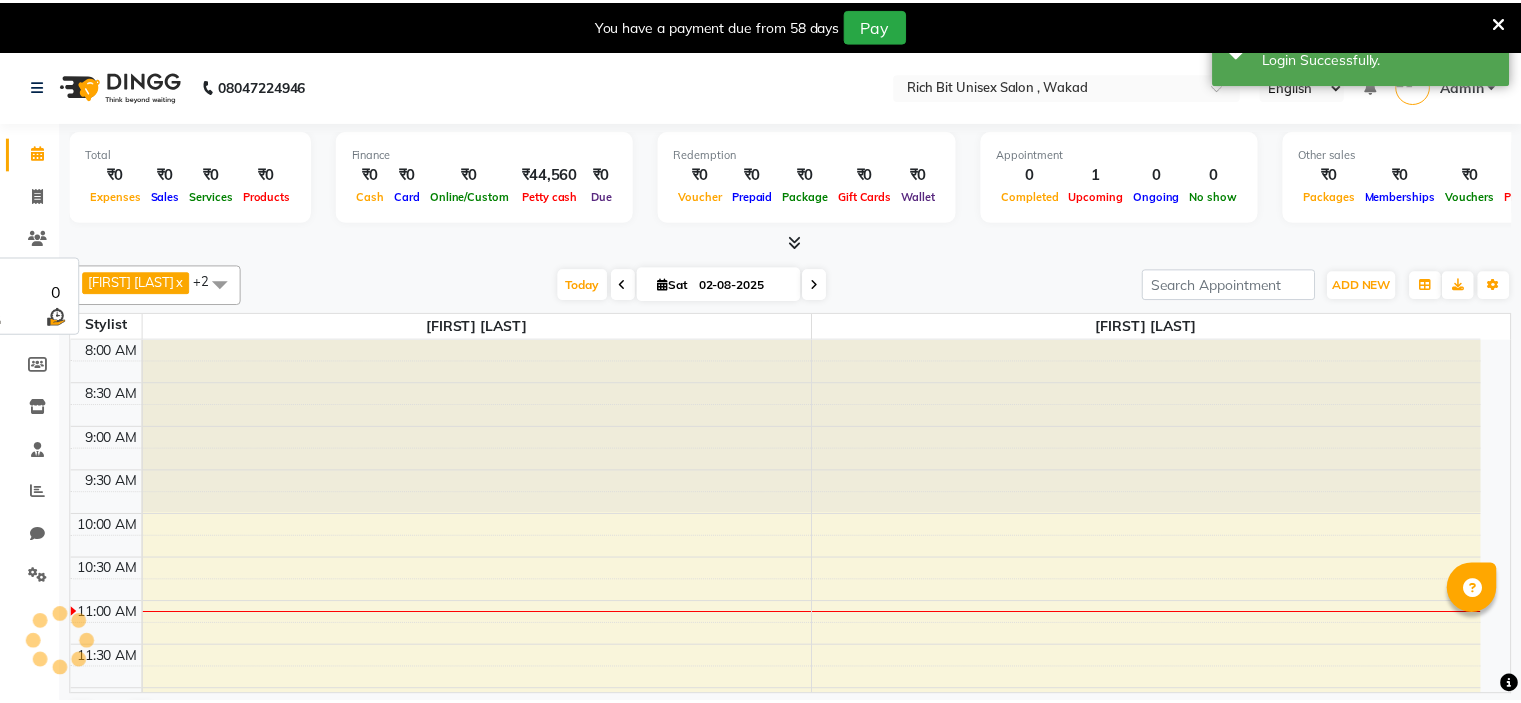 scroll, scrollTop: 0, scrollLeft: 0, axis: both 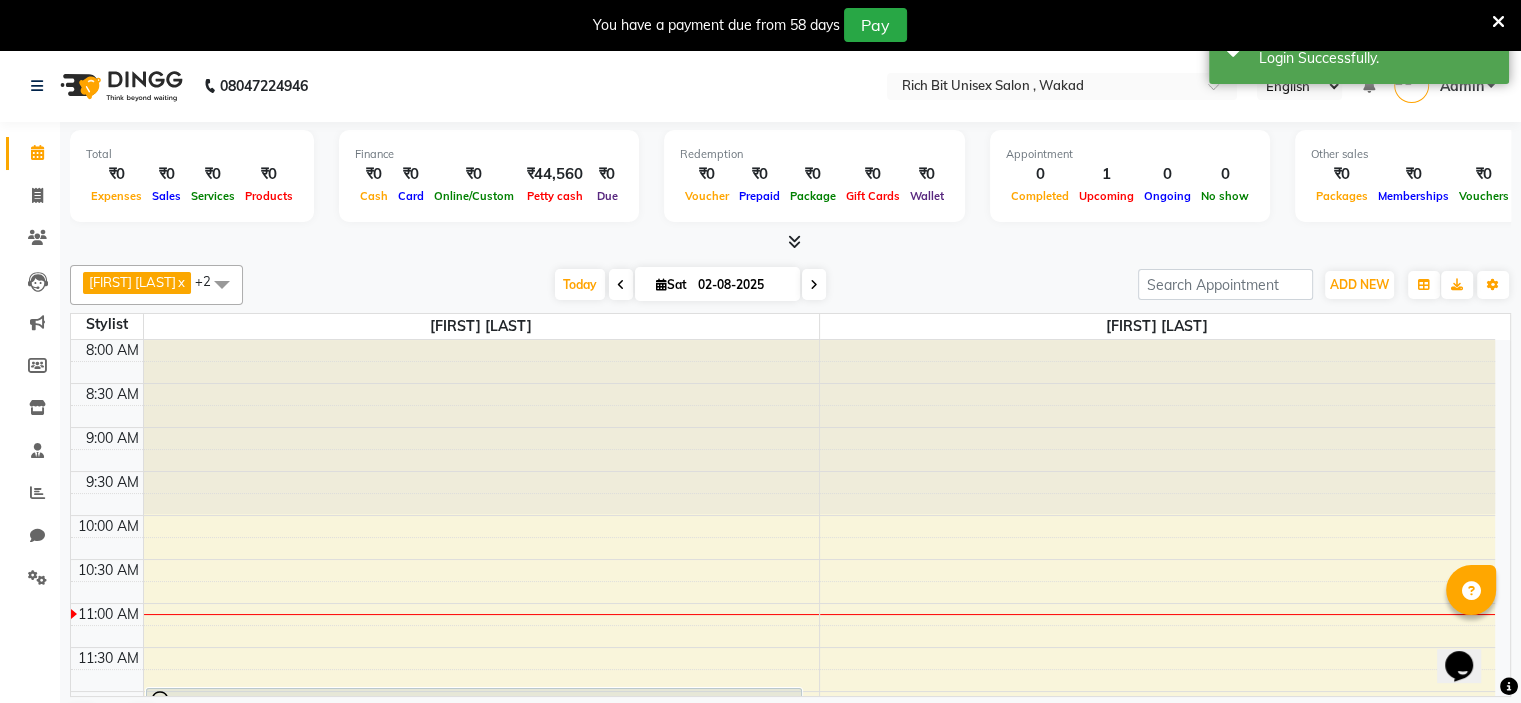 click at bounding box center [621, 284] 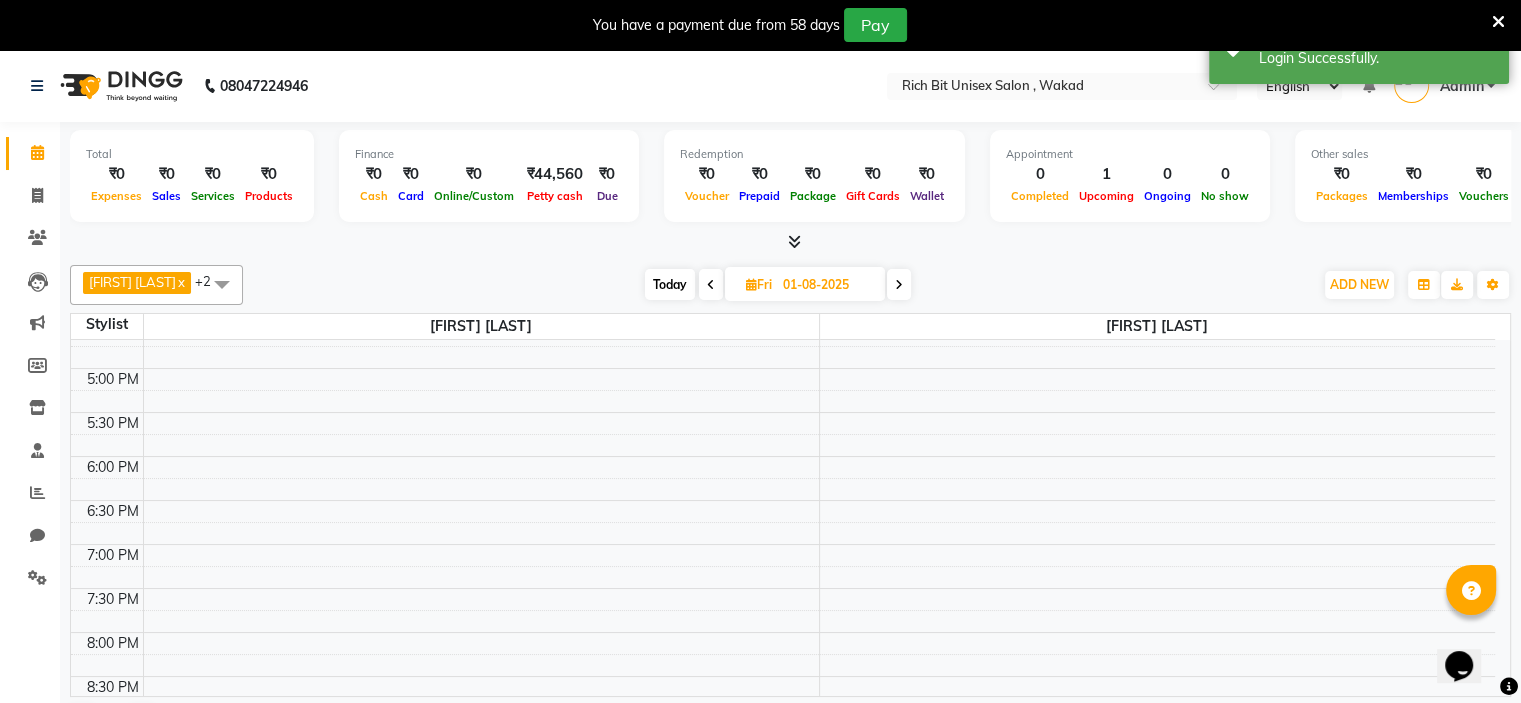 scroll, scrollTop: 0, scrollLeft: 0, axis: both 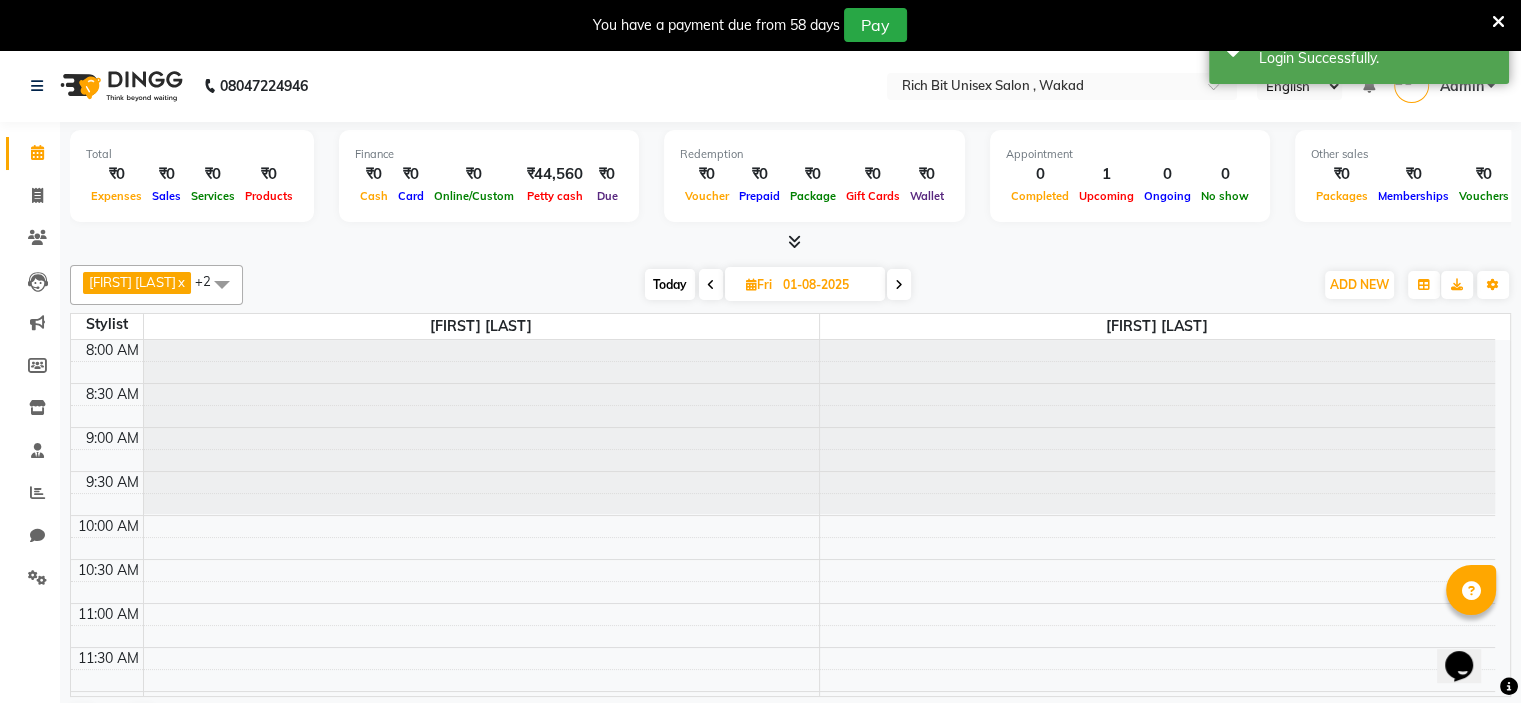 click at bounding box center [899, 285] 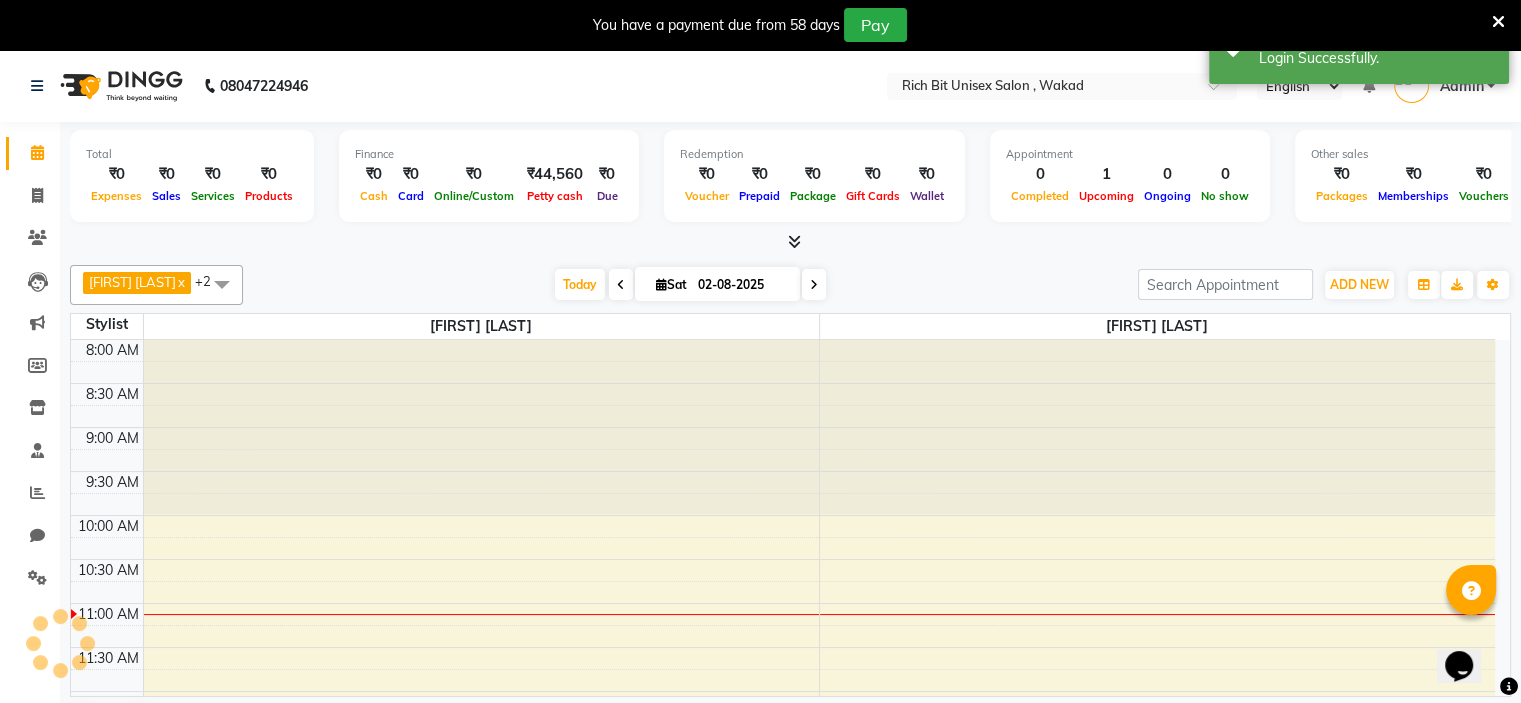 scroll, scrollTop: 263, scrollLeft: 0, axis: vertical 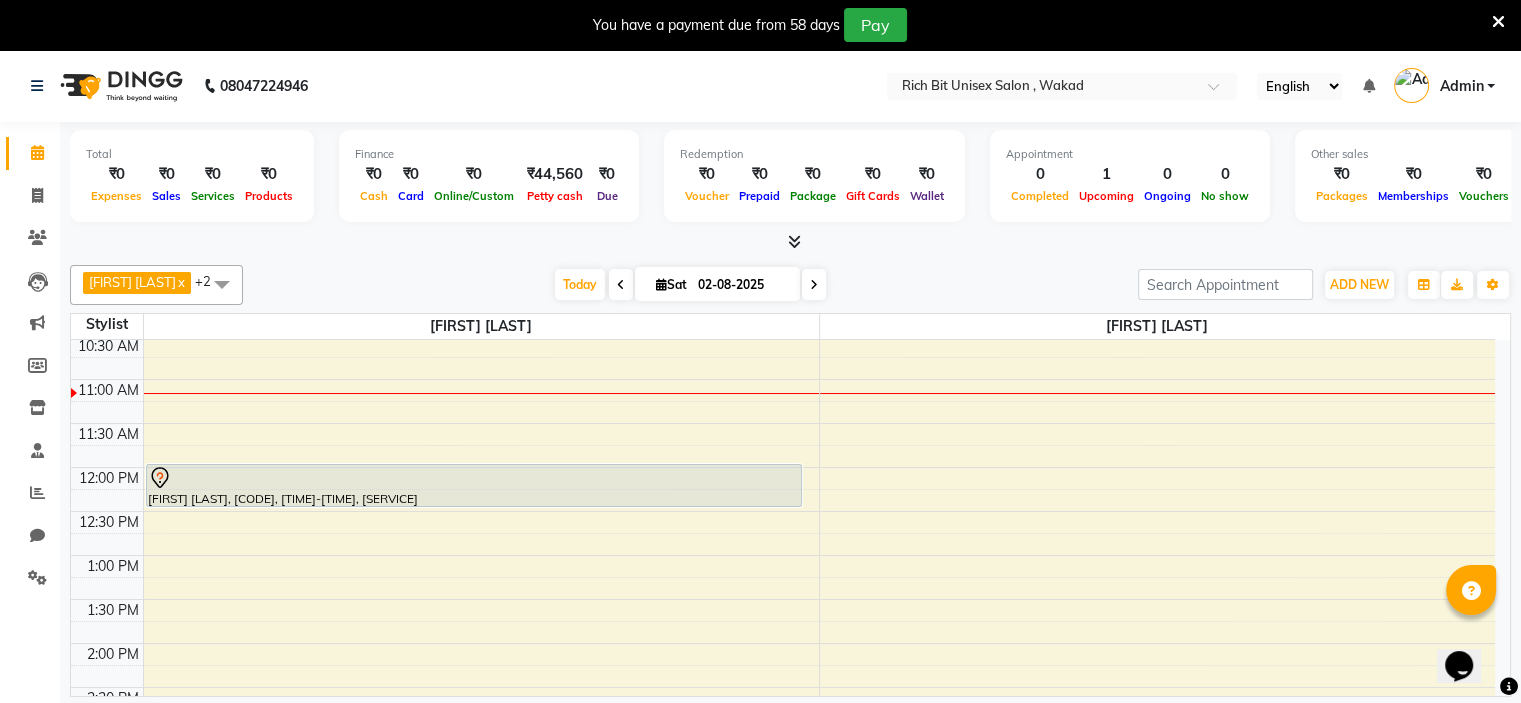 click on "8:00 AM 8:30 AM 9:00 AM 9:30 AM 10:00 AM 10:30 AM 11:00 AM 11:30 AM 12:00 PM 12:30 PM 1:00 PM 1:30 PM 2:00 PM 2:30 PM 3:00 PM 3:30 PM 4:00 PM 4:30 PM 5:00 PM 5:30 PM 6:00 PM 6:30 PM 7:00 PM 7:30 PM 8:00 PM 8:30 PM 9:00 PM 9:30 PM 10:00 PM 10:30 PM             [FIRST] [LAST], TK01, 12:00 PM-12:30 PM, Hair Services (Female) - Hair Wash With Conditioner - Below Waist (Female)" at bounding box center (783, 775) 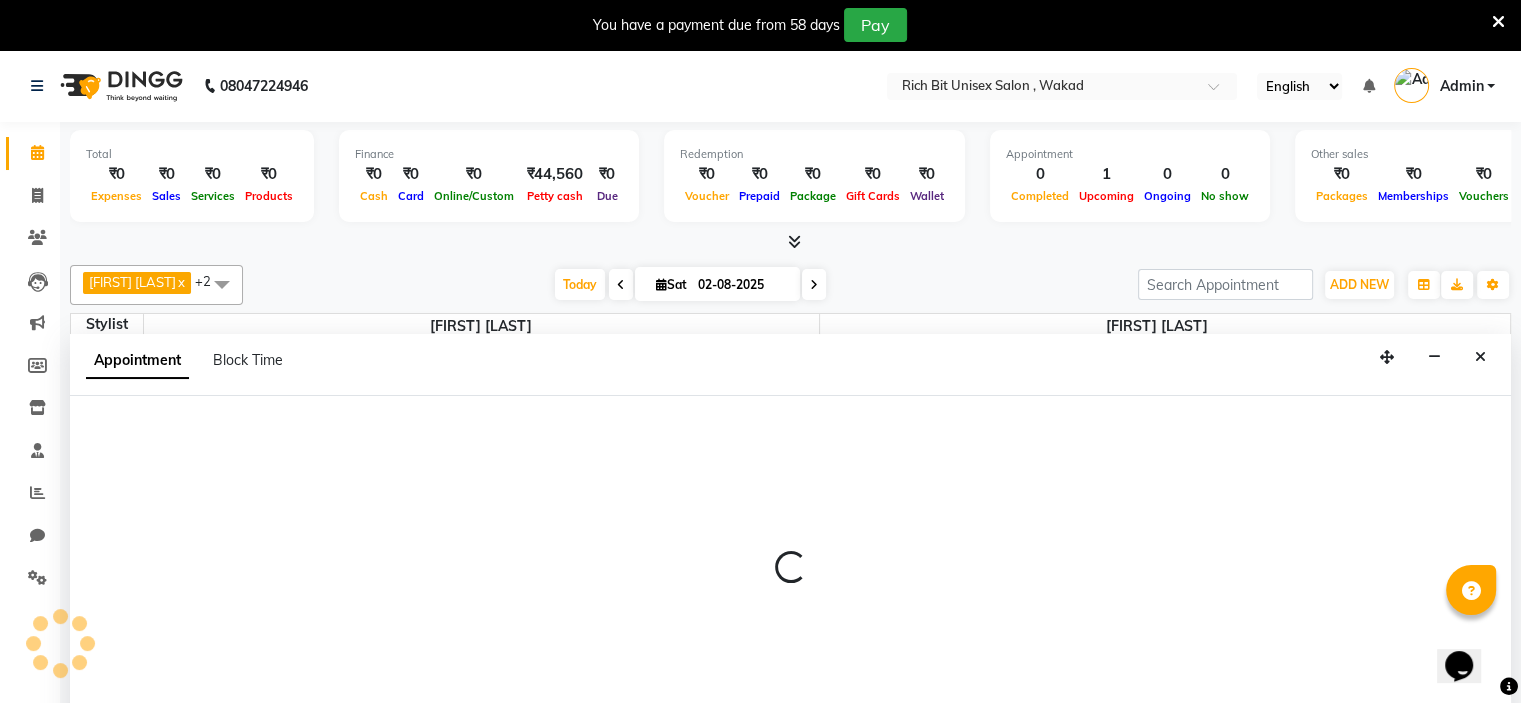 select on "70823" 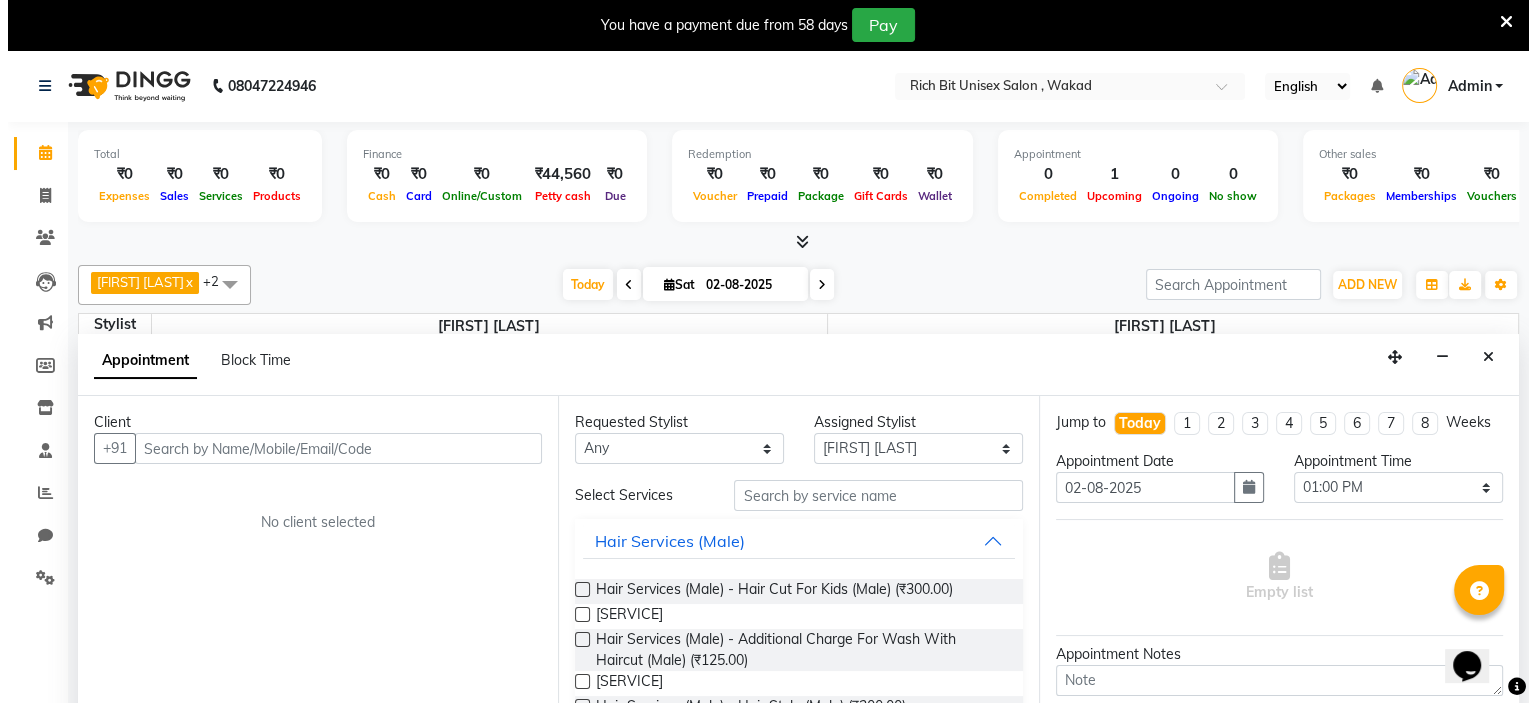 scroll, scrollTop: 51, scrollLeft: 0, axis: vertical 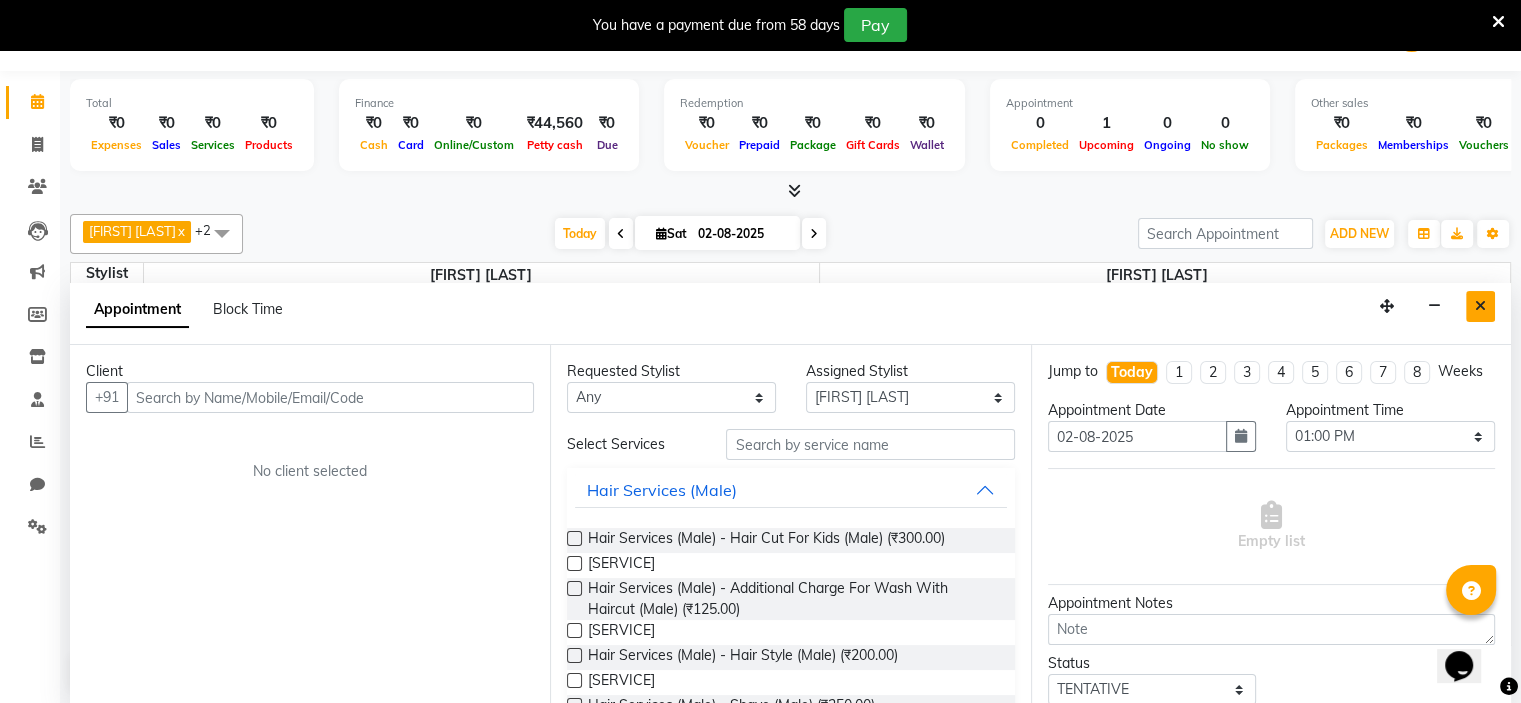 click at bounding box center (1480, 306) 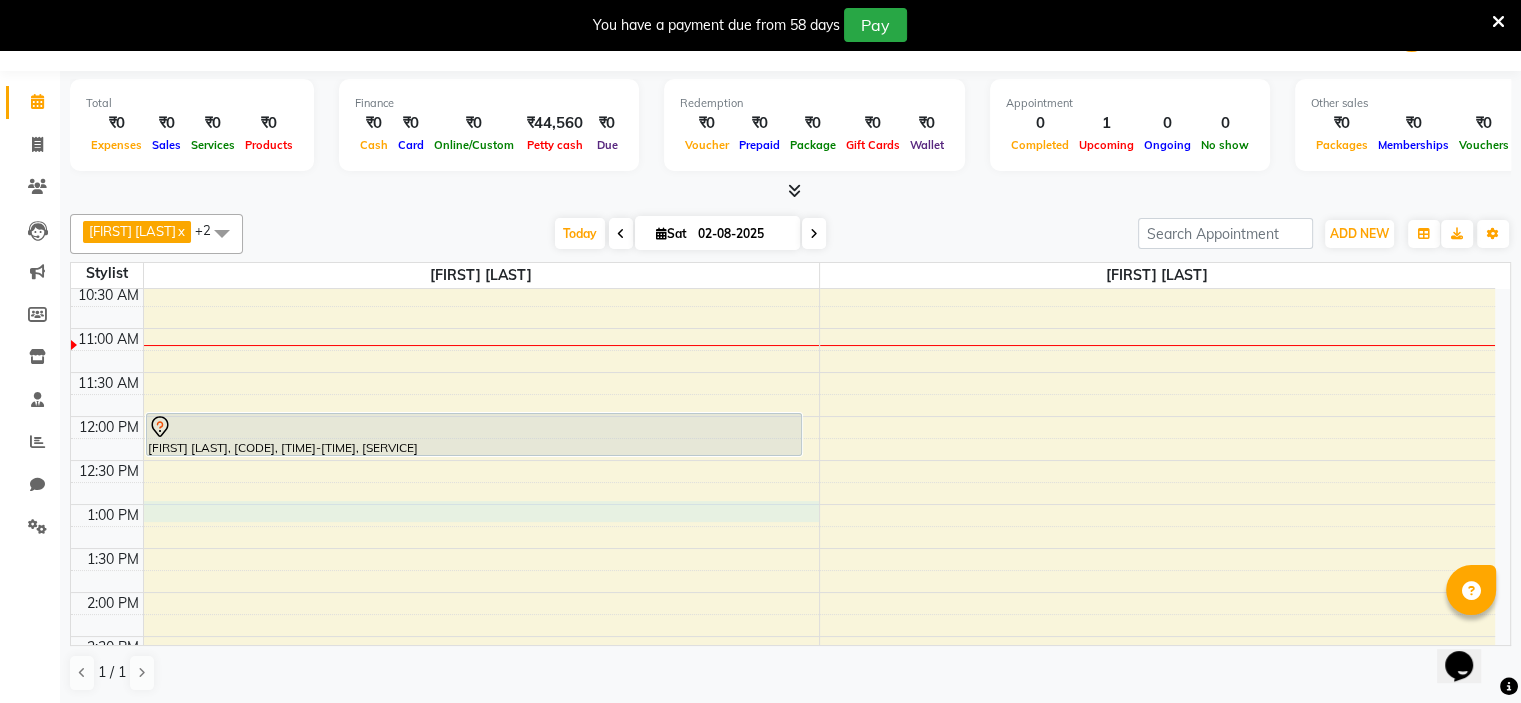 click on "8:00 AM 8:30 AM 9:00 AM 9:30 AM 10:00 AM 10:30 AM 11:00 AM 11:30 AM 12:00 PM 12:30 PM 1:00 PM 1:30 PM 2:00 PM 2:30 PM 3:00 PM 3:30 PM 4:00 PM 4:30 PM 5:00 PM 5:30 PM 6:00 PM 6:30 PM 7:00 PM 7:30 PM 8:00 PM 8:30 PM 9:00 PM 9:30 PM 10:00 PM 10:30 PM             [FIRST] [LAST], TK01, 12:00 PM-12:30 PM, Hair Services (Female) - Hair Wash With Conditioner - Below Waist (Female)" at bounding box center (783, 724) 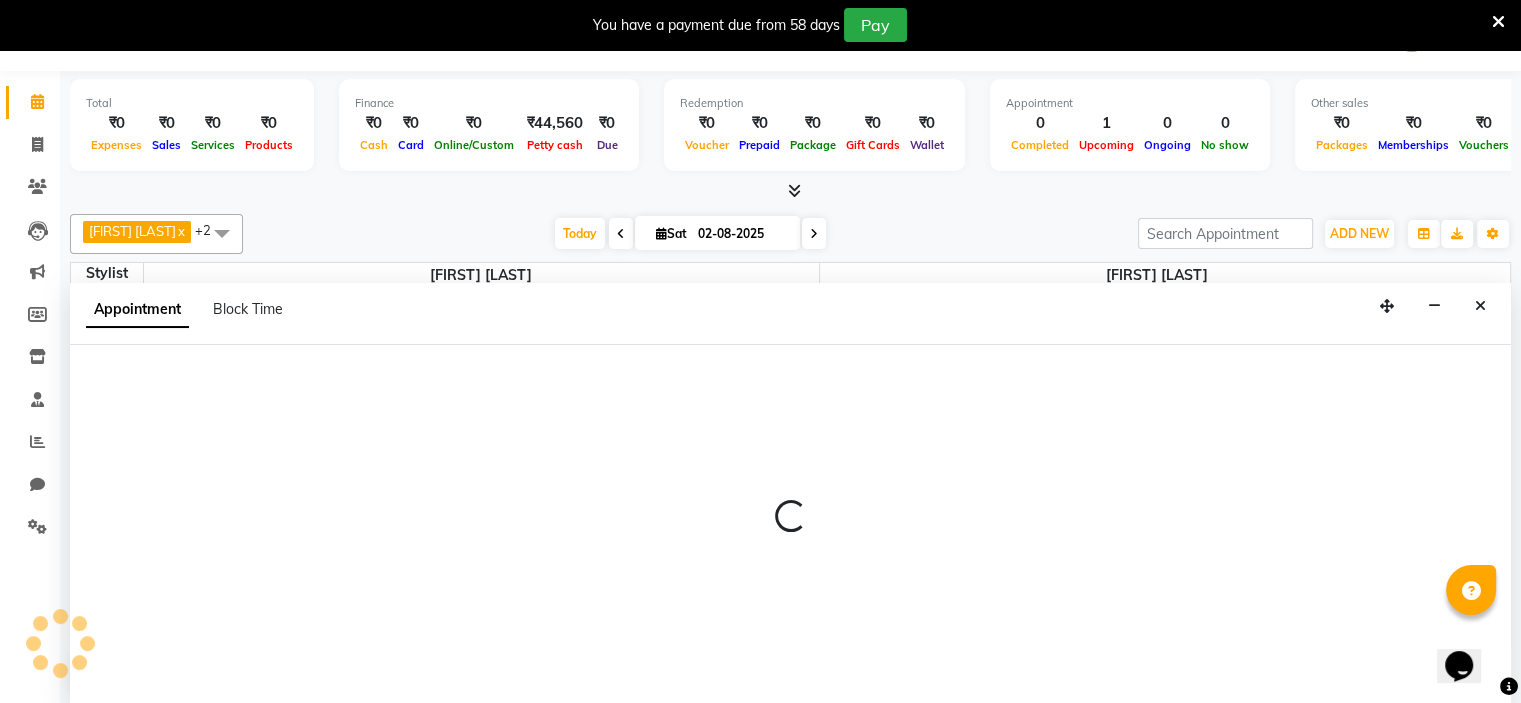 select on "70823" 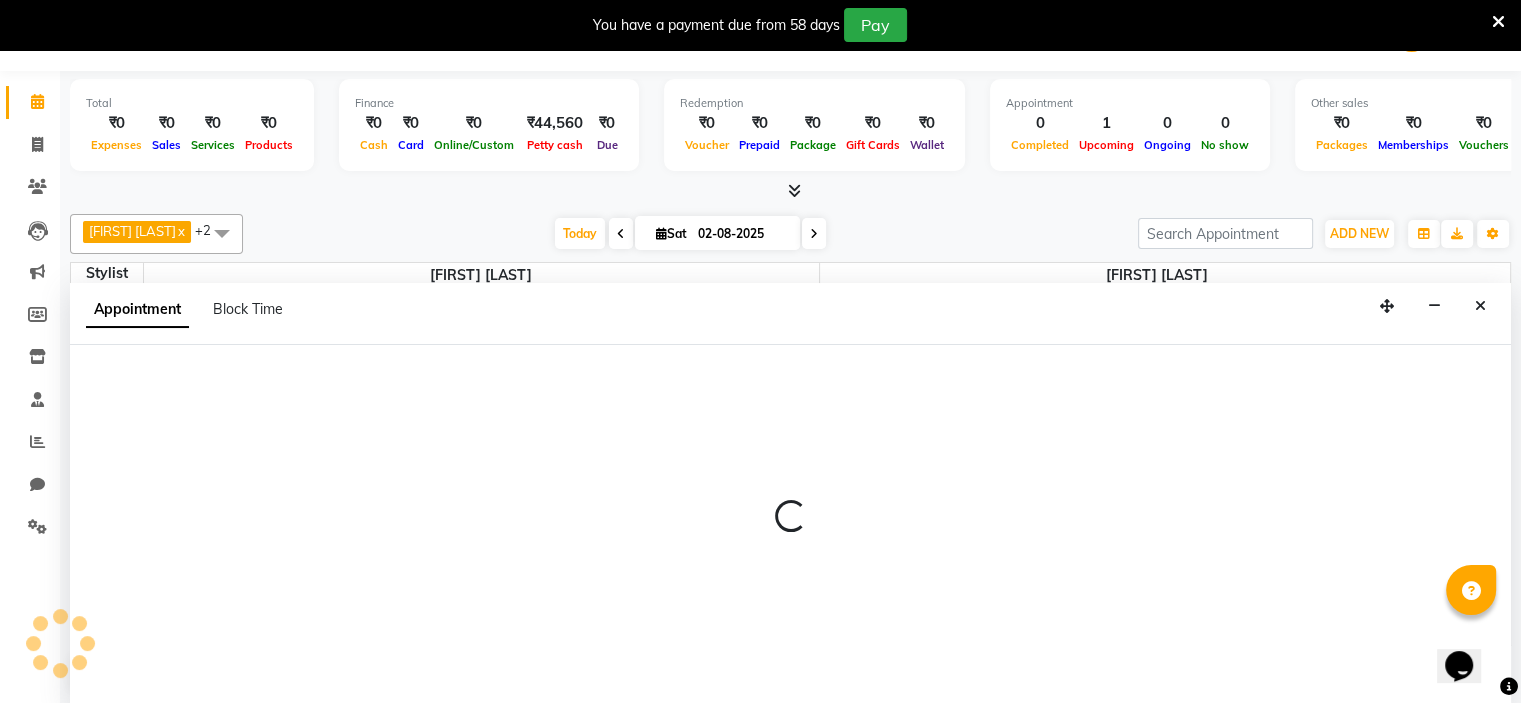 select on "780" 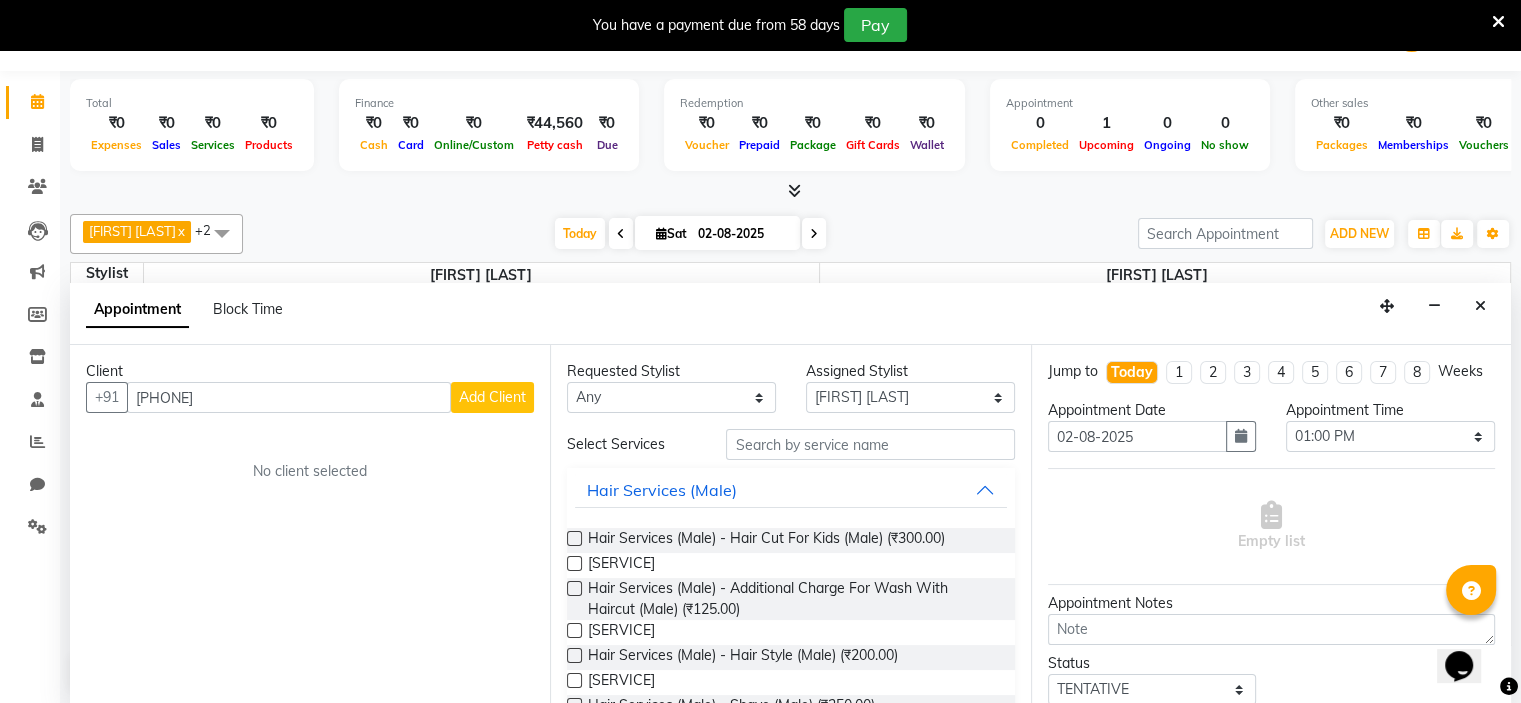 type on "[PHONE]" 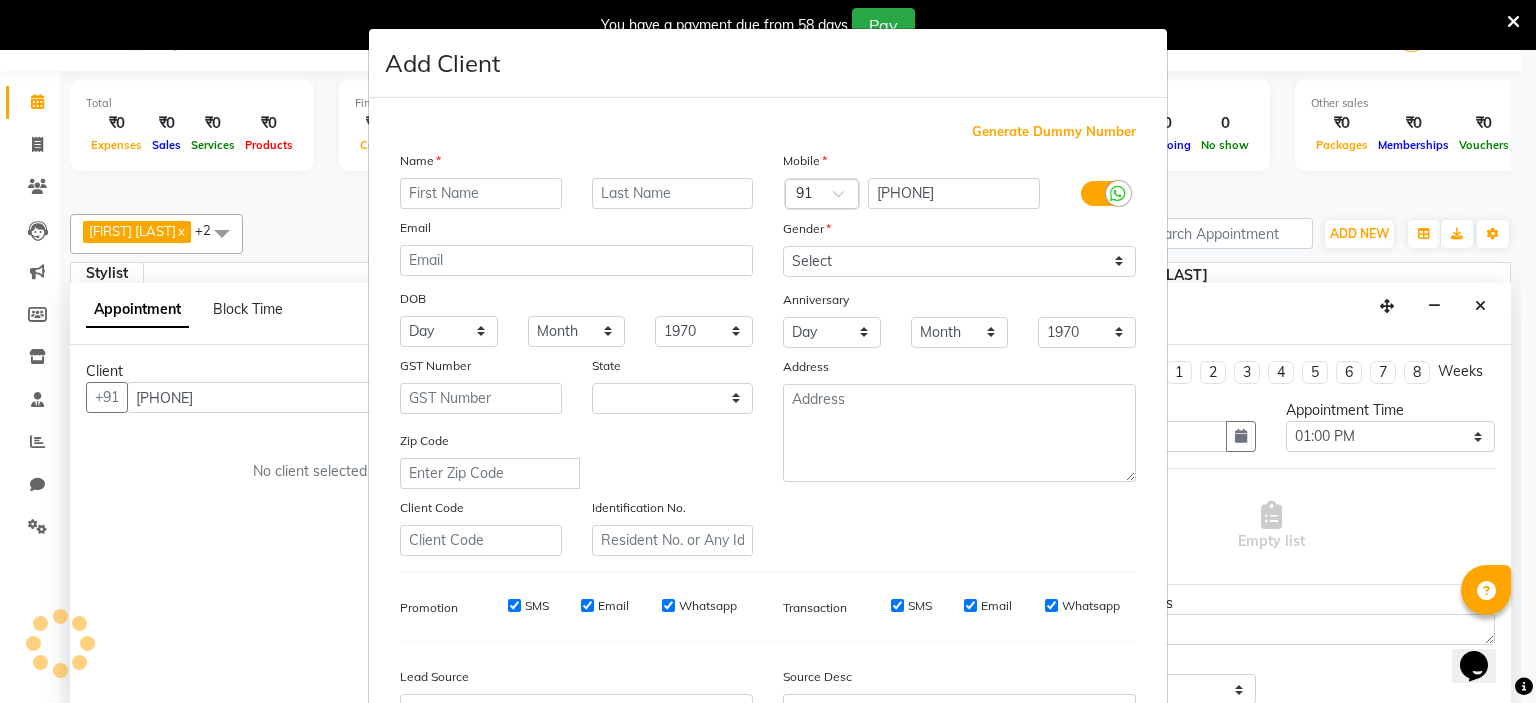 select on "22" 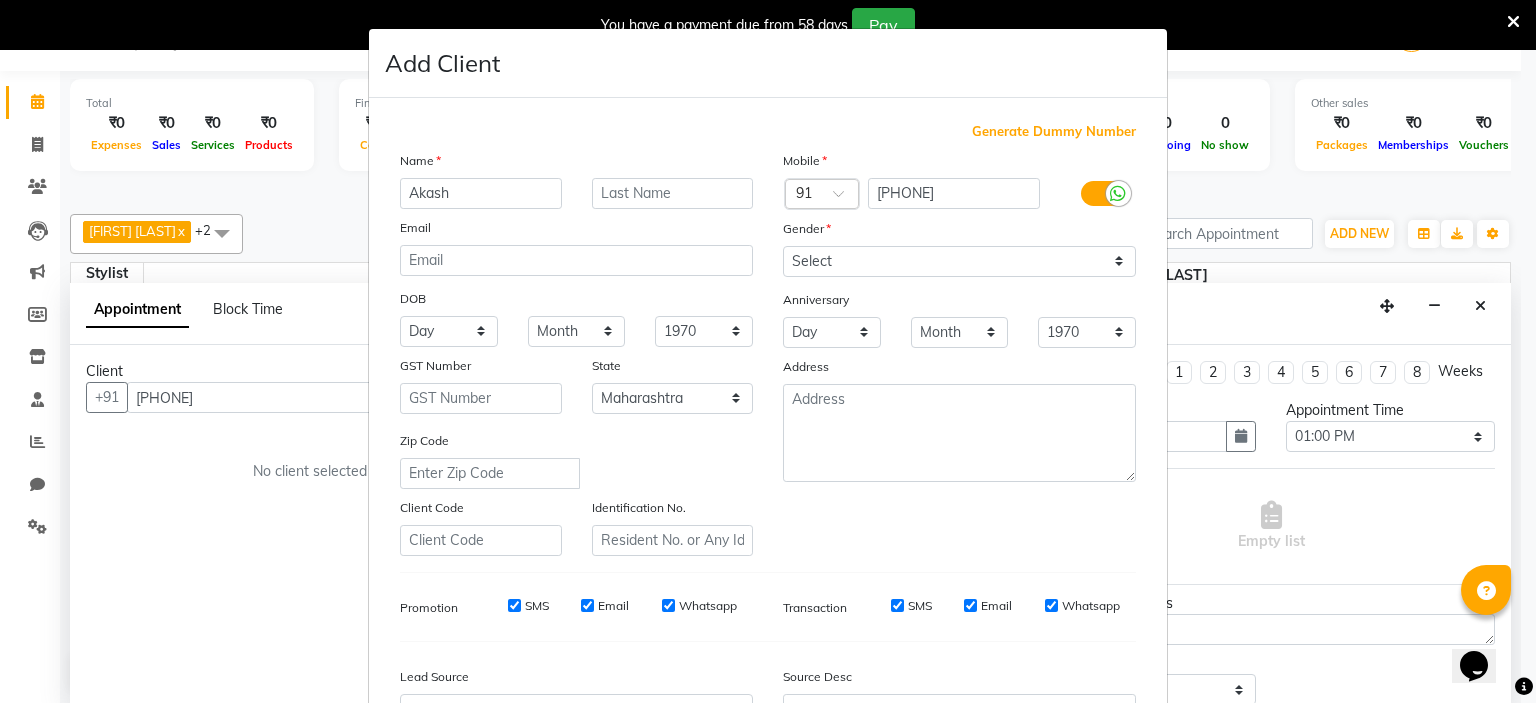 type on "Akash" 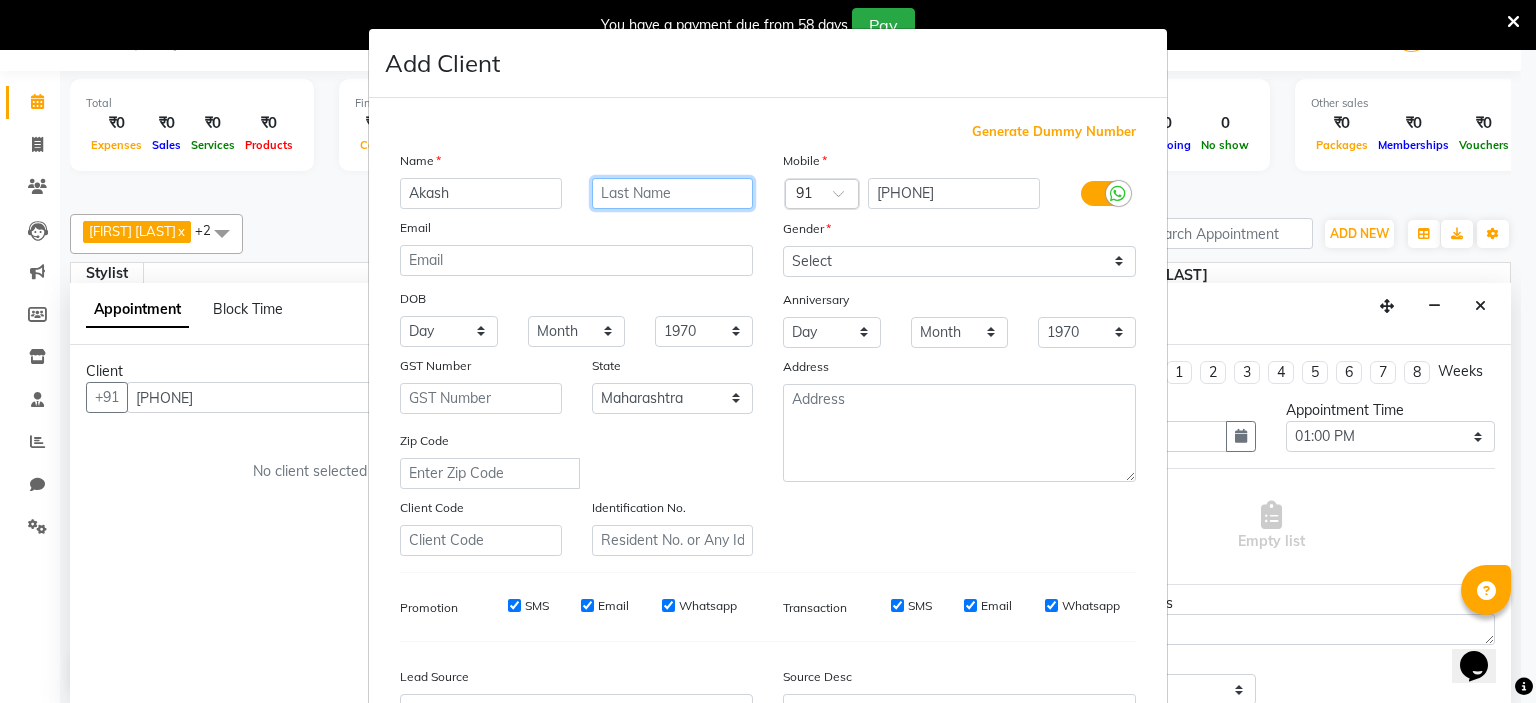 click at bounding box center [673, 193] 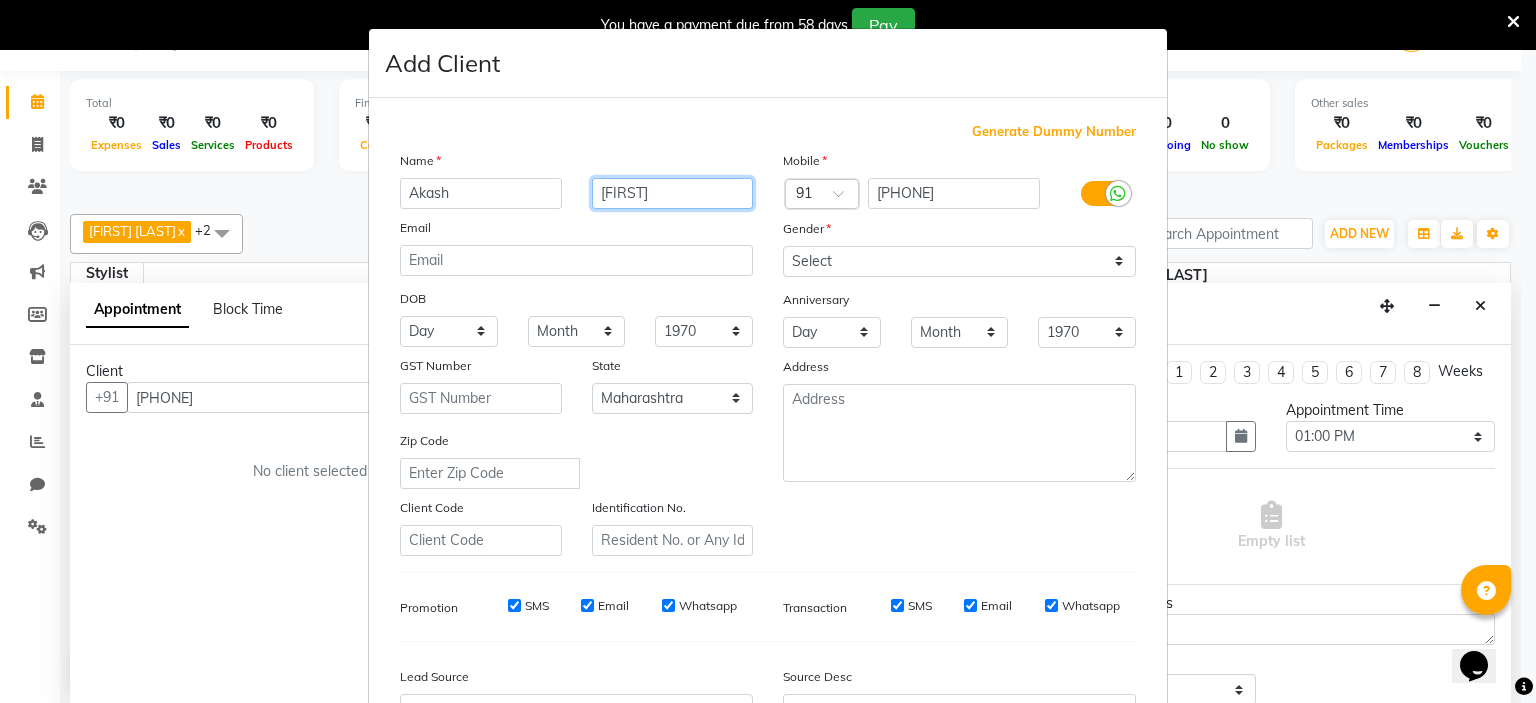 click on "[FIRST]" at bounding box center [673, 193] 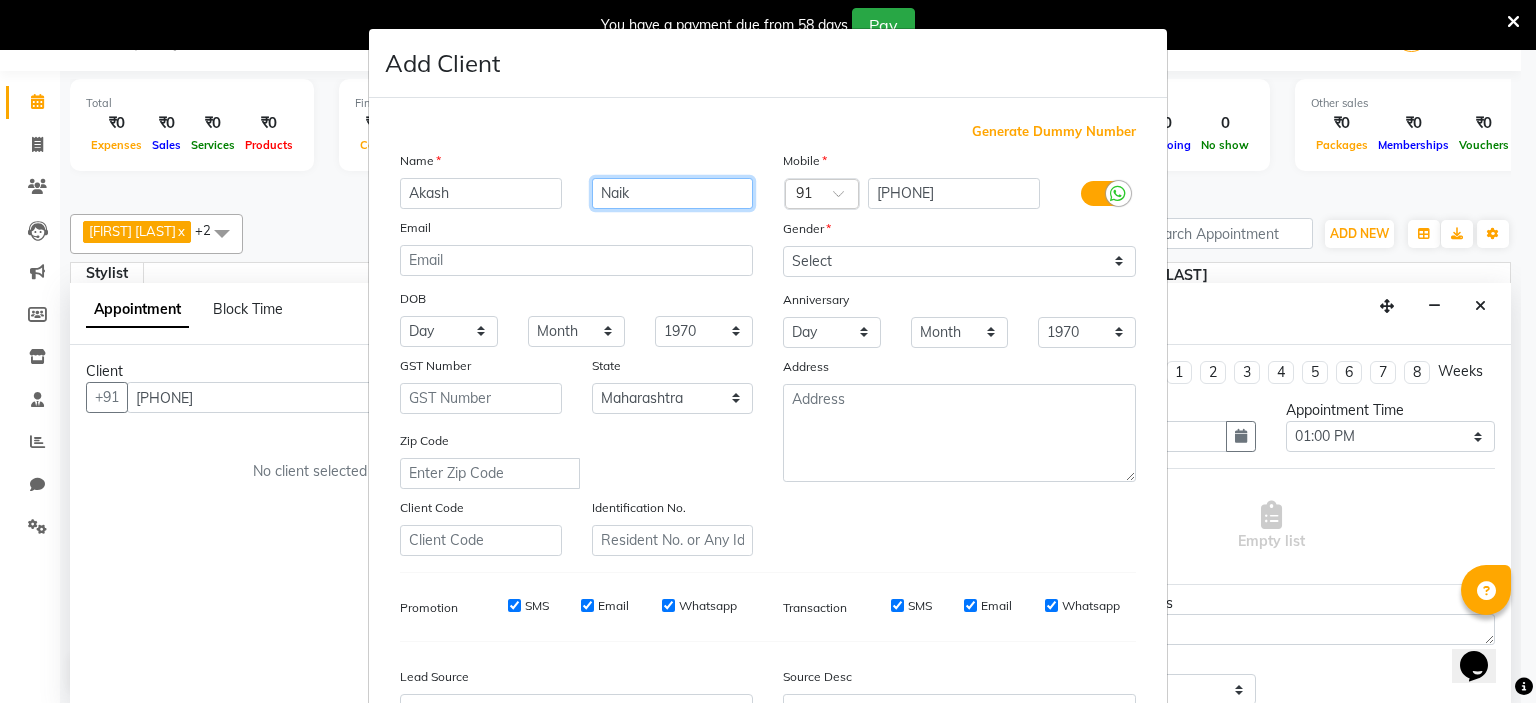 type on "Naik" 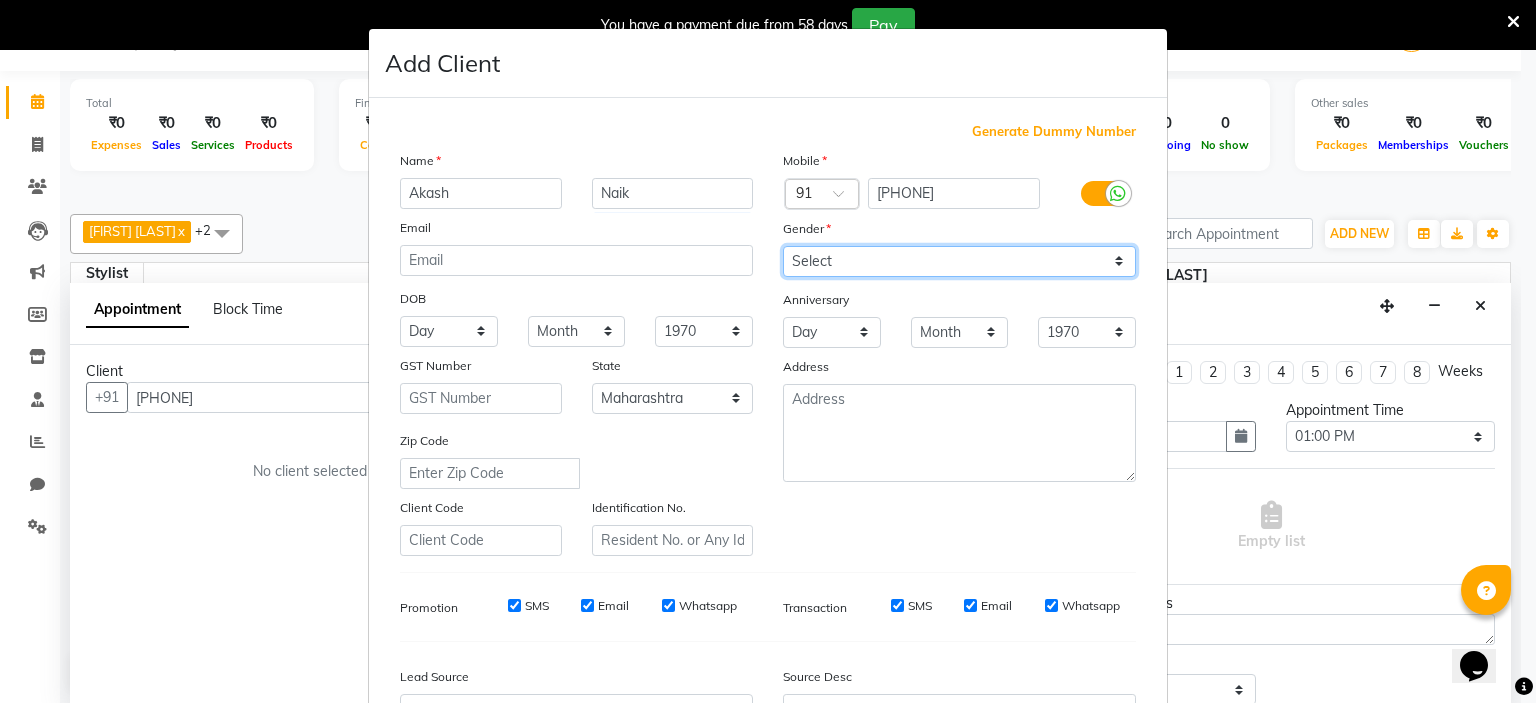 click on "Select Male Female Other Prefer Not To Say" at bounding box center [959, 261] 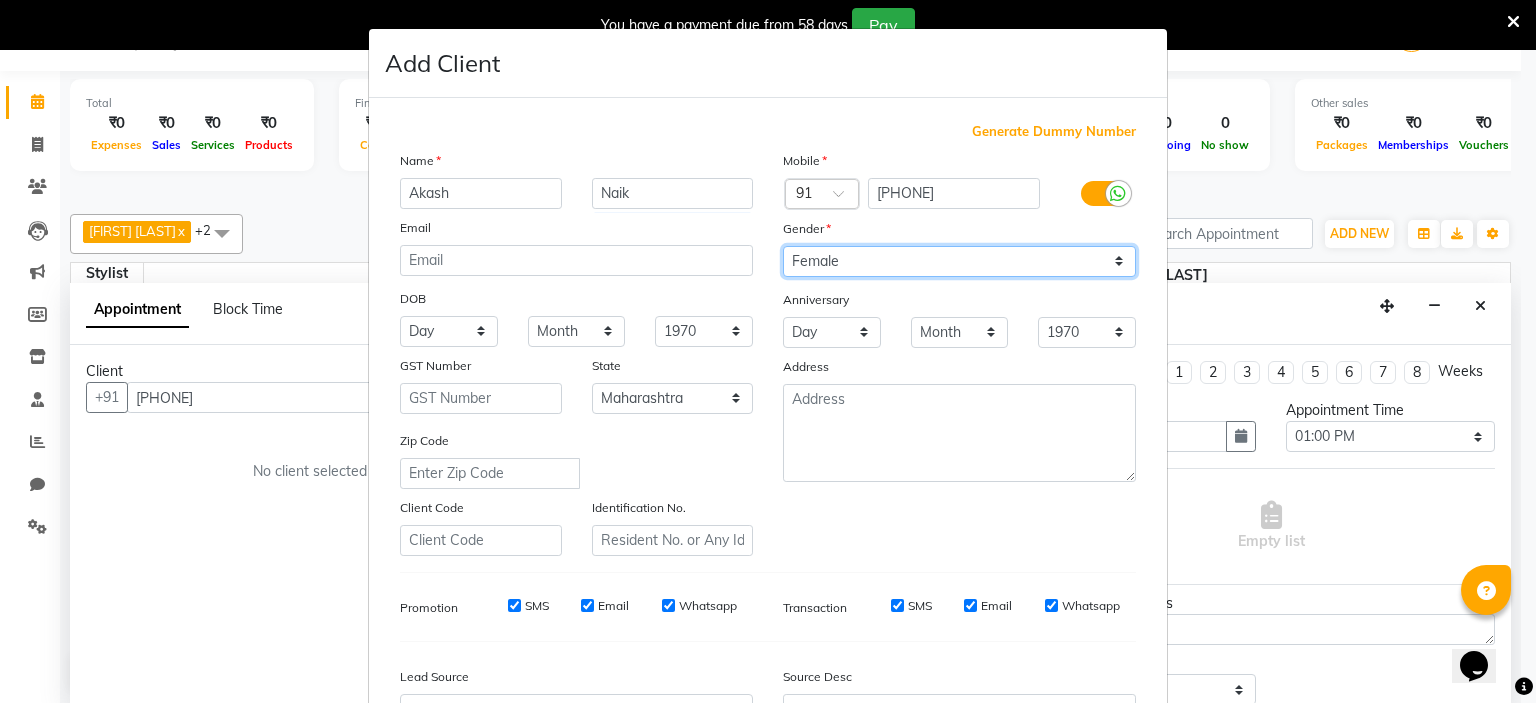 click on "Select Male Female Other Prefer Not To Say" at bounding box center [959, 261] 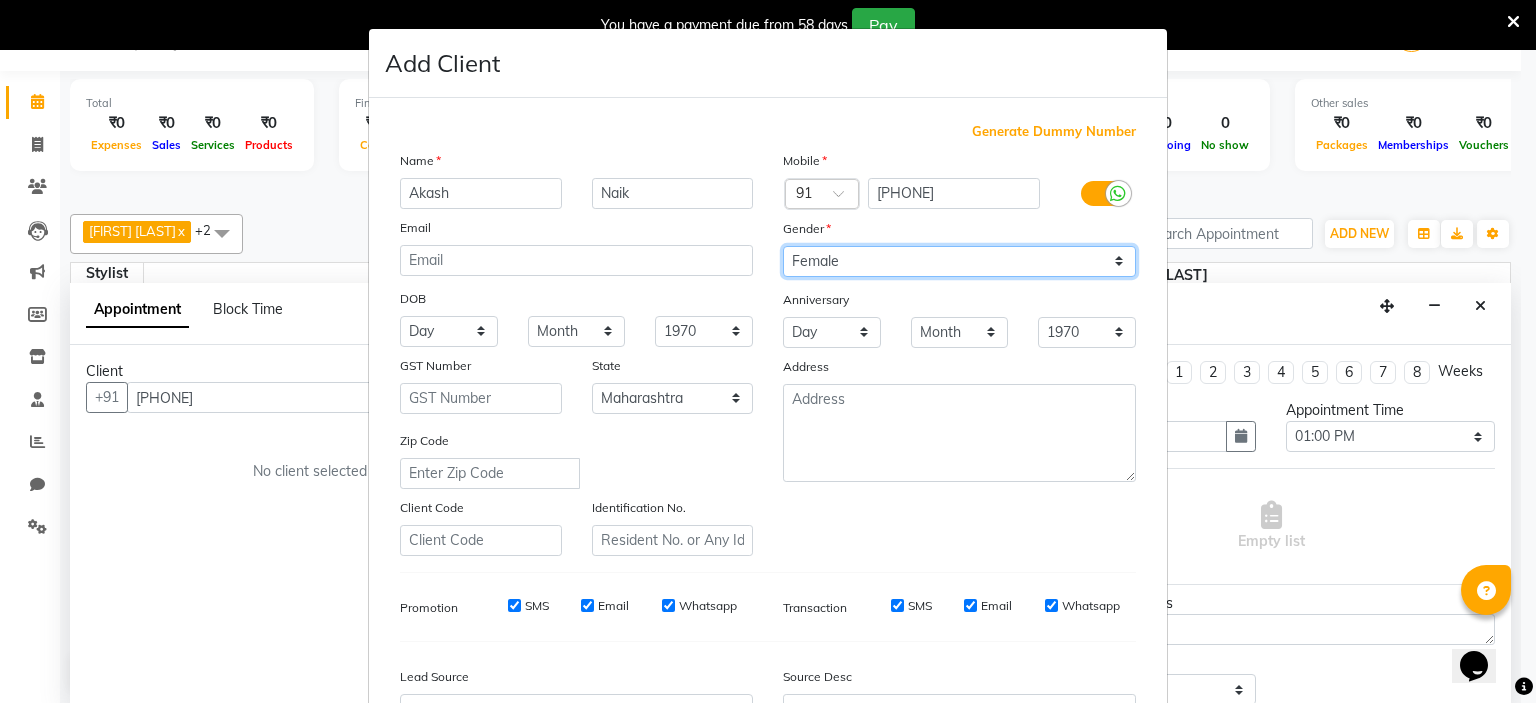 click on "Select Male Female Other Prefer Not To Say" at bounding box center (959, 261) 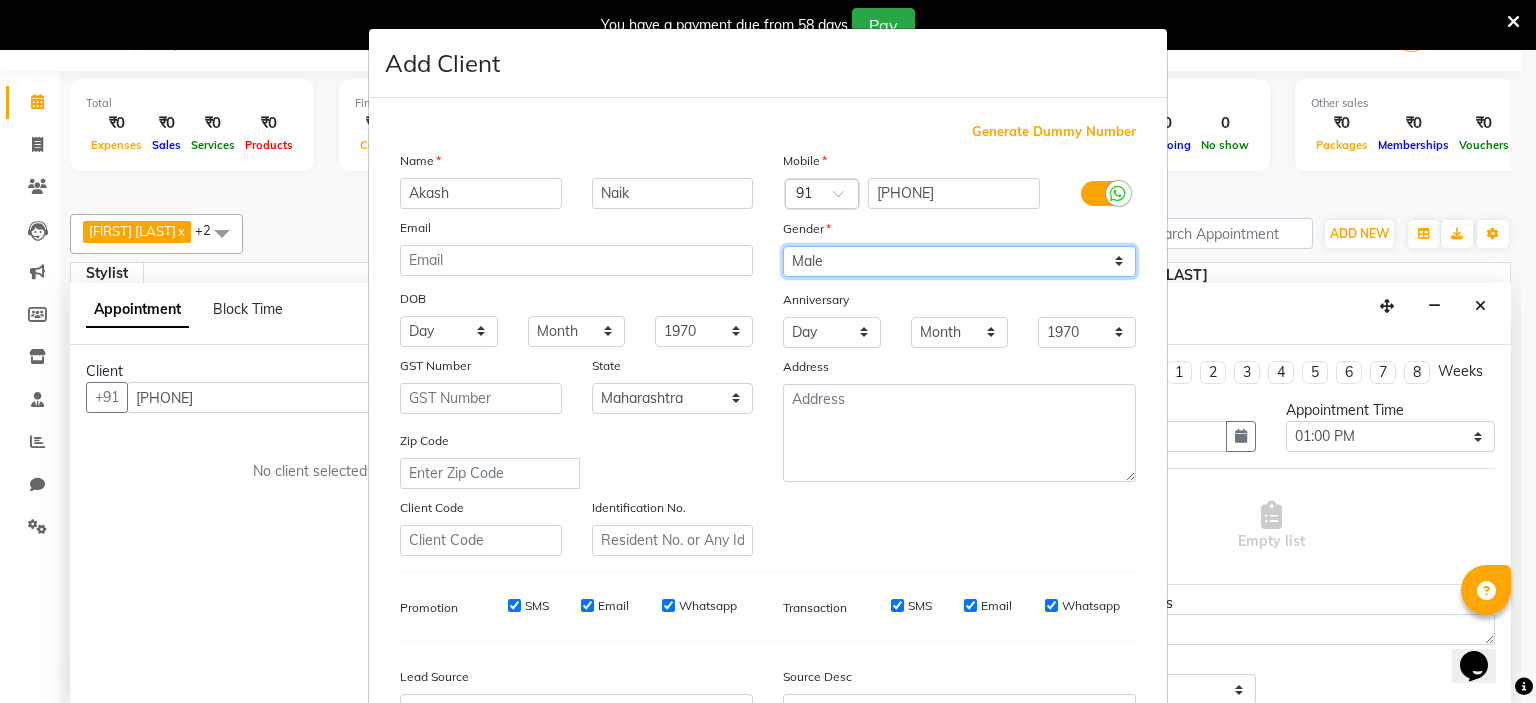 click on "Select Male Female Other Prefer Not To Say" at bounding box center [959, 261] 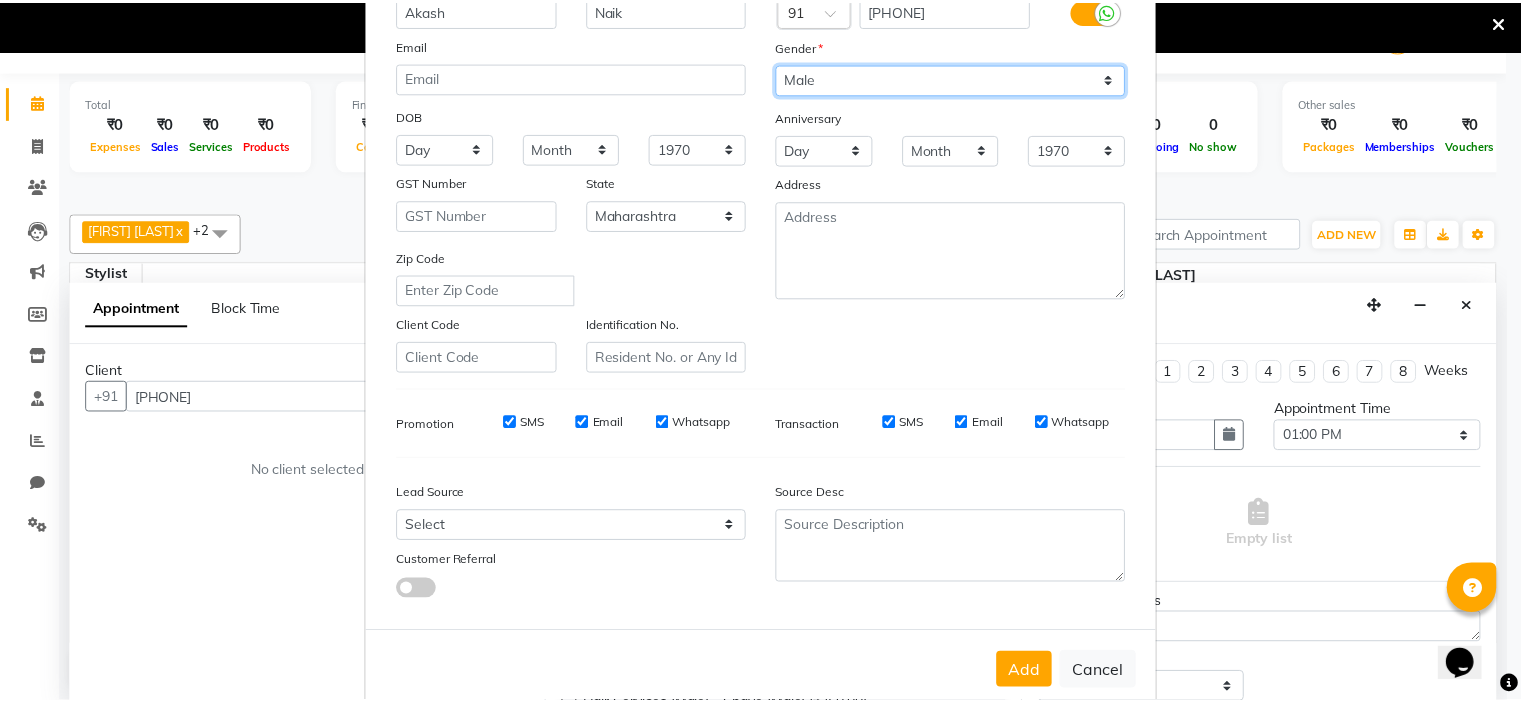 scroll, scrollTop: 229, scrollLeft: 0, axis: vertical 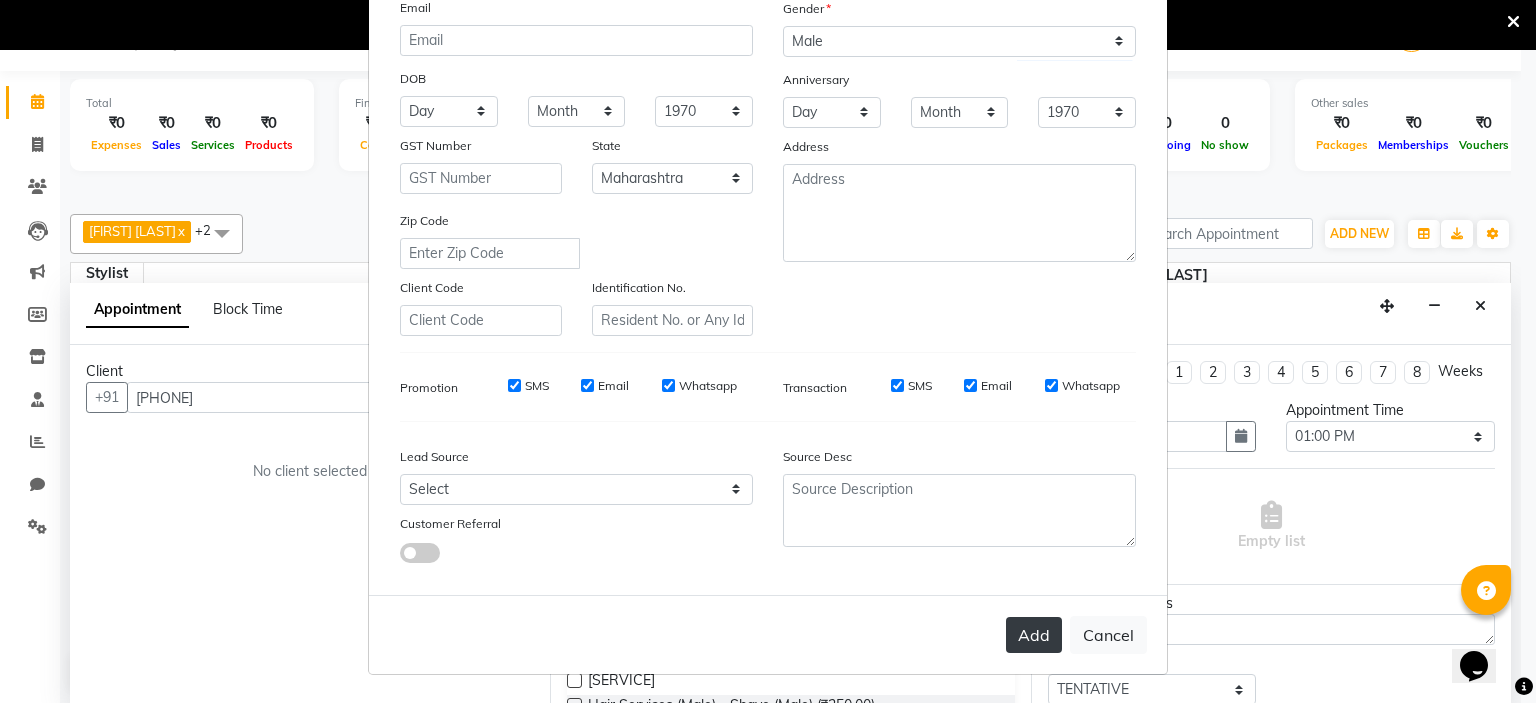 click on "Add" at bounding box center (1034, 635) 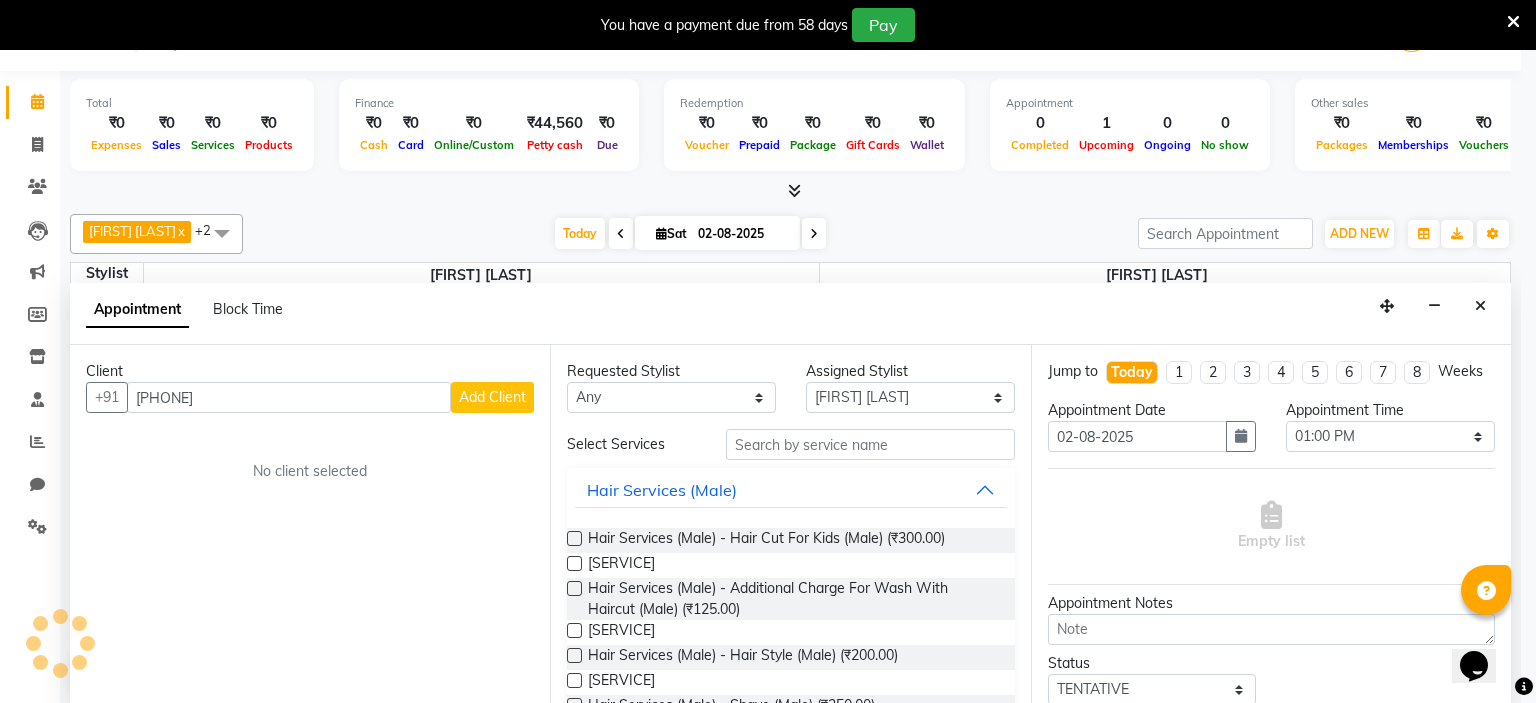 type 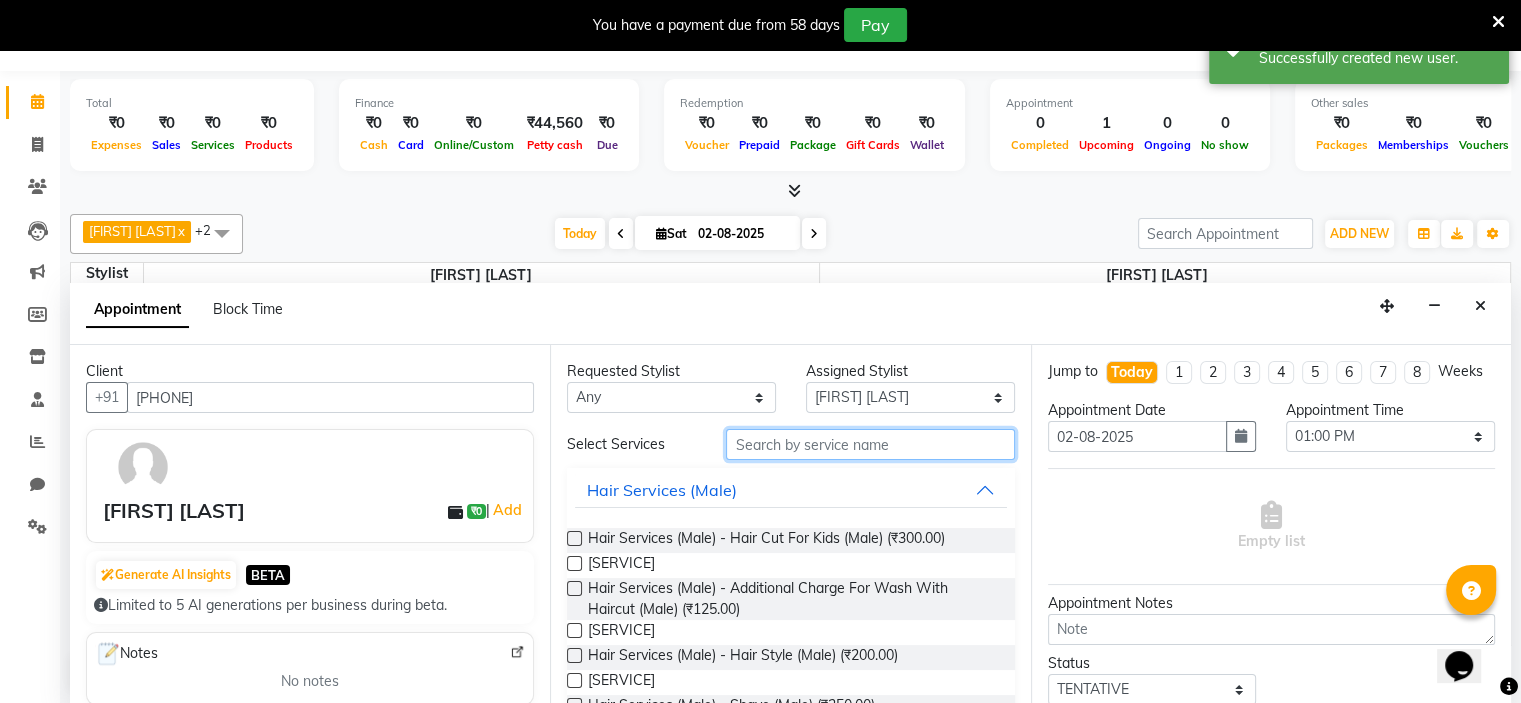 click at bounding box center (870, 444) 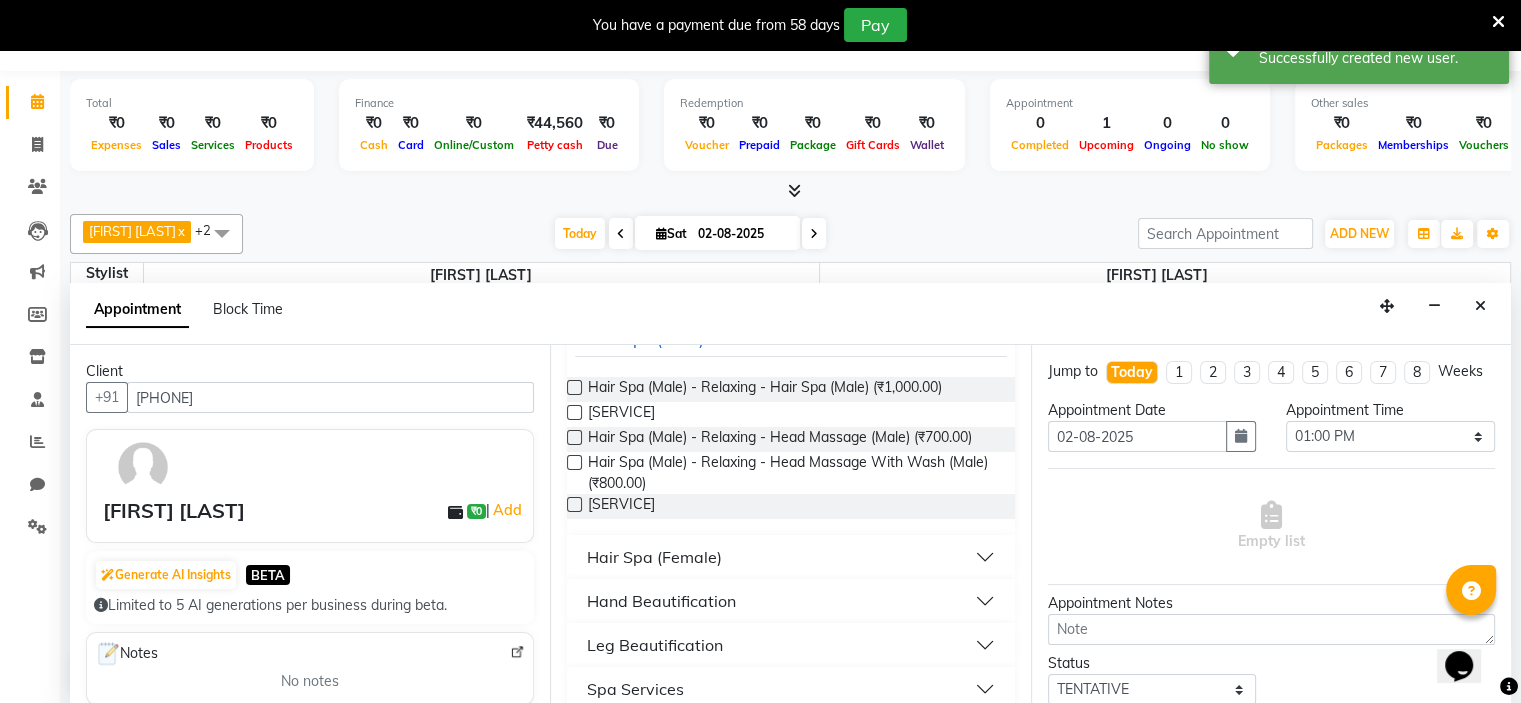 scroll, scrollTop: 157, scrollLeft: 0, axis: vertical 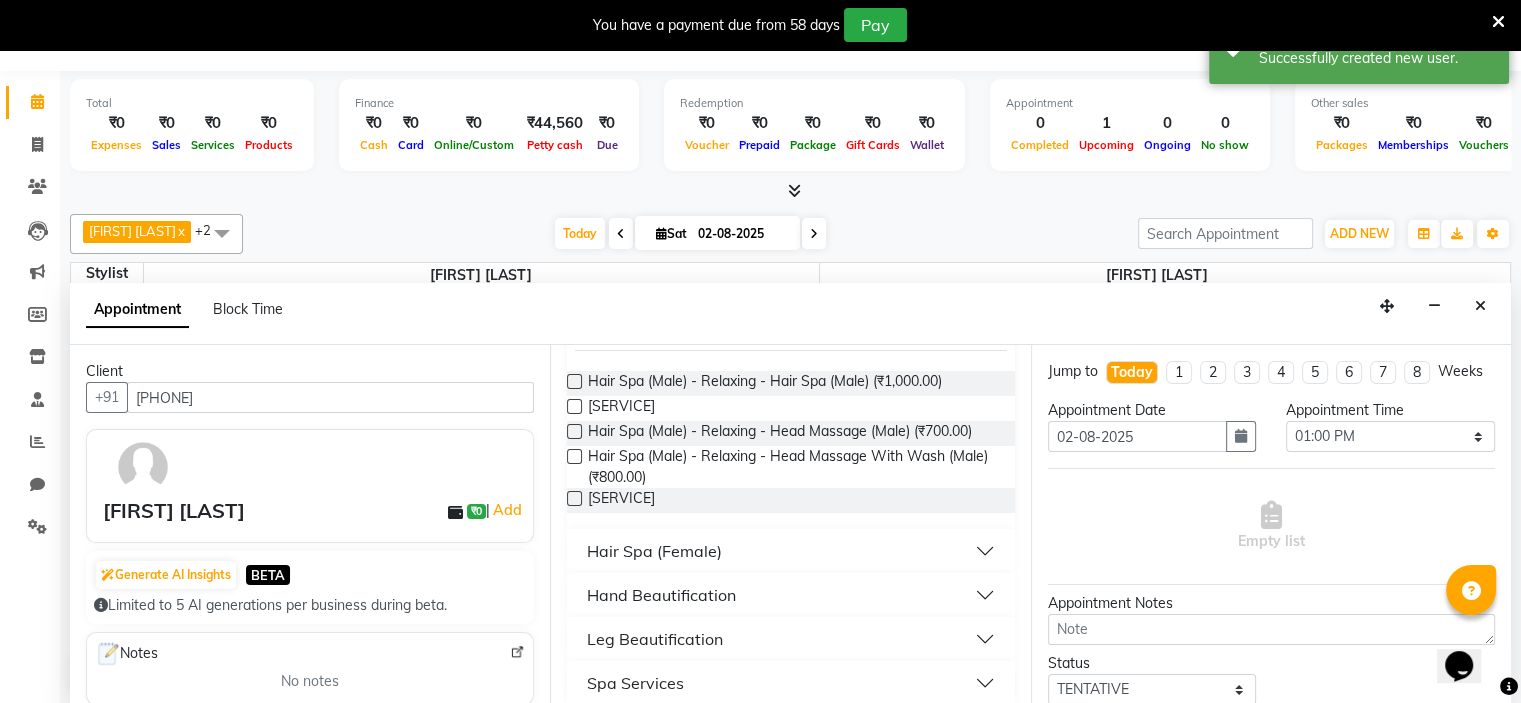 type on "spa" 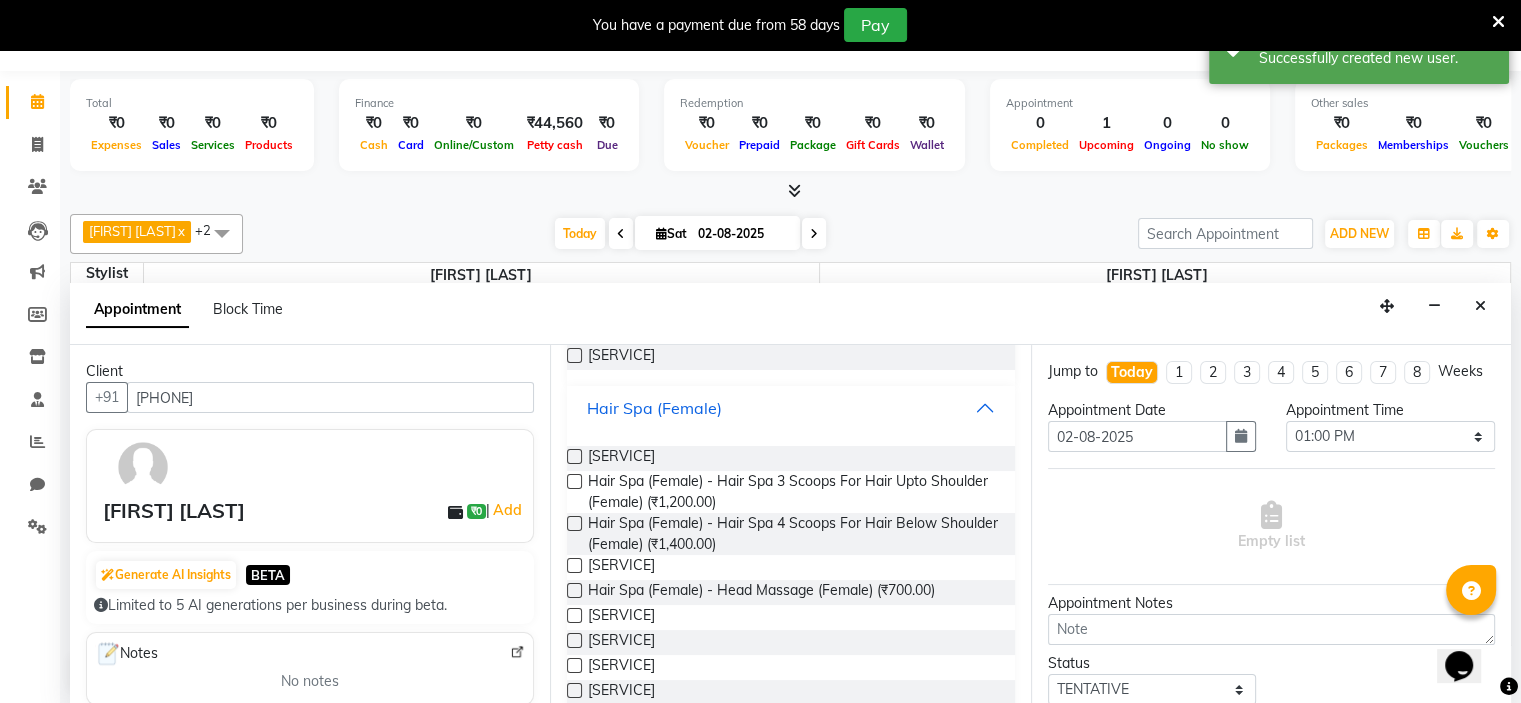scroll, scrollTop: 336, scrollLeft: 0, axis: vertical 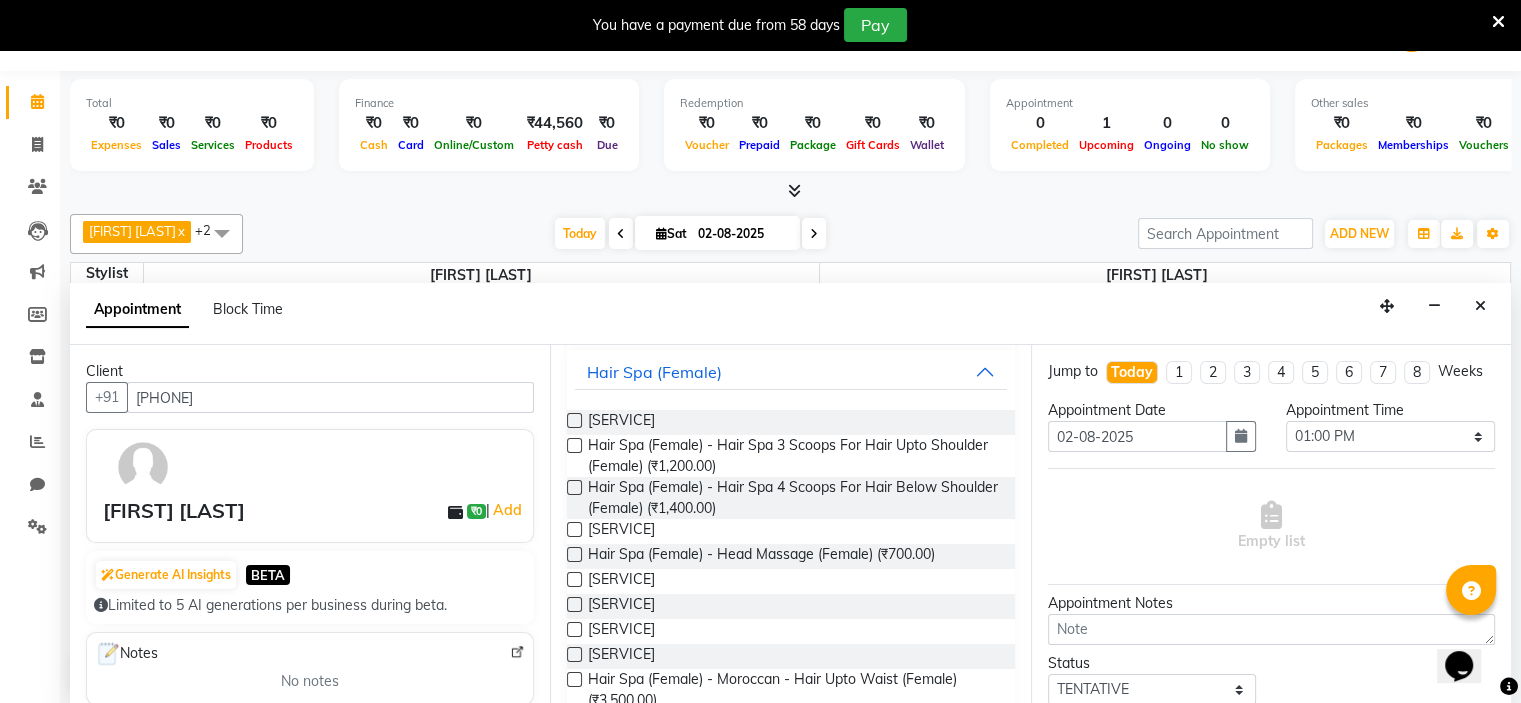 click at bounding box center (574, 487) 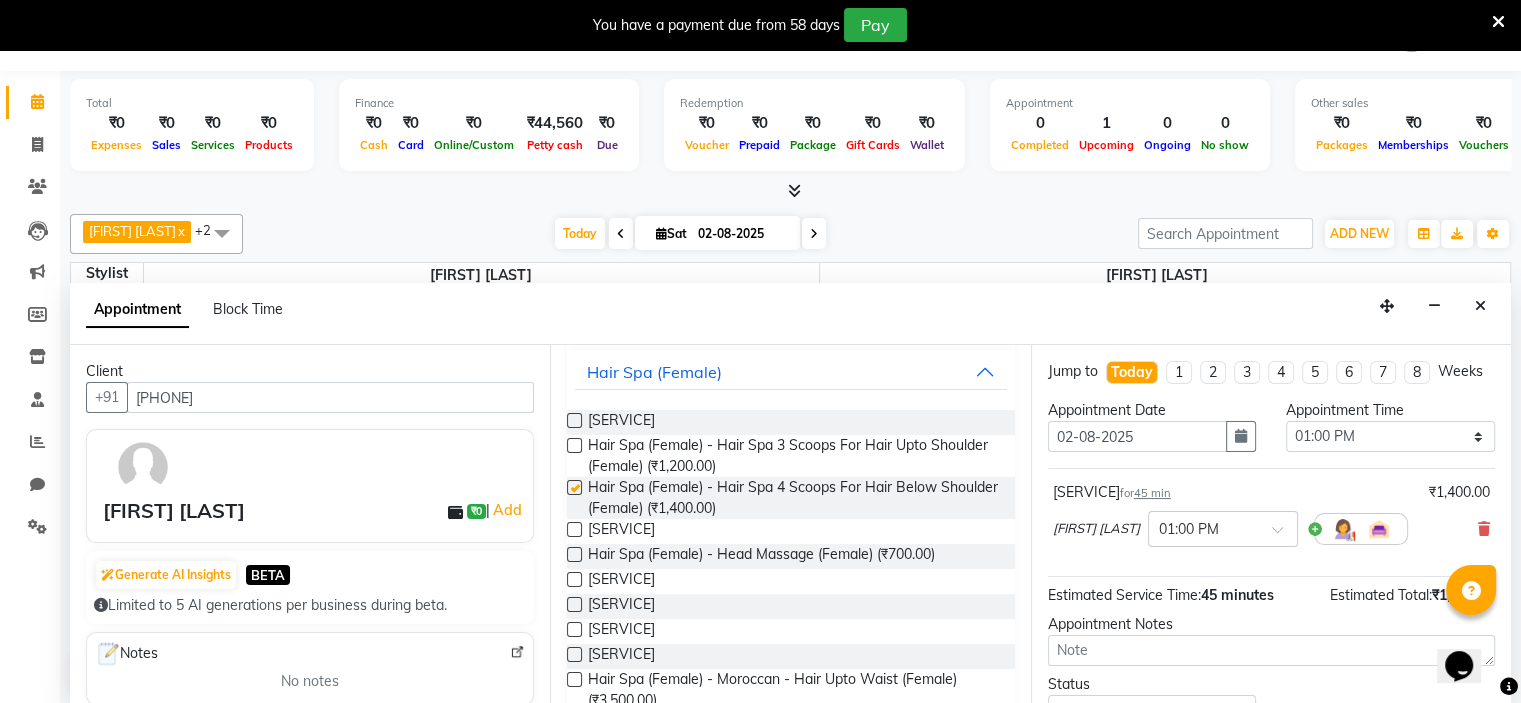 checkbox on "false" 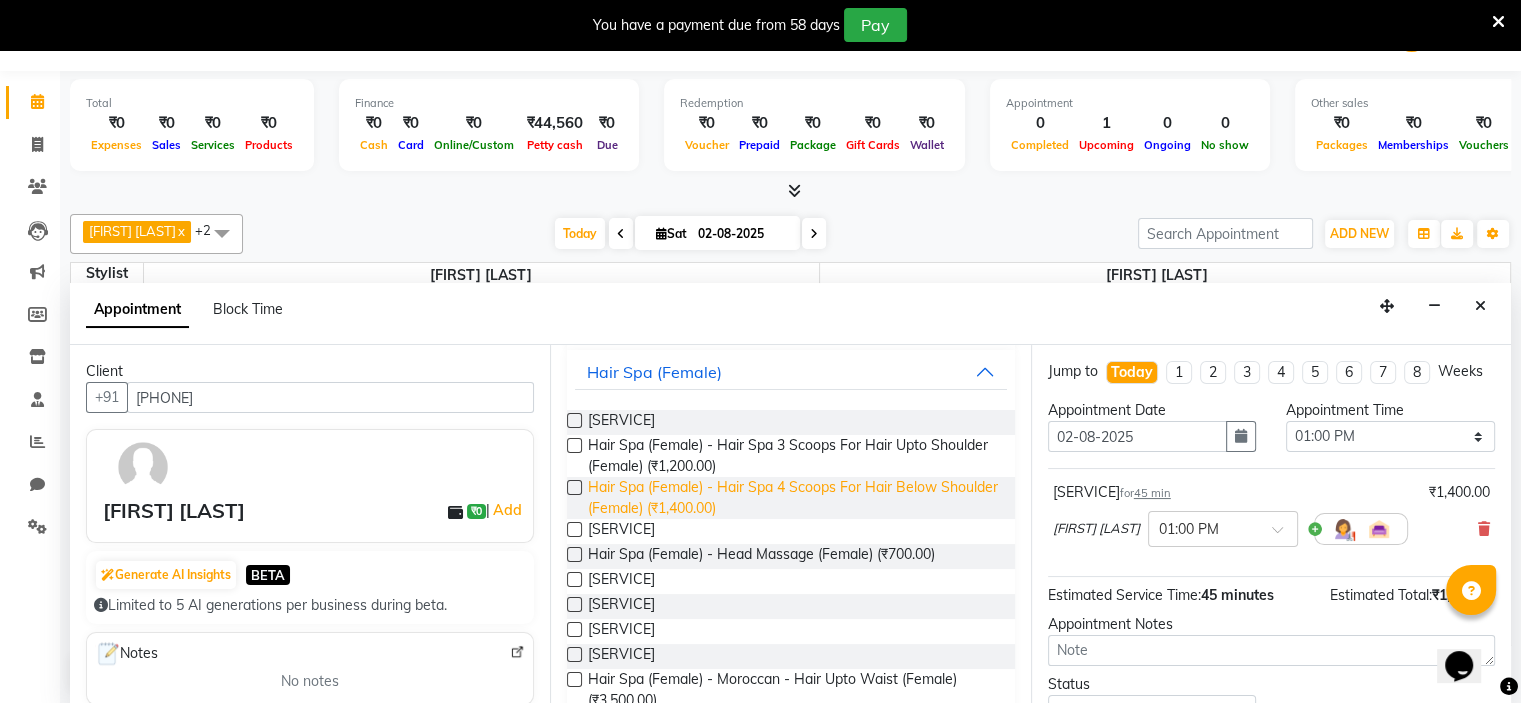 scroll, scrollTop: 0, scrollLeft: 0, axis: both 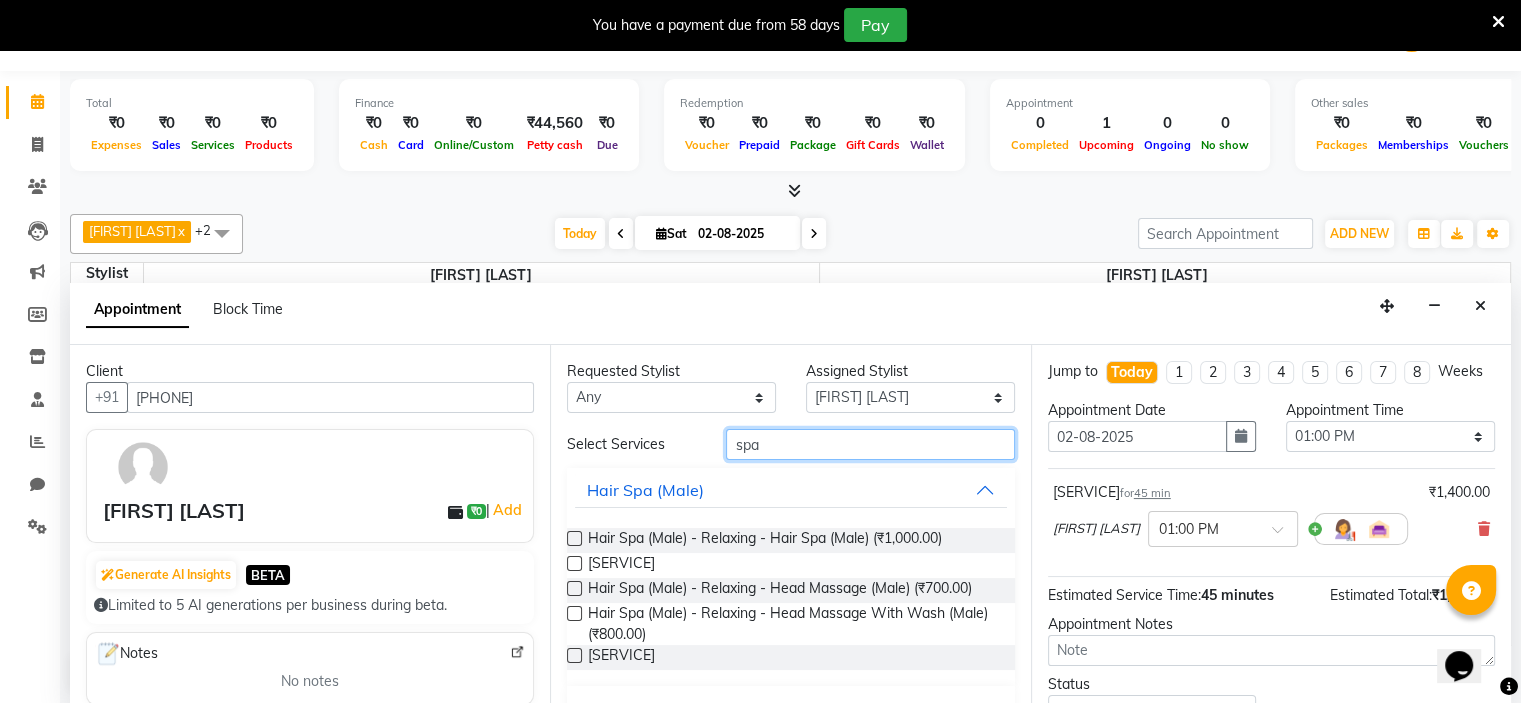click on "spa" at bounding box center (870, 444) 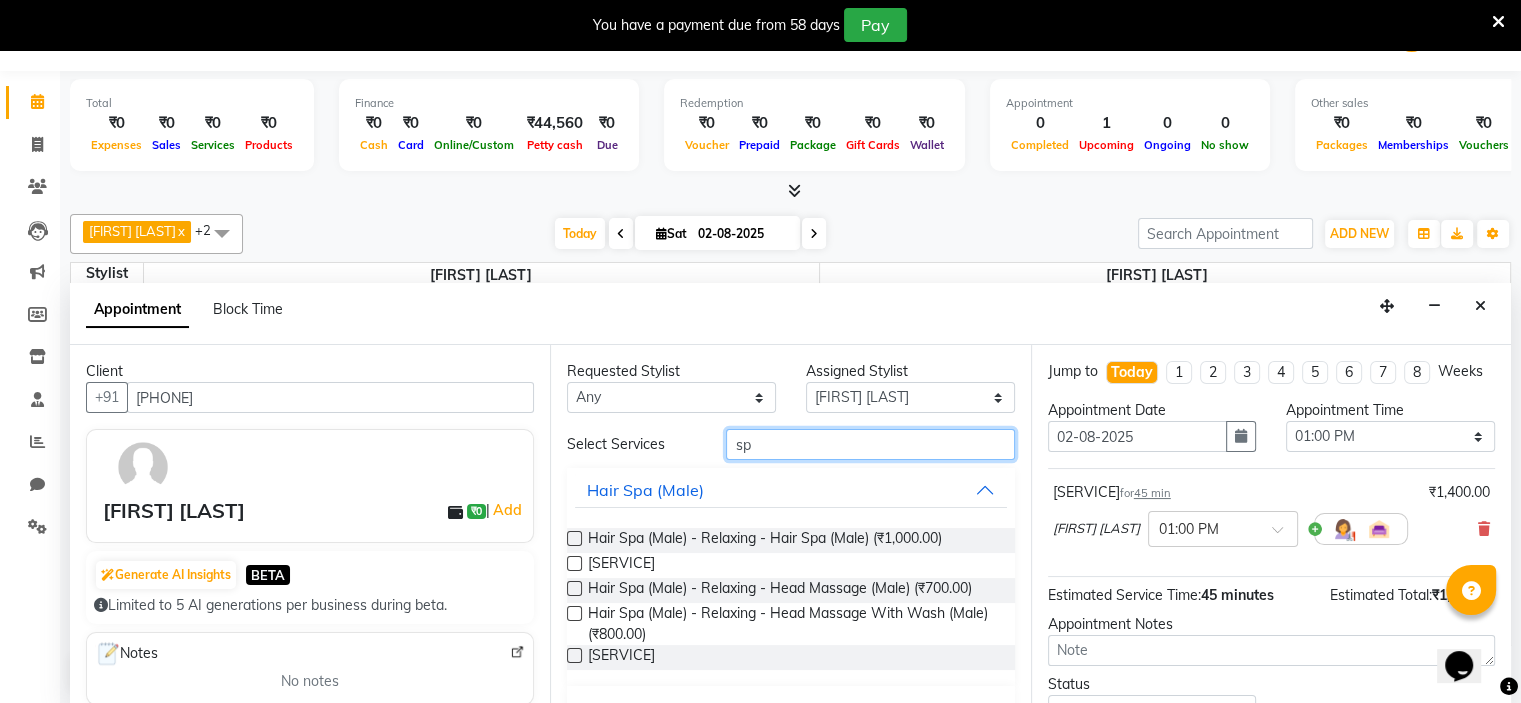 type on "s" 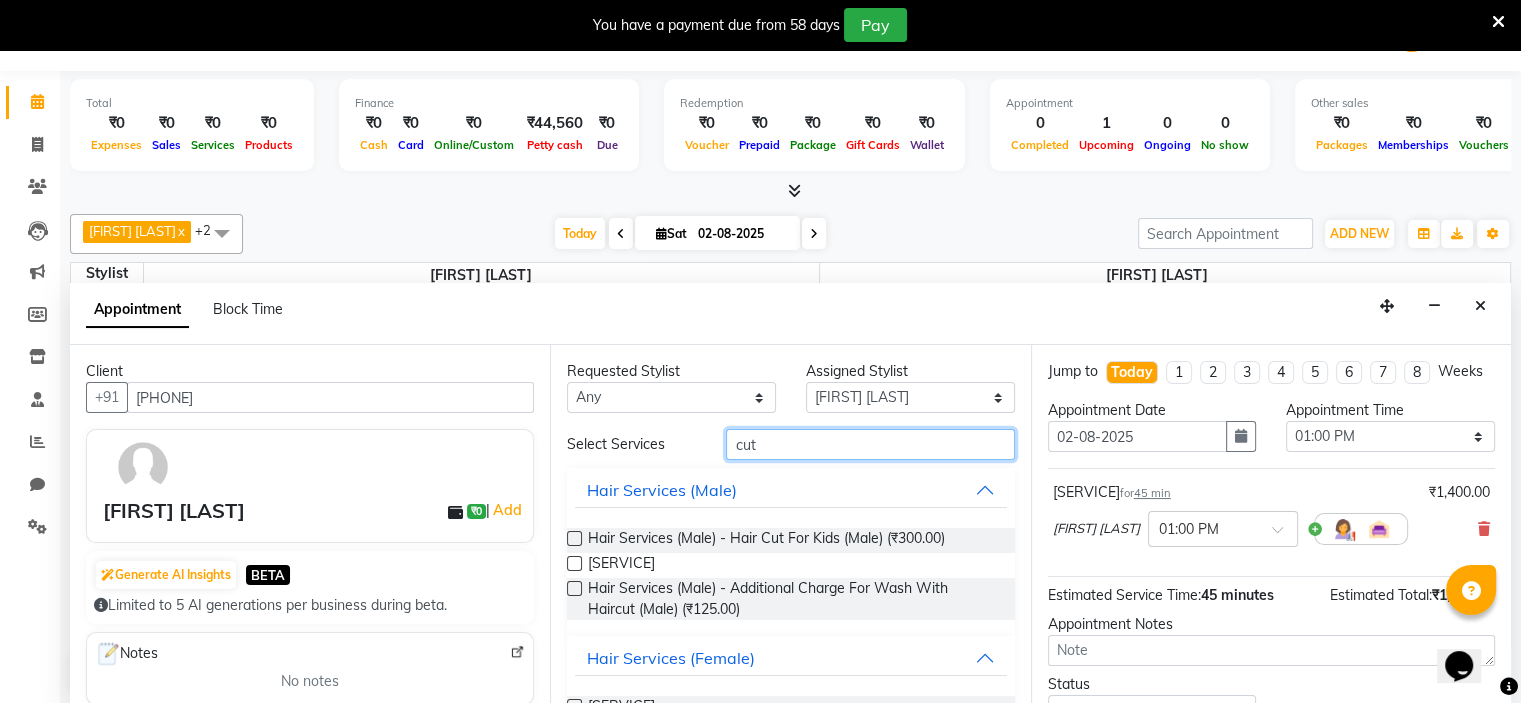 scroll, scrollTop: 186, scrollLeft: 0, axis: vertical 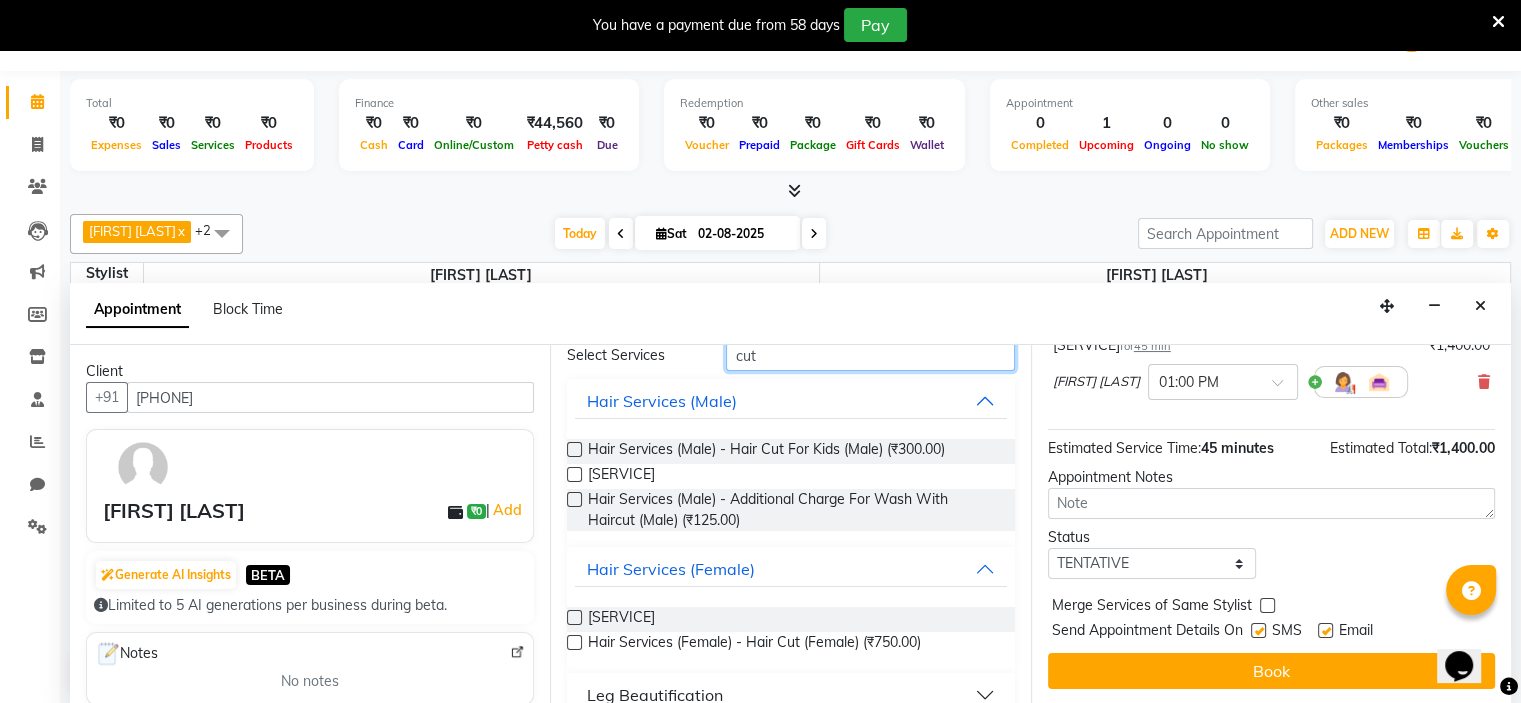 type on "cut" 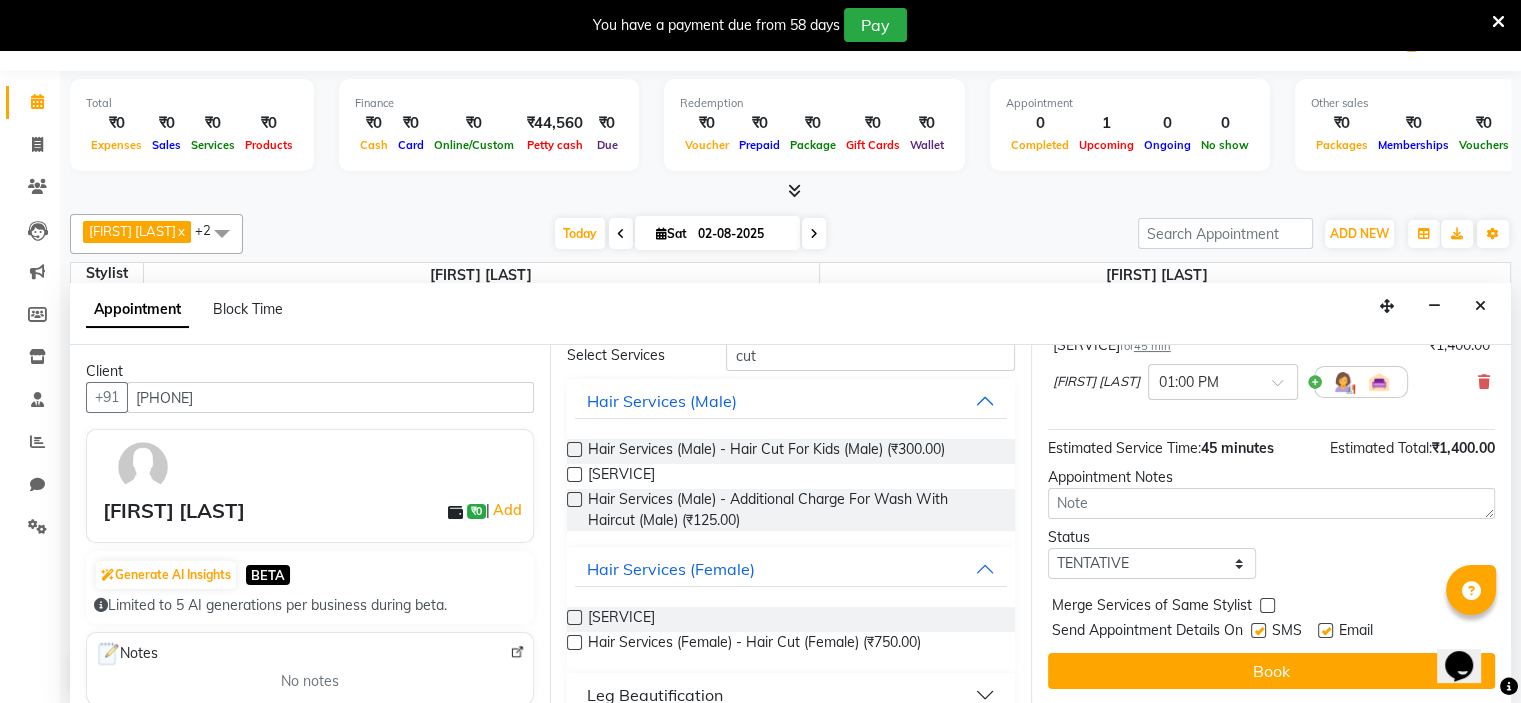 click at bounding box center [574, 642] 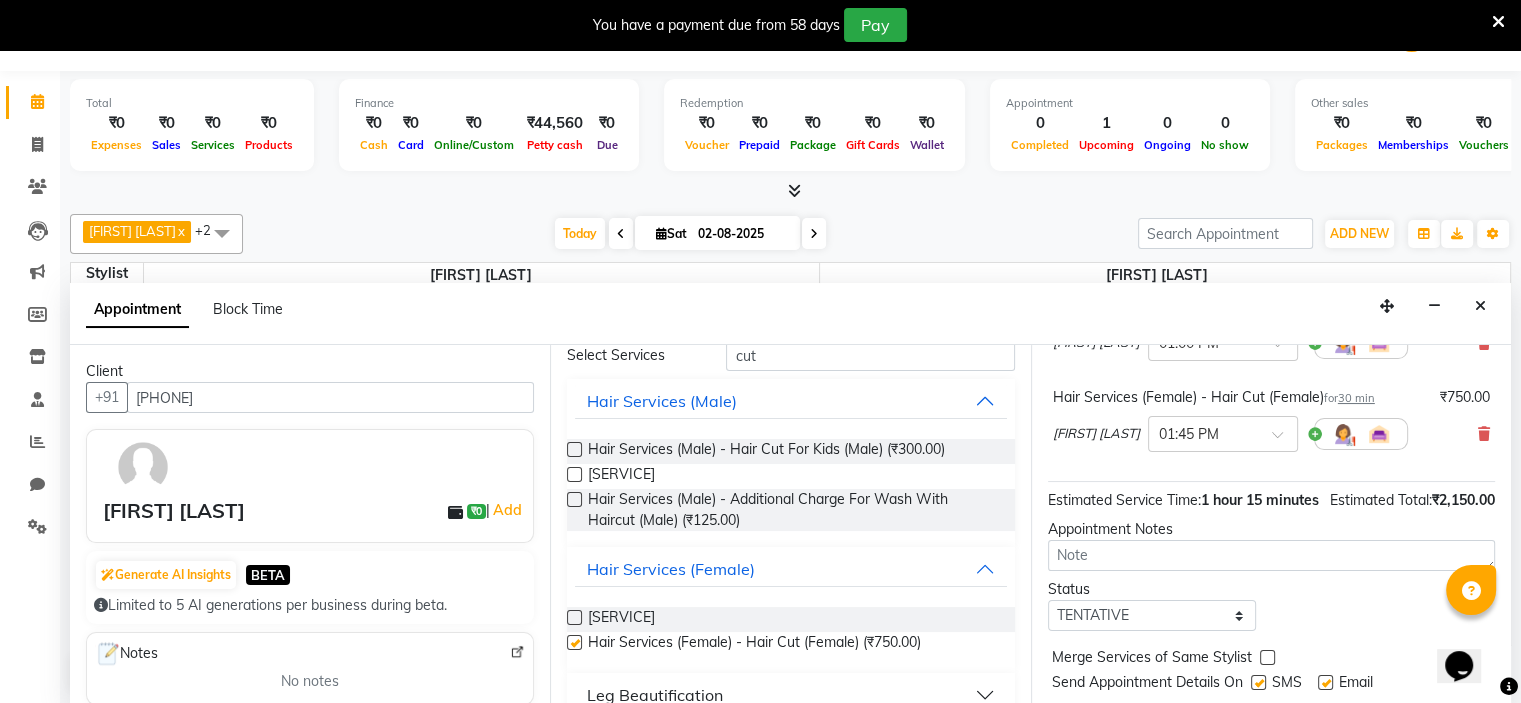 checkbox on "false" 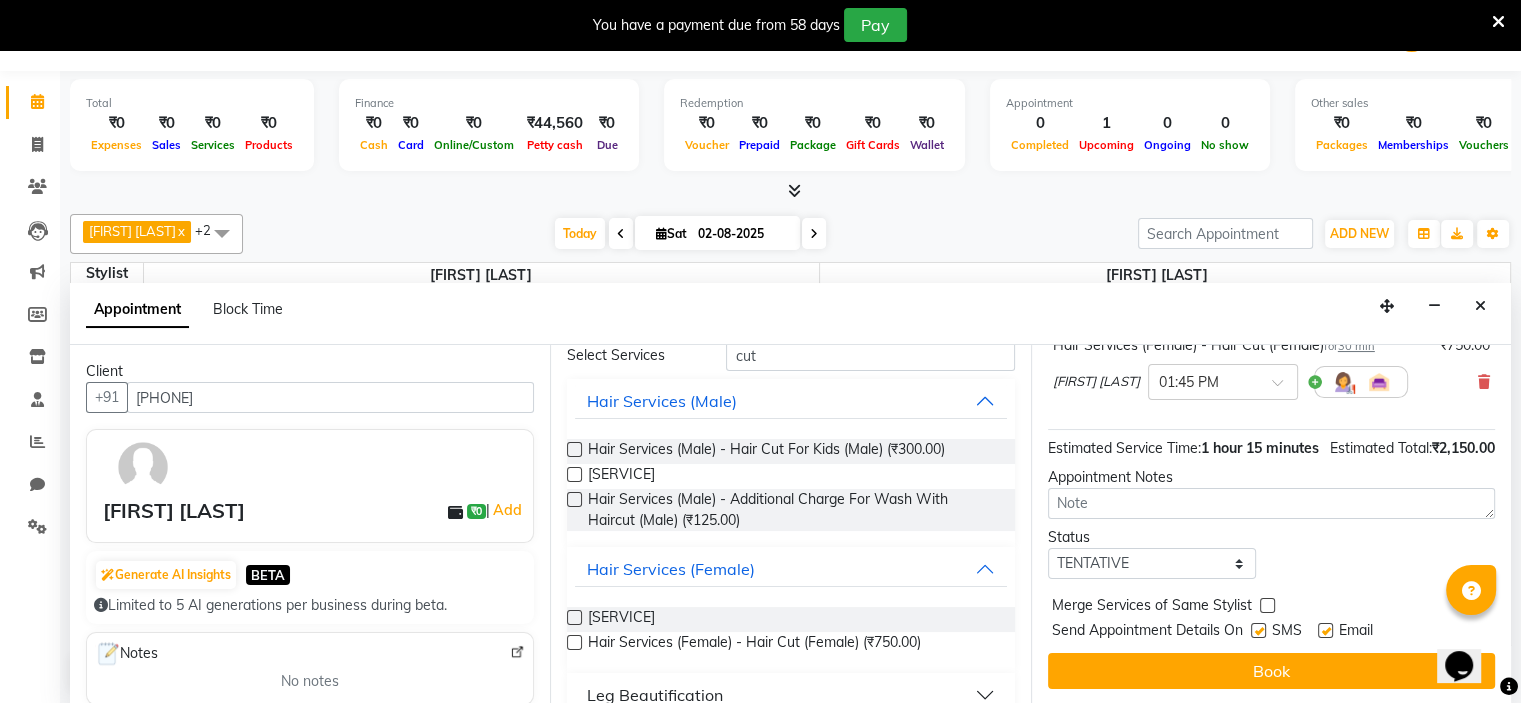 scroll, scrollTop: 298, scrollLeft: 0, axis: vertical 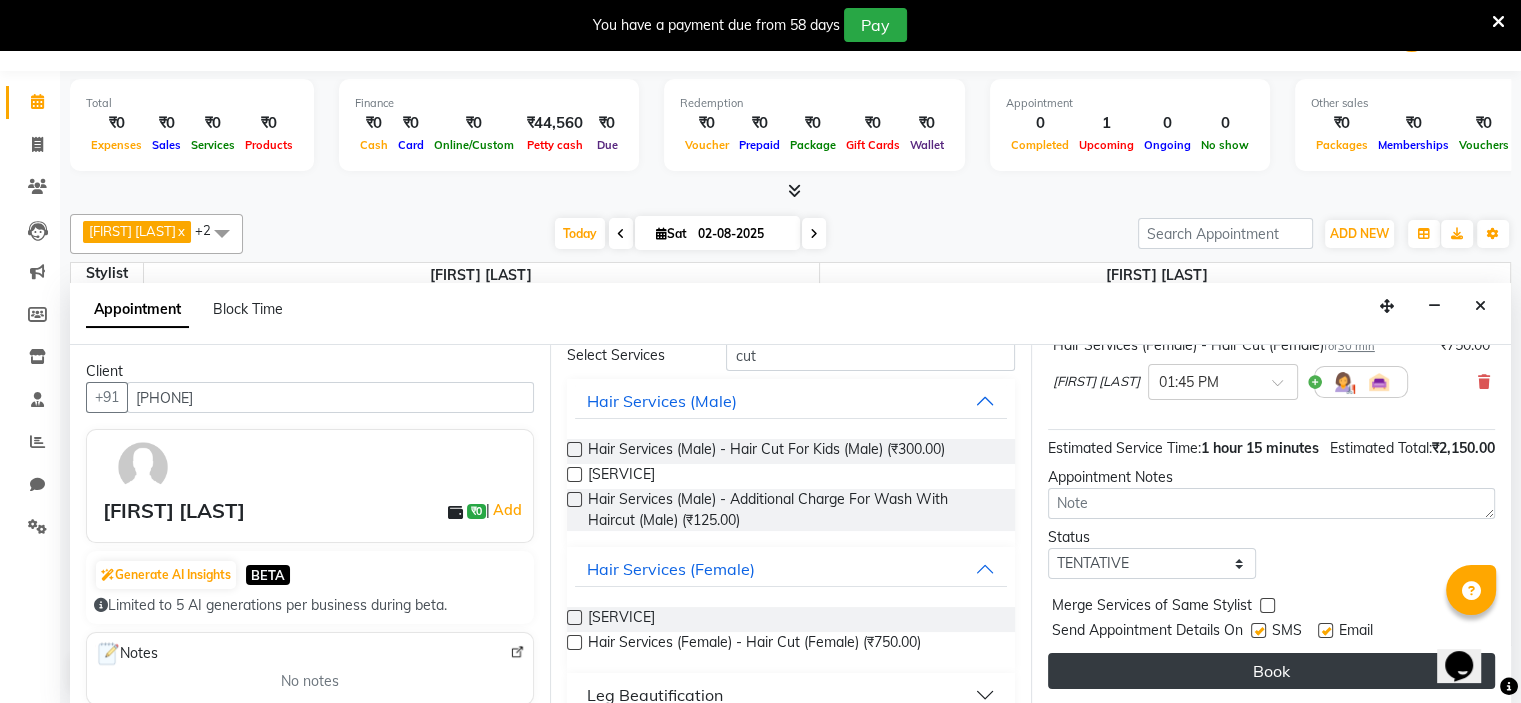 click on "Book" at bounding box center [1271, 671] 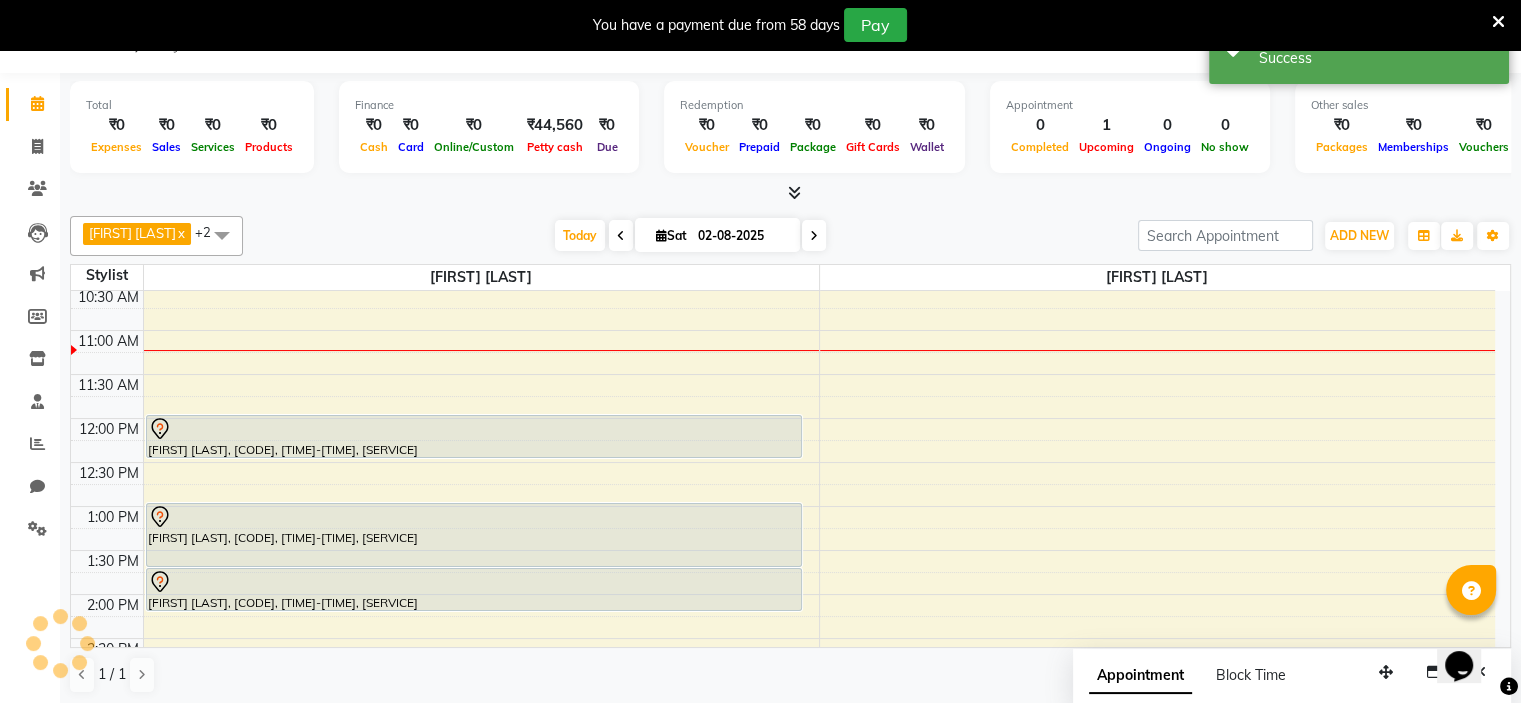scroll, scrollTop: 0, scrollLeft: 0, axis: both 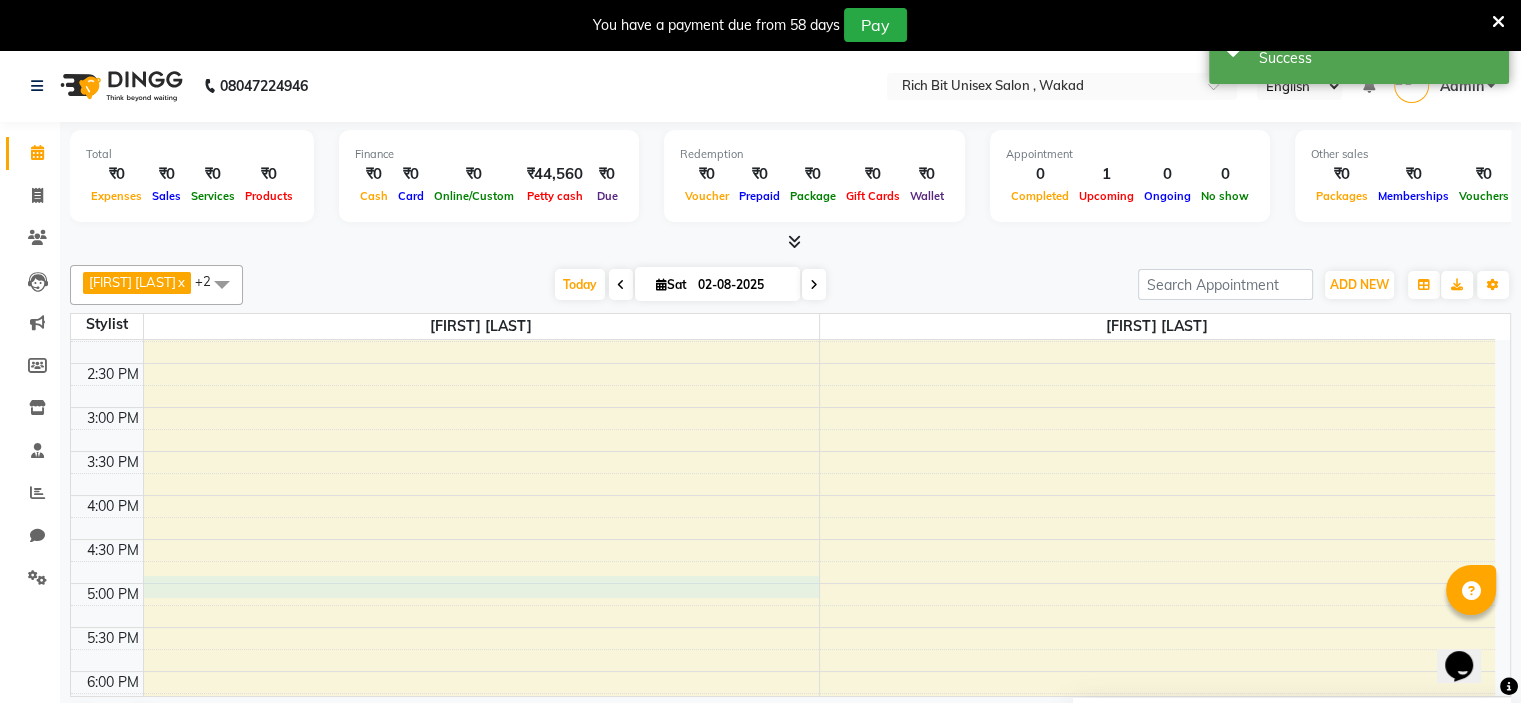 click on "[FIRST] [LAST], [CODE], [TIME]-[TIME], [SERVICE]             [FIRST] [LAST], [CODE], [TIME]-[TIME], [SERVICE]             [FIRST] [LAST], [CODE], [TIME]-[TIME], [SERVICE]" at bounding box center [783, 451] 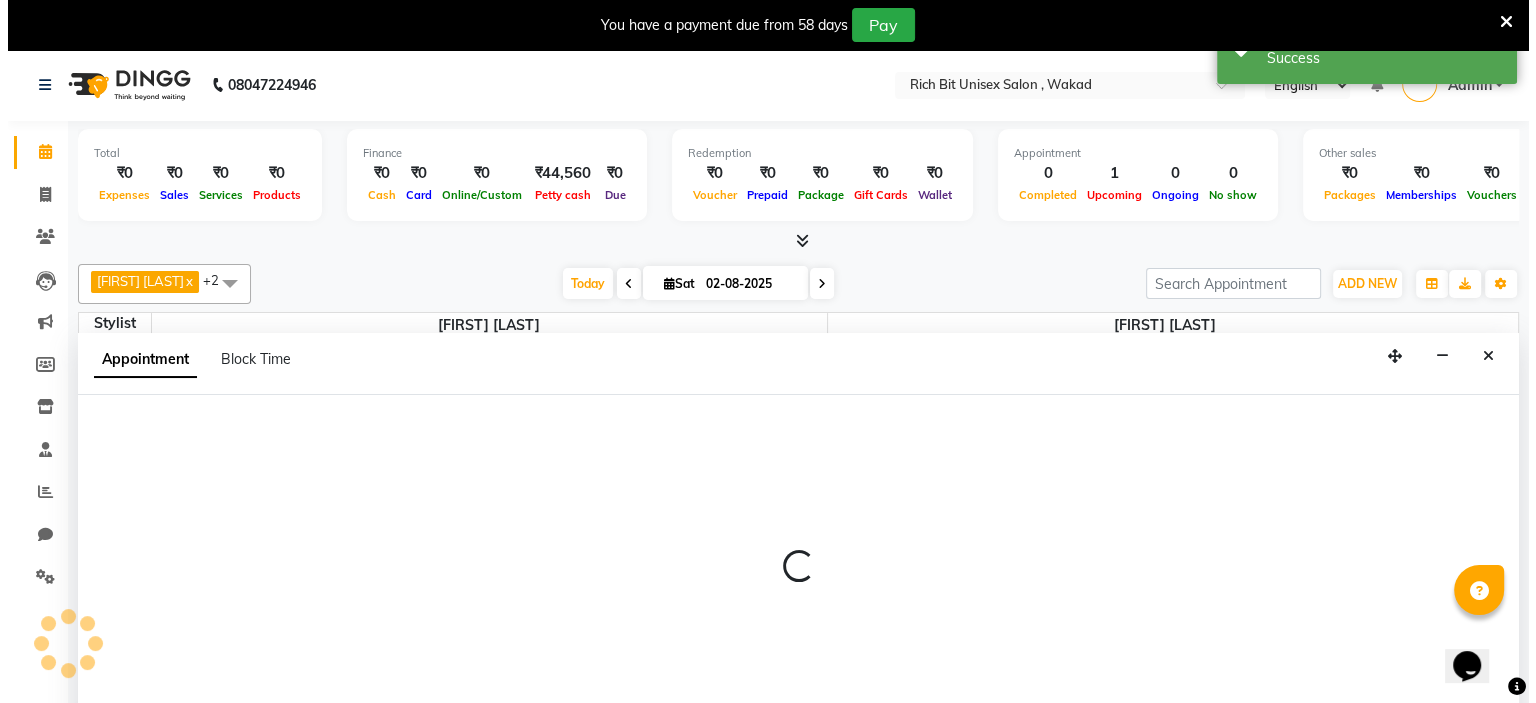 scroll, scrollTop: 51, scrollLeft: 0, axis: vertical 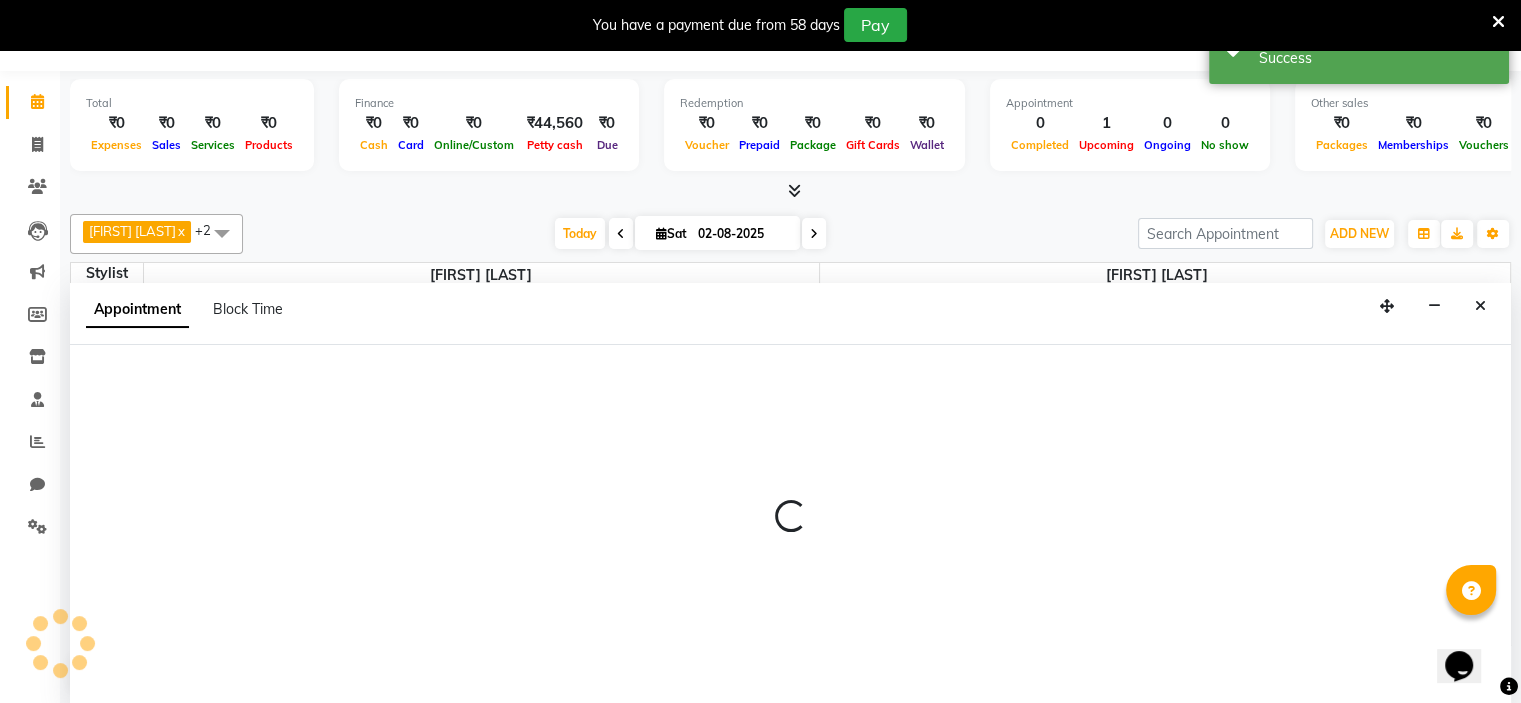 select on "70823" 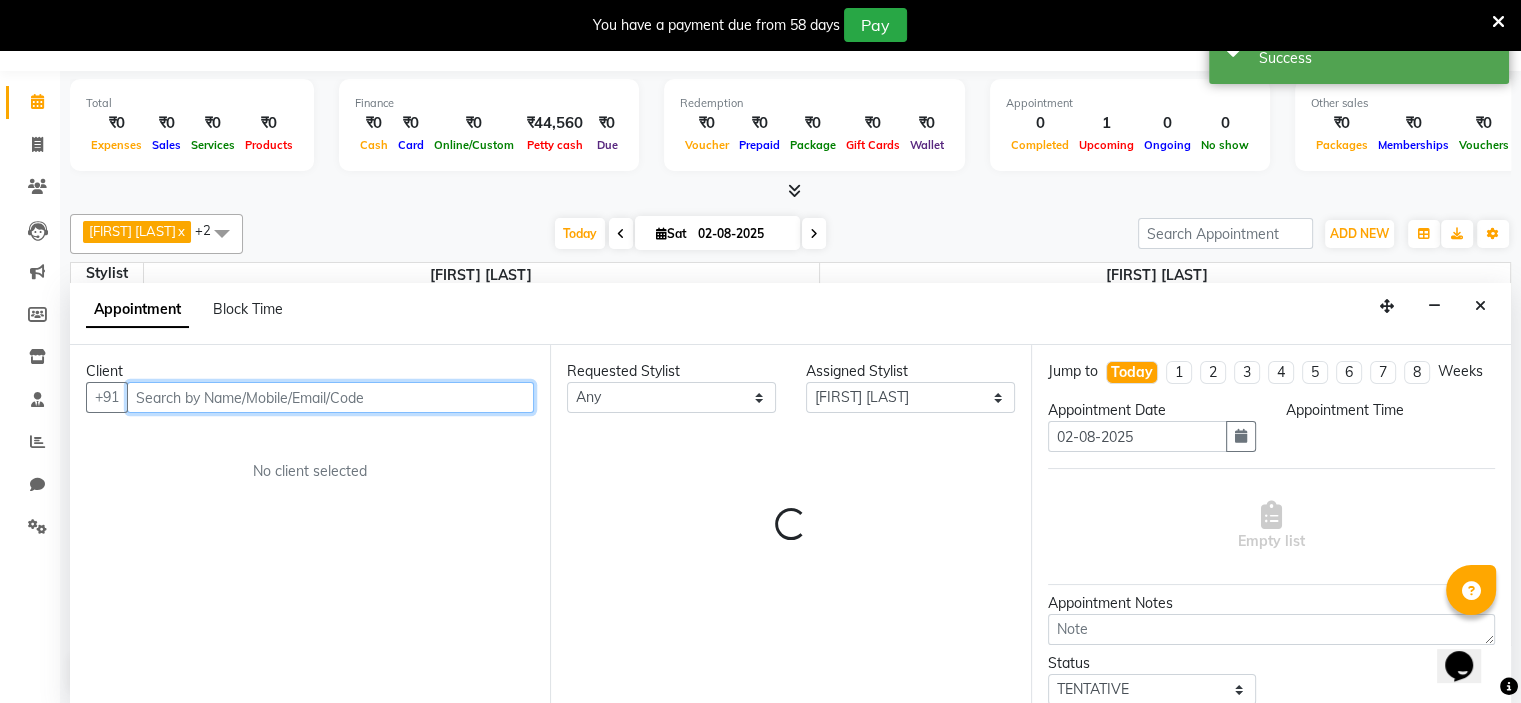 select on "1020" 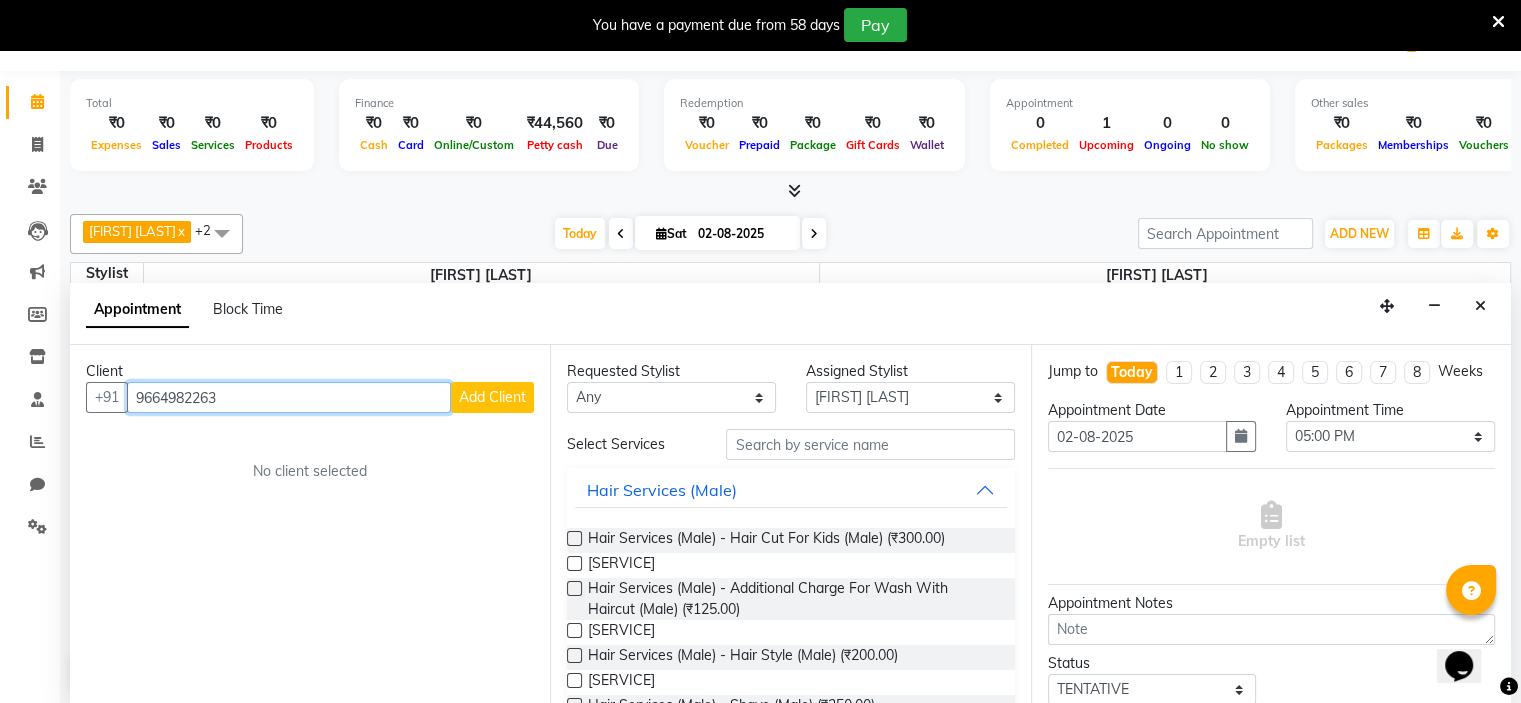 type on "9664982263" 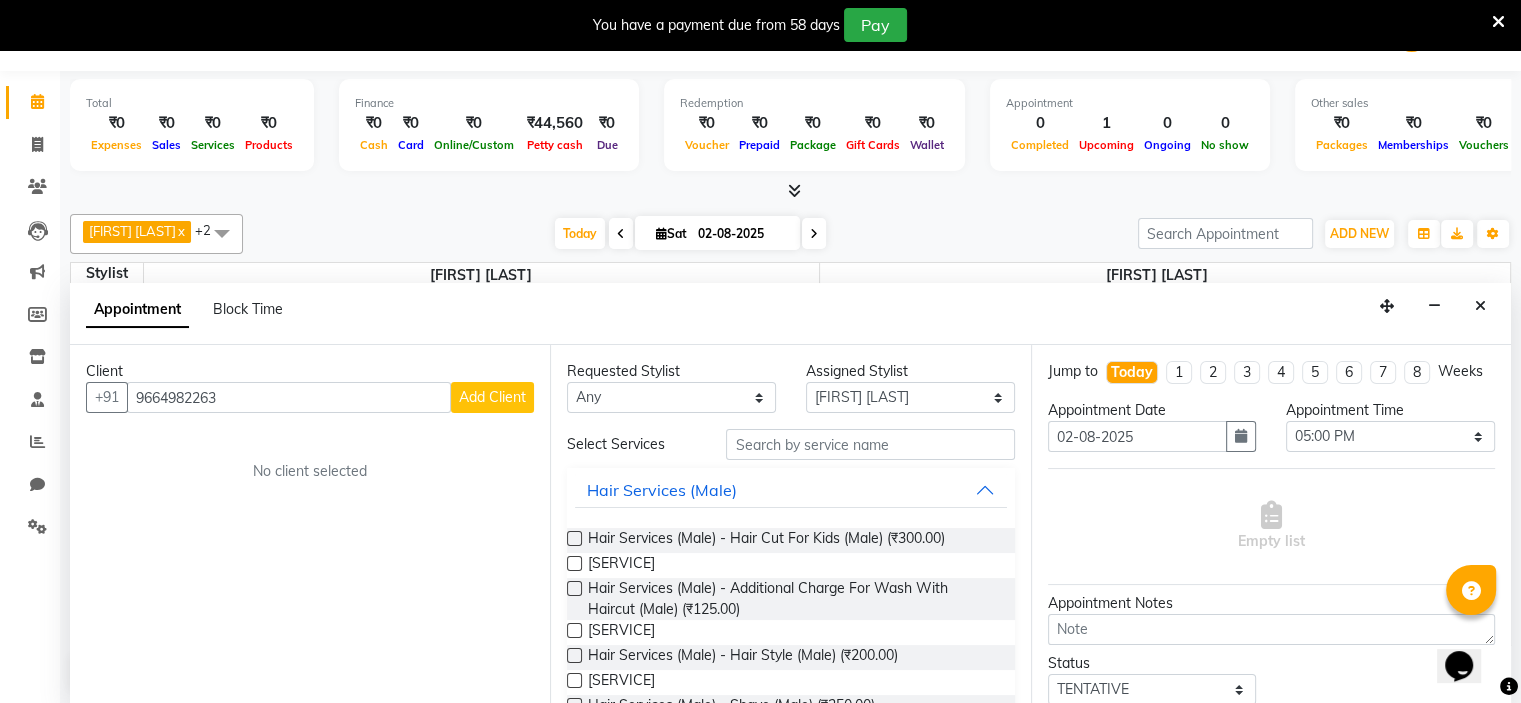 click on "Add Client" at bounding box center (492, 397) 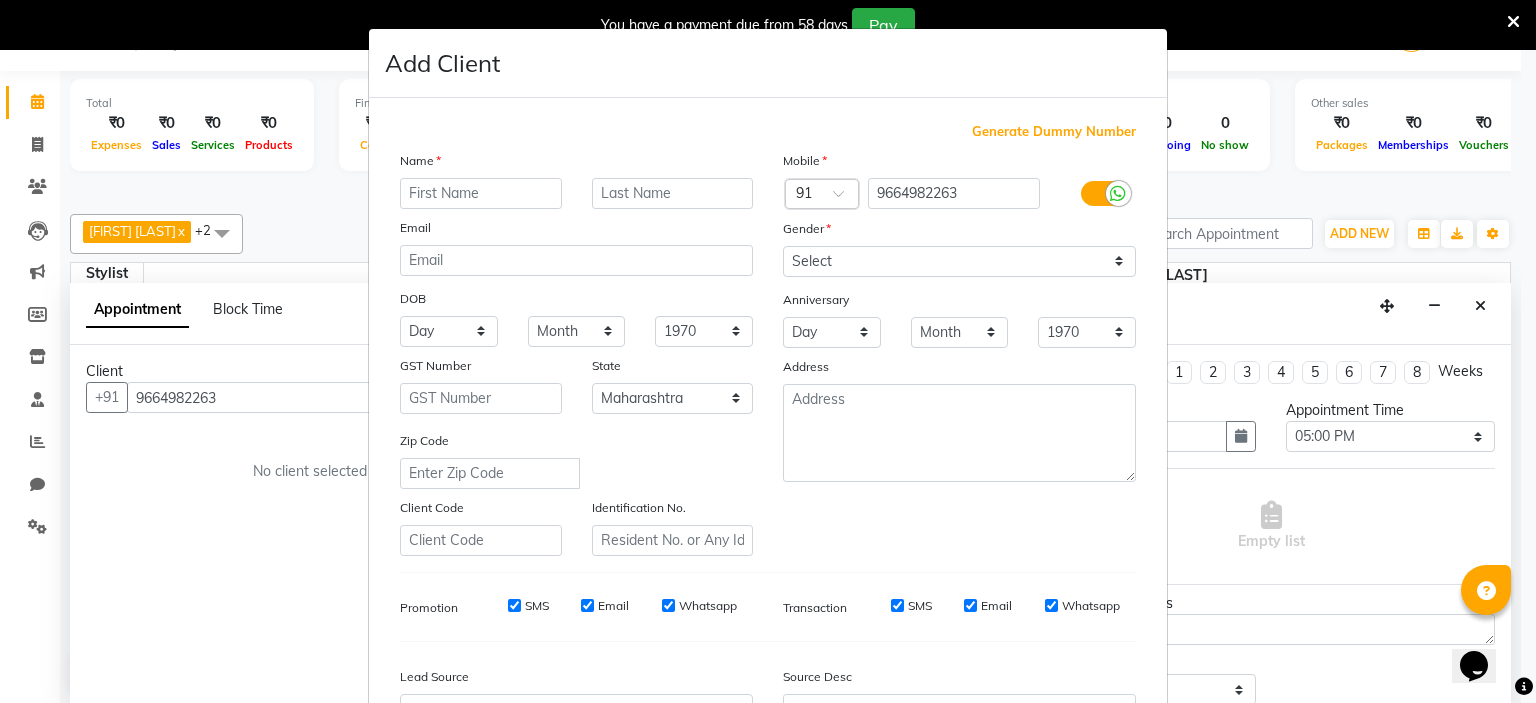click at bounding box center [481, 193] 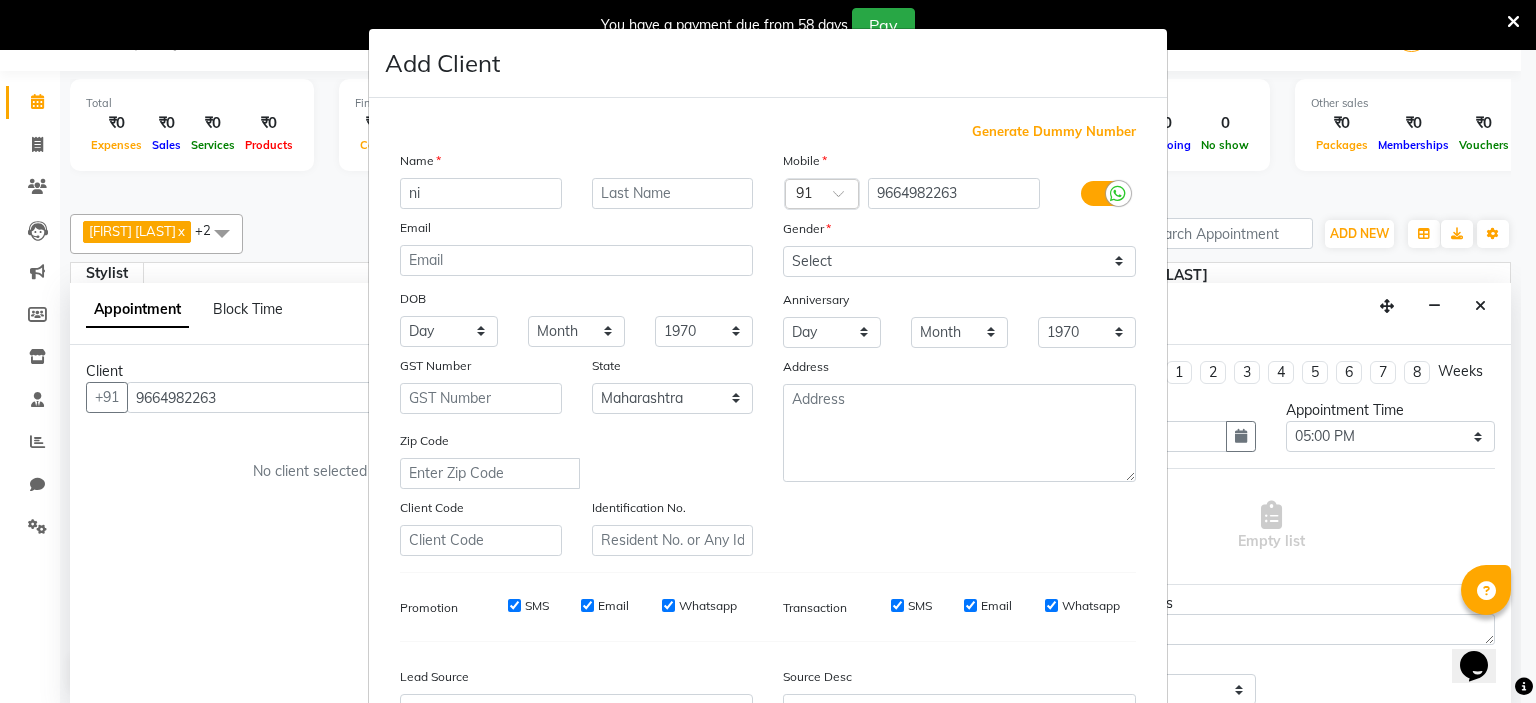 type on "n" 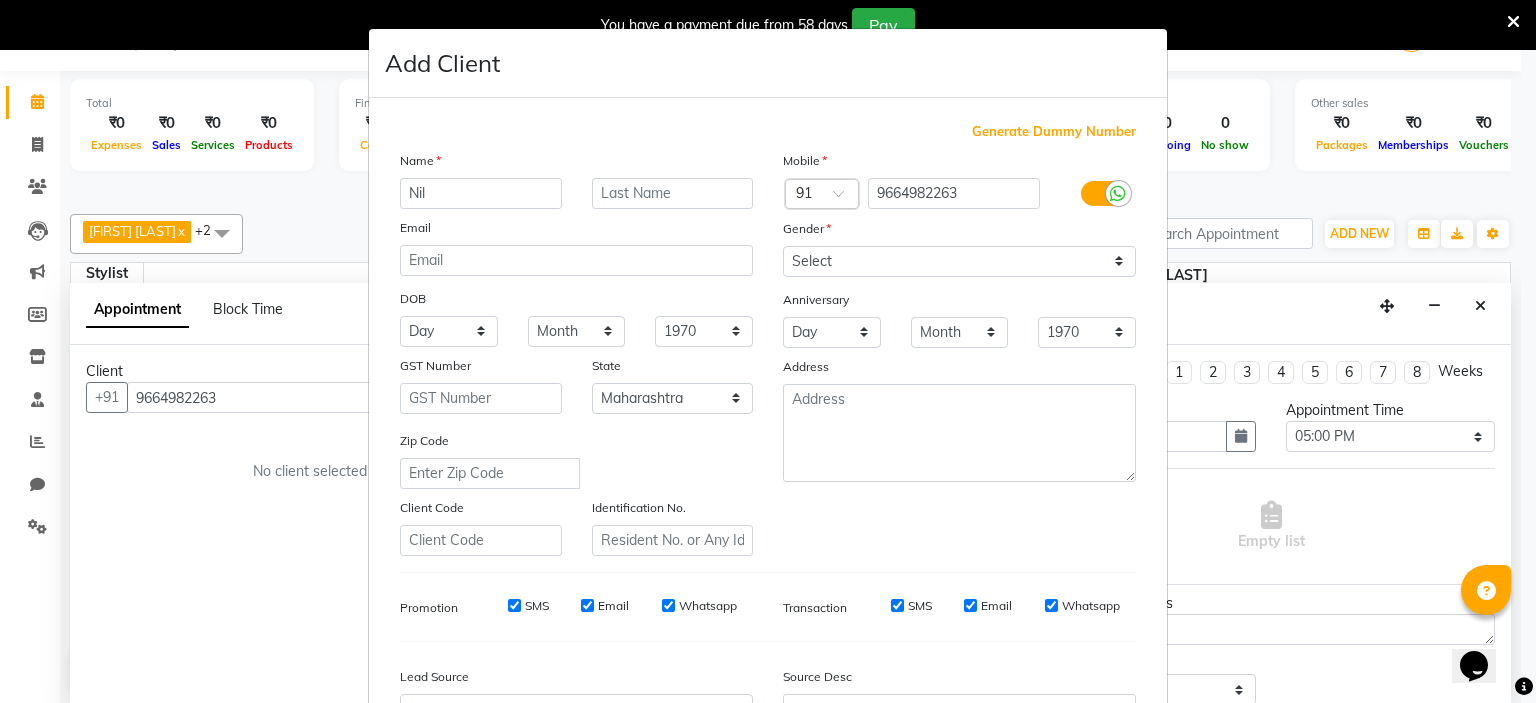 type on "Nil" 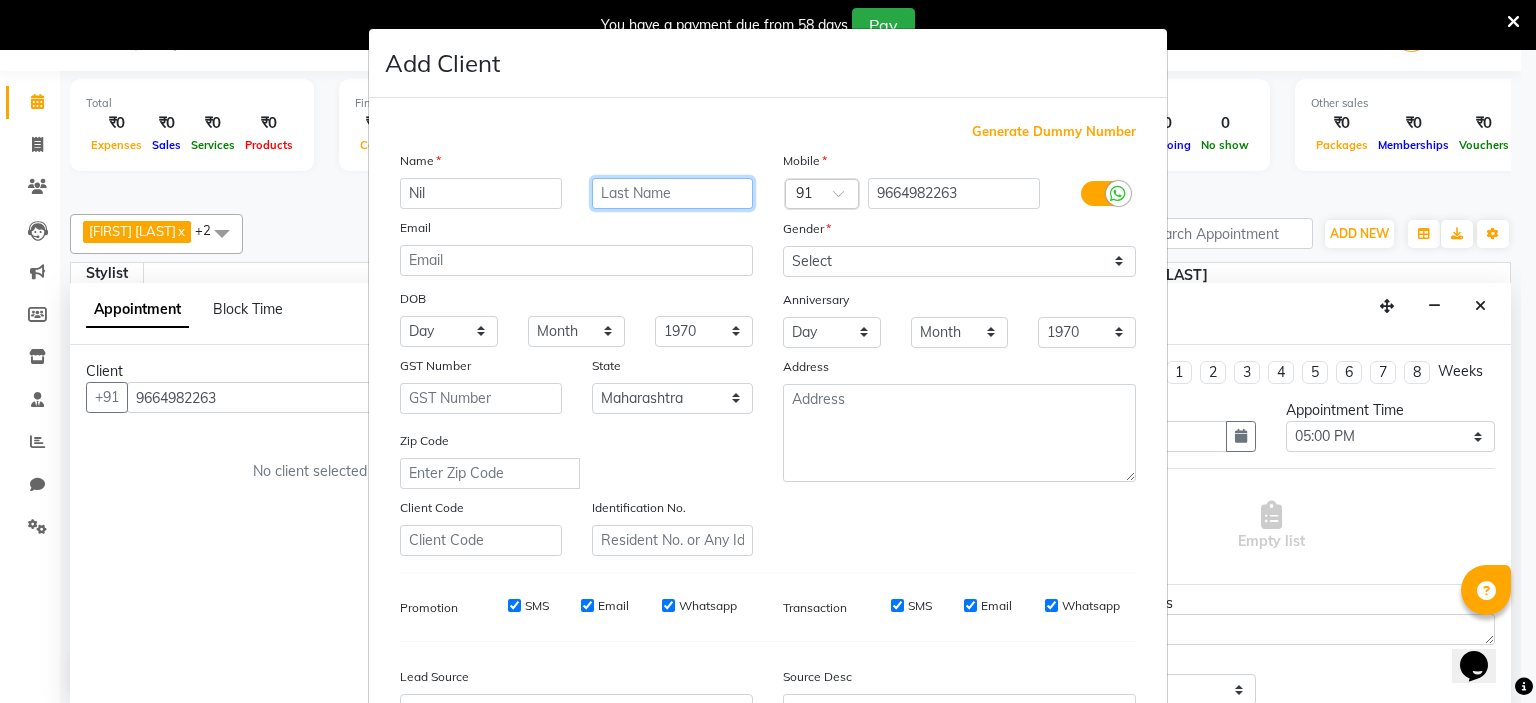 click at bounding box center [673, 193] 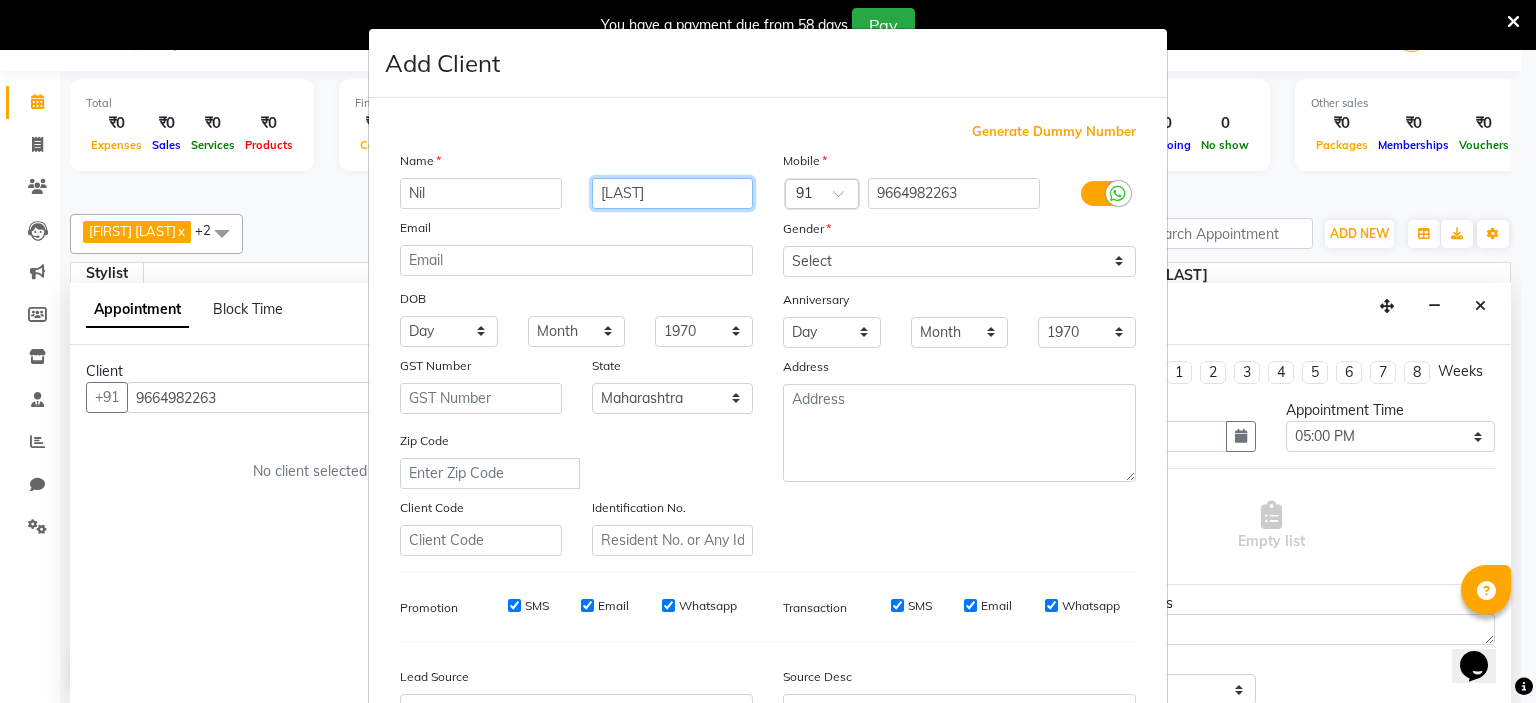 type on "[LAST]" 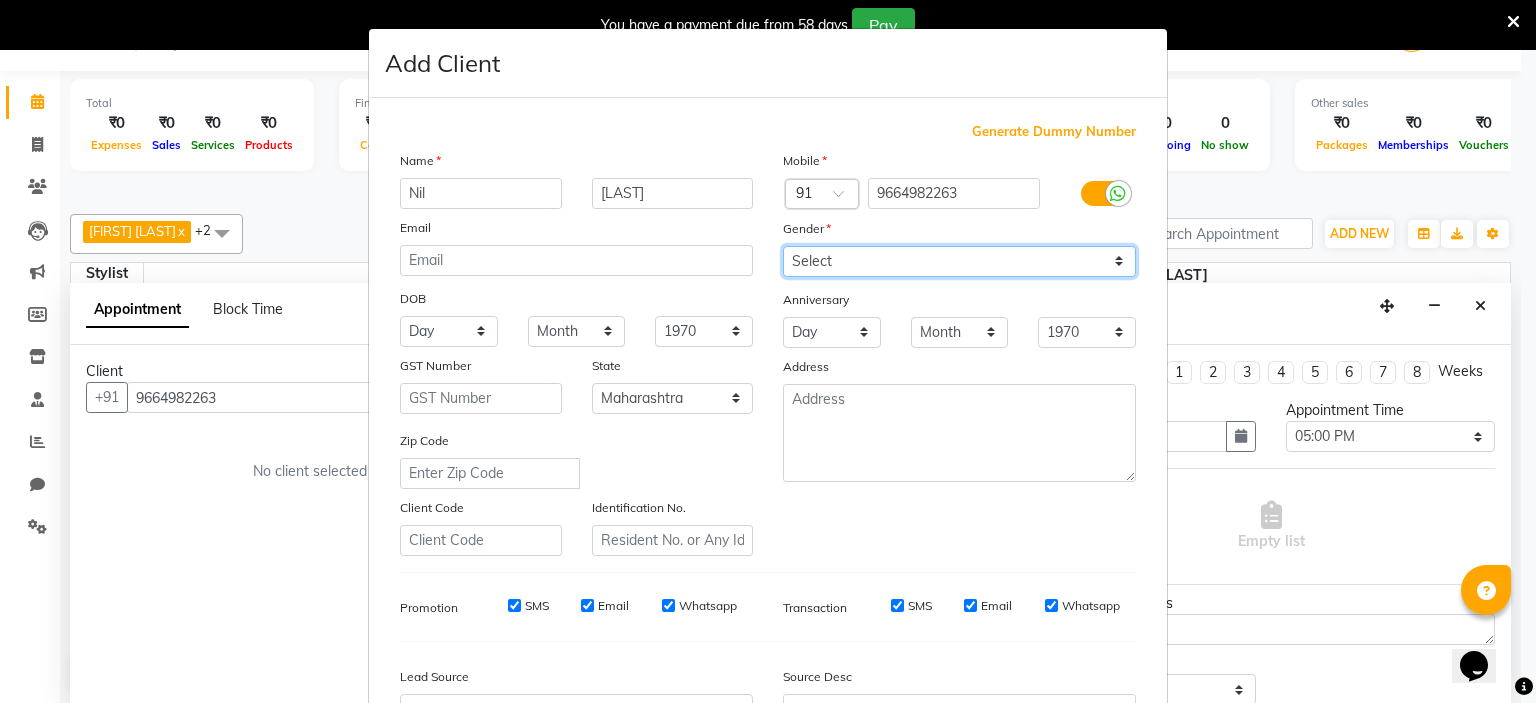 click on "Select Male Female Other Prefer Not To Say" at bounding box center (959, 261) 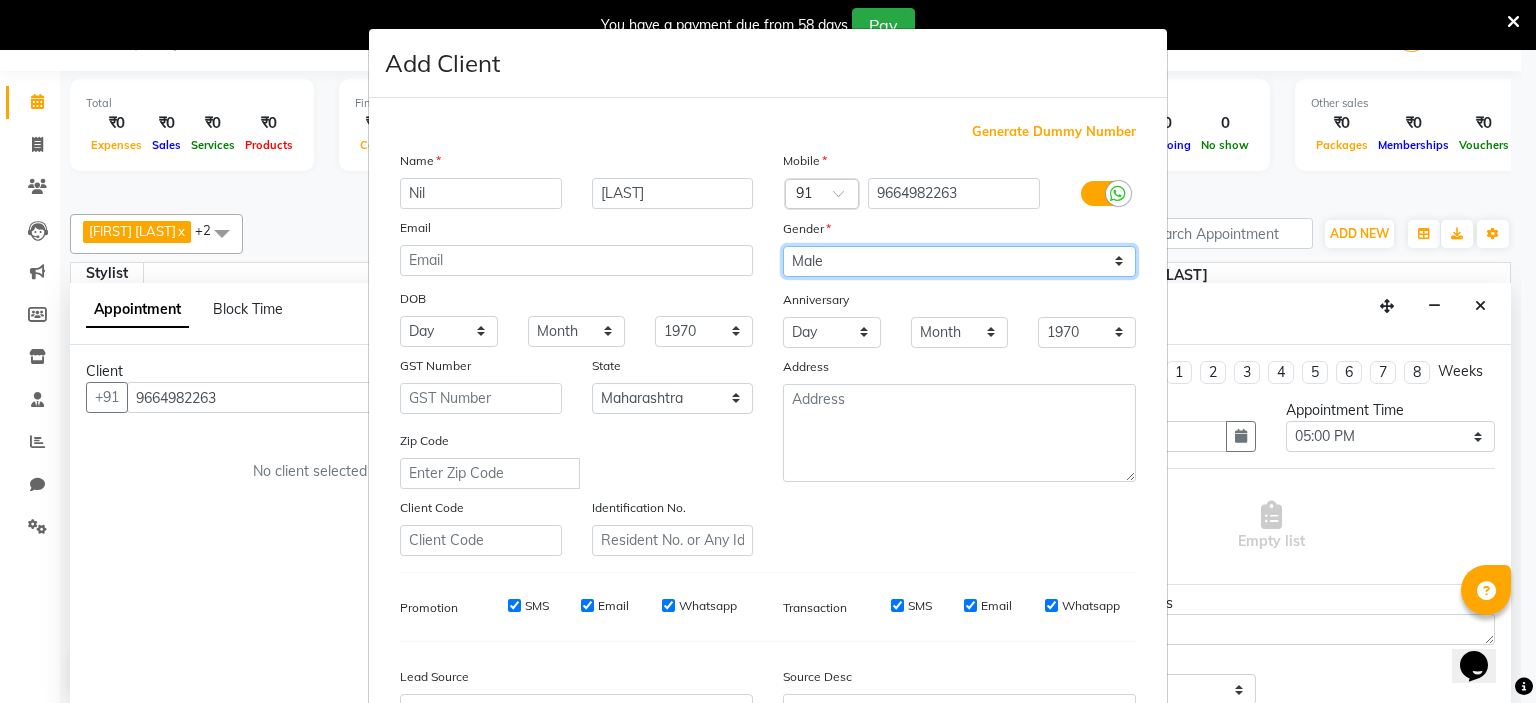 click on "Select Male Female Other Prefer Not To Say" at bounding box center (959, 261) 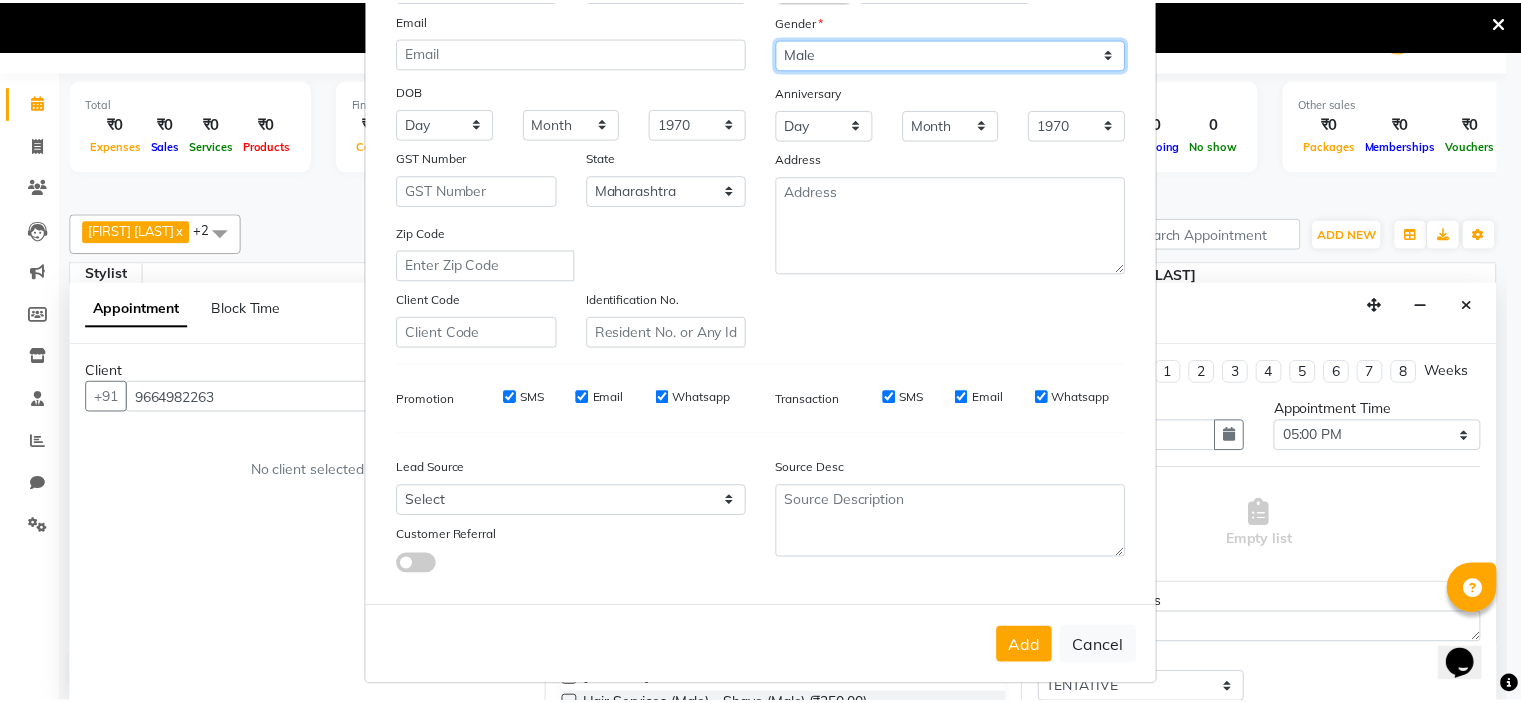 scroll, scrollTop: 229, scrollLeft: 0, axis: vertical 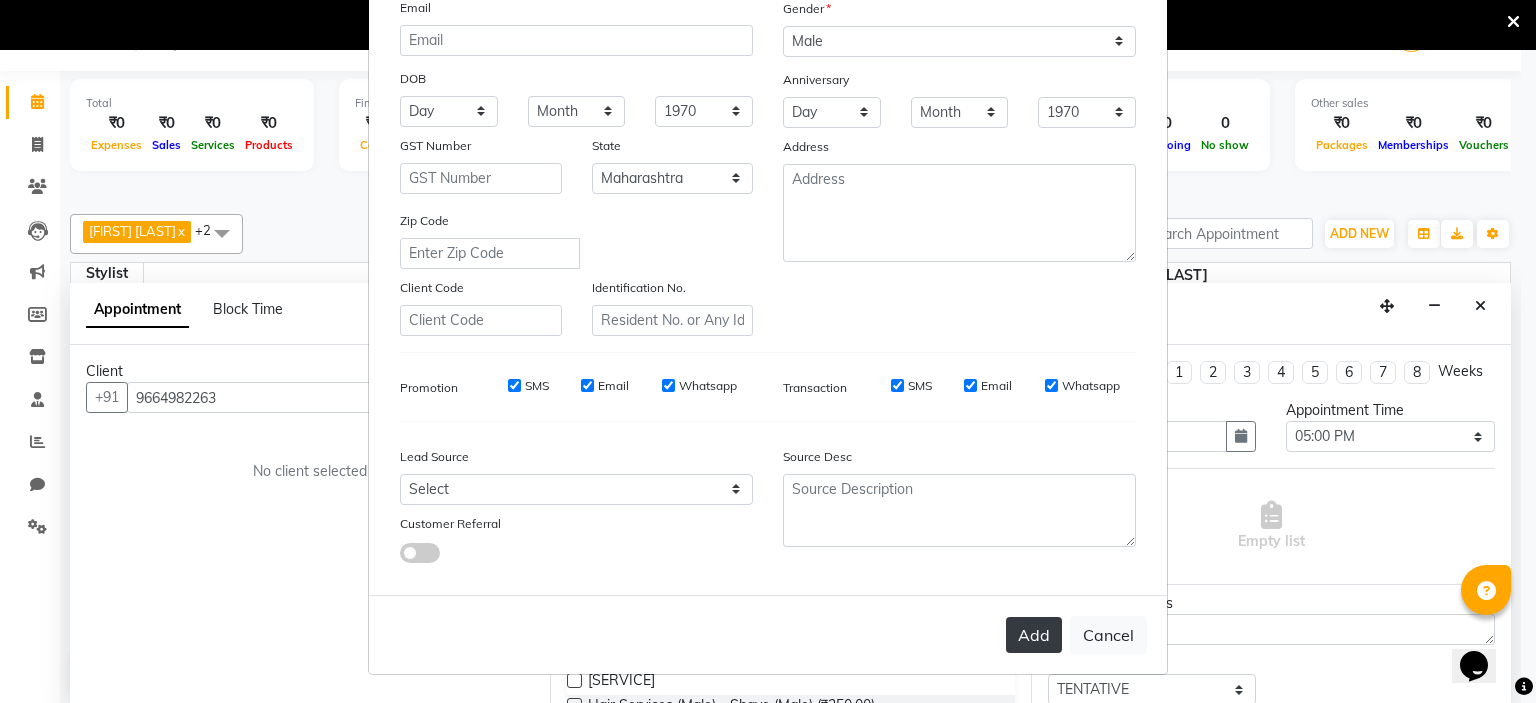 click on "Add" at bounding box center [1034, 635] 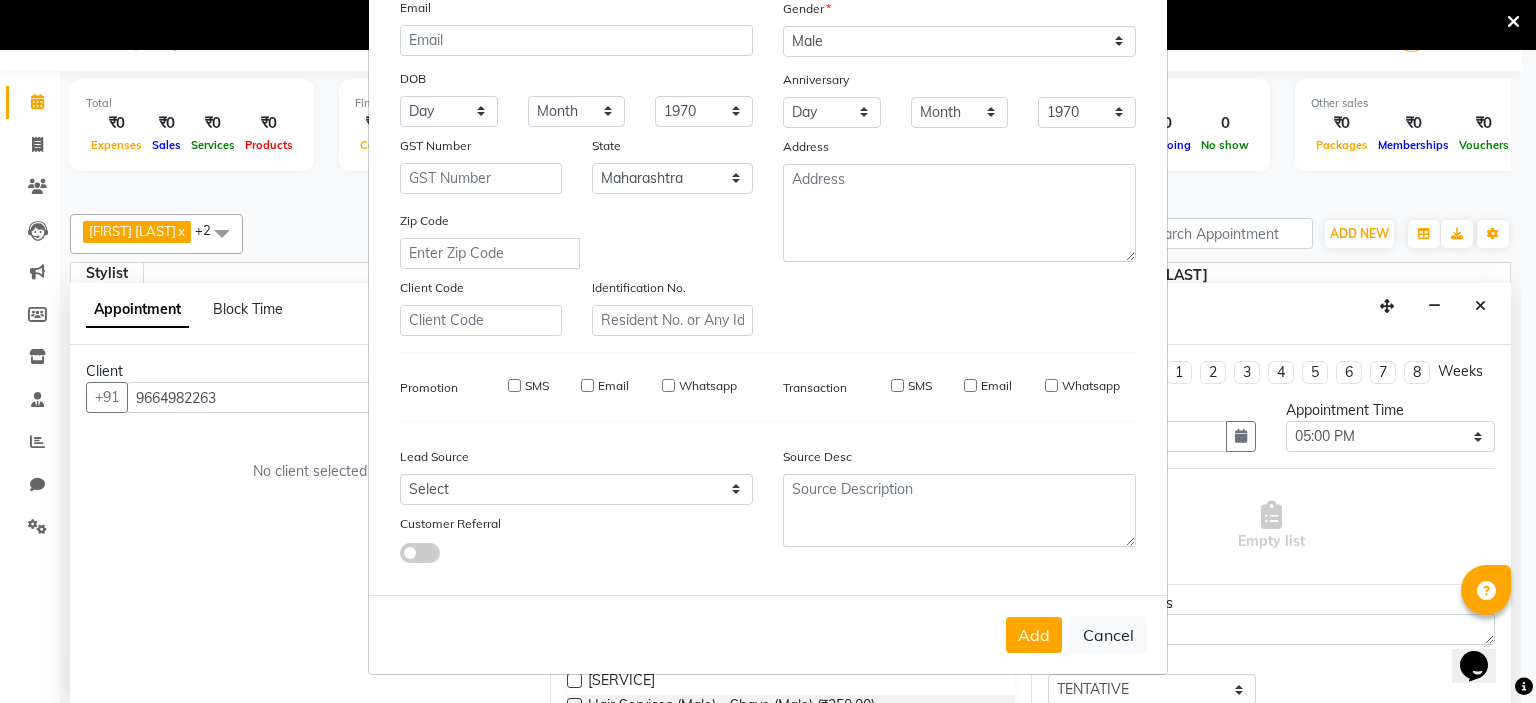 type 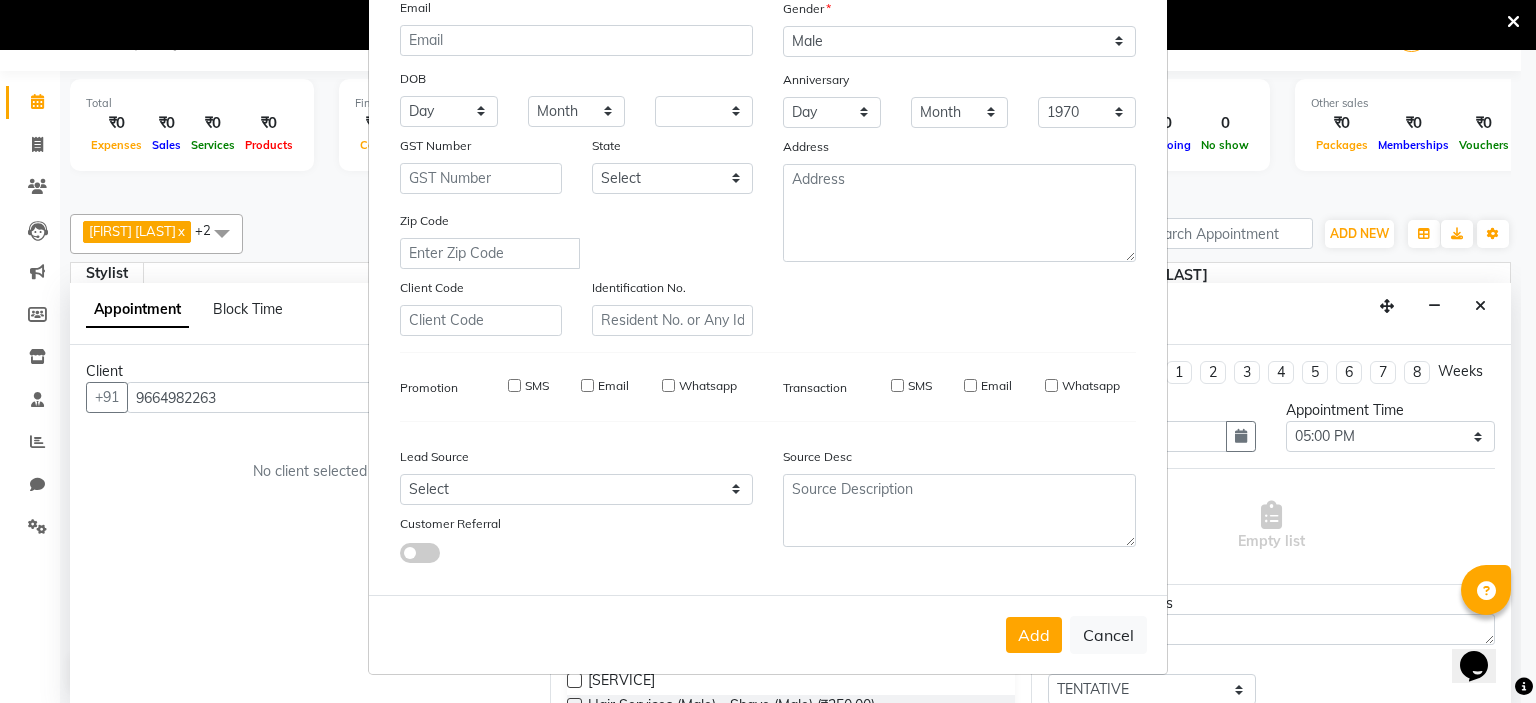 type 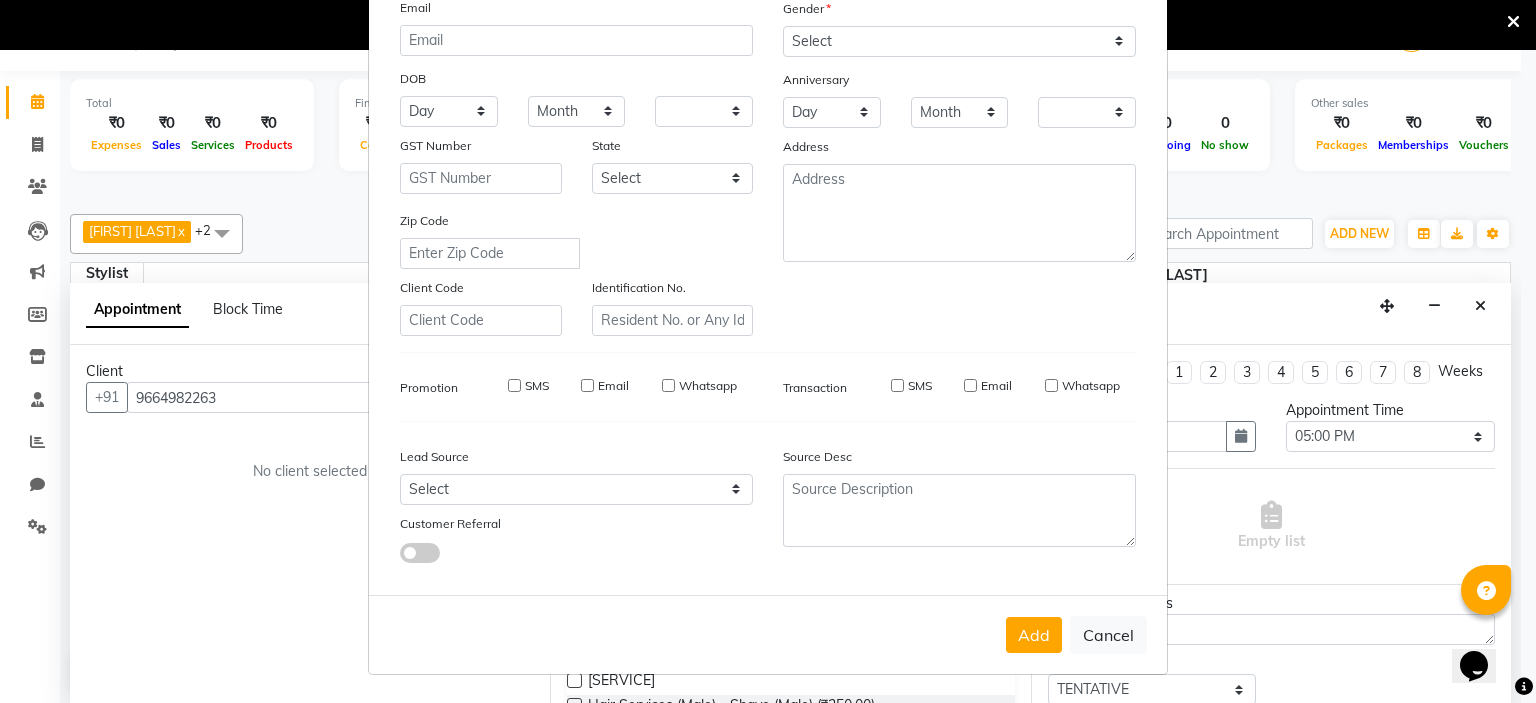 checkbox on "false" 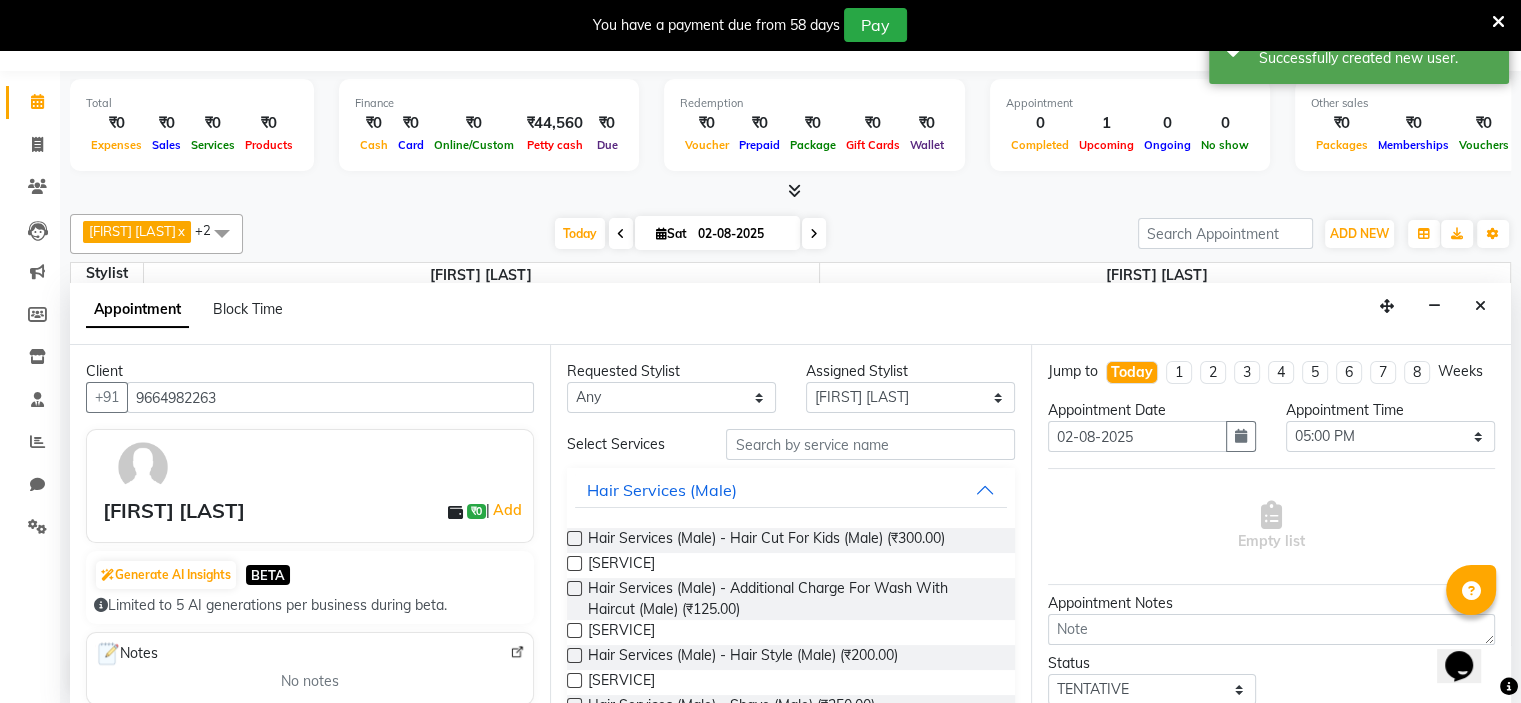 click at bounding box center [574, 563] 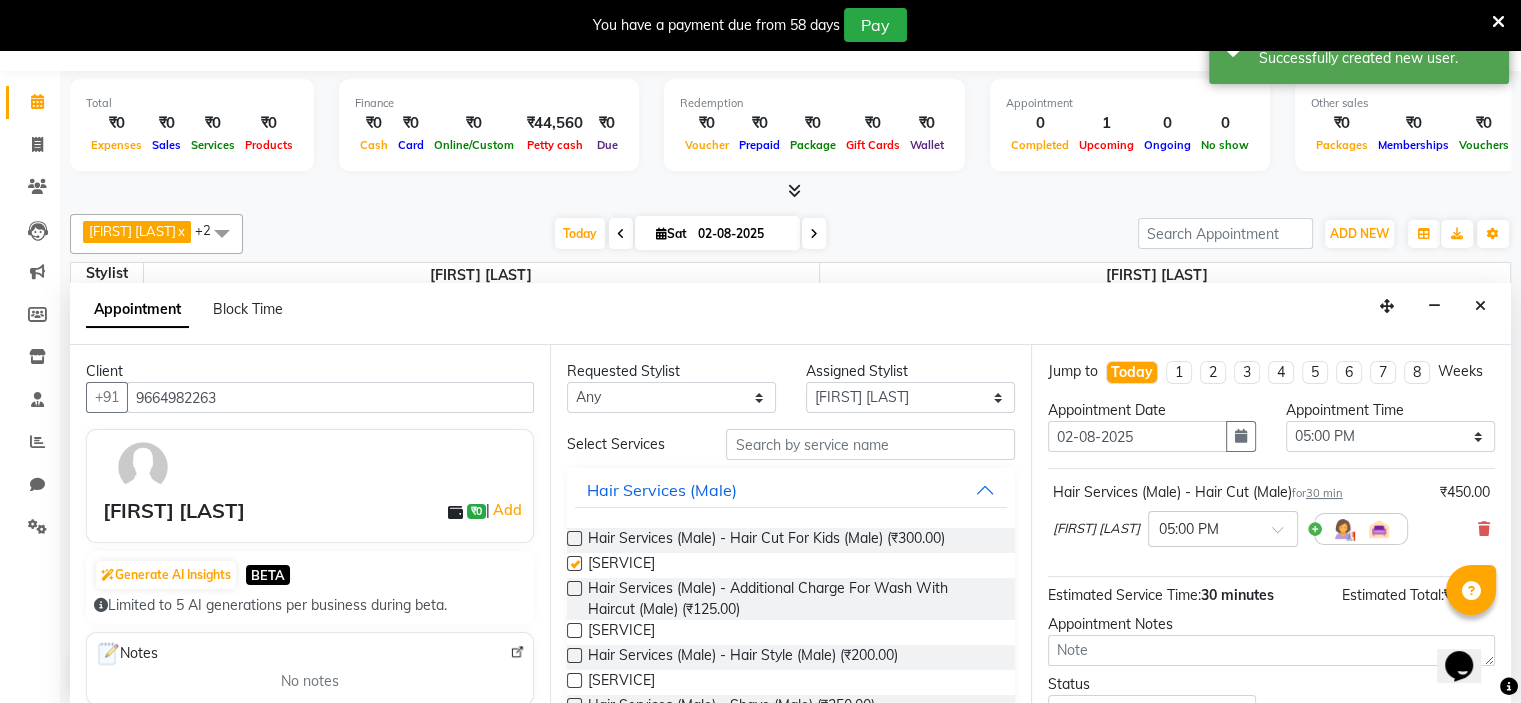 checkbox on "false" 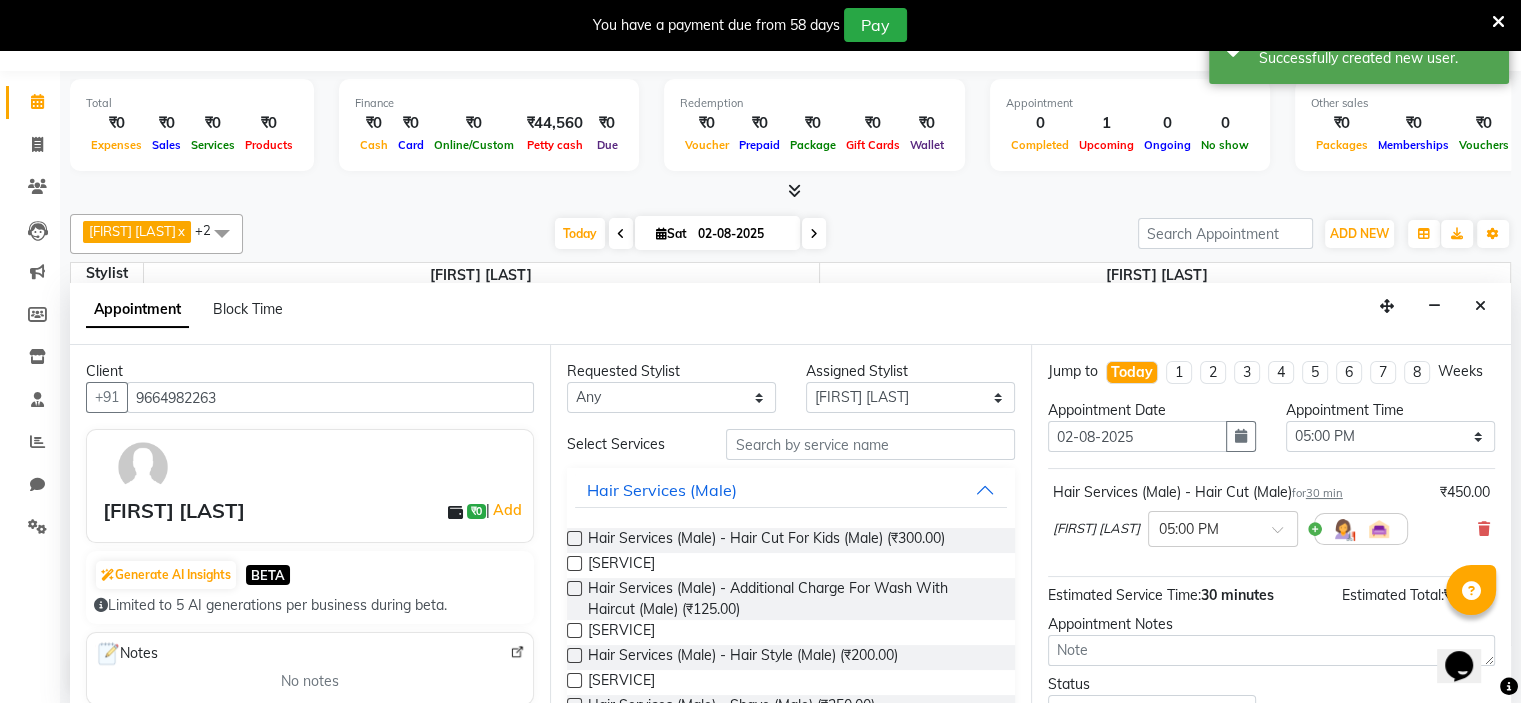 scroll, scrollTop: 164, scrollLeft: 0, axis: vertical 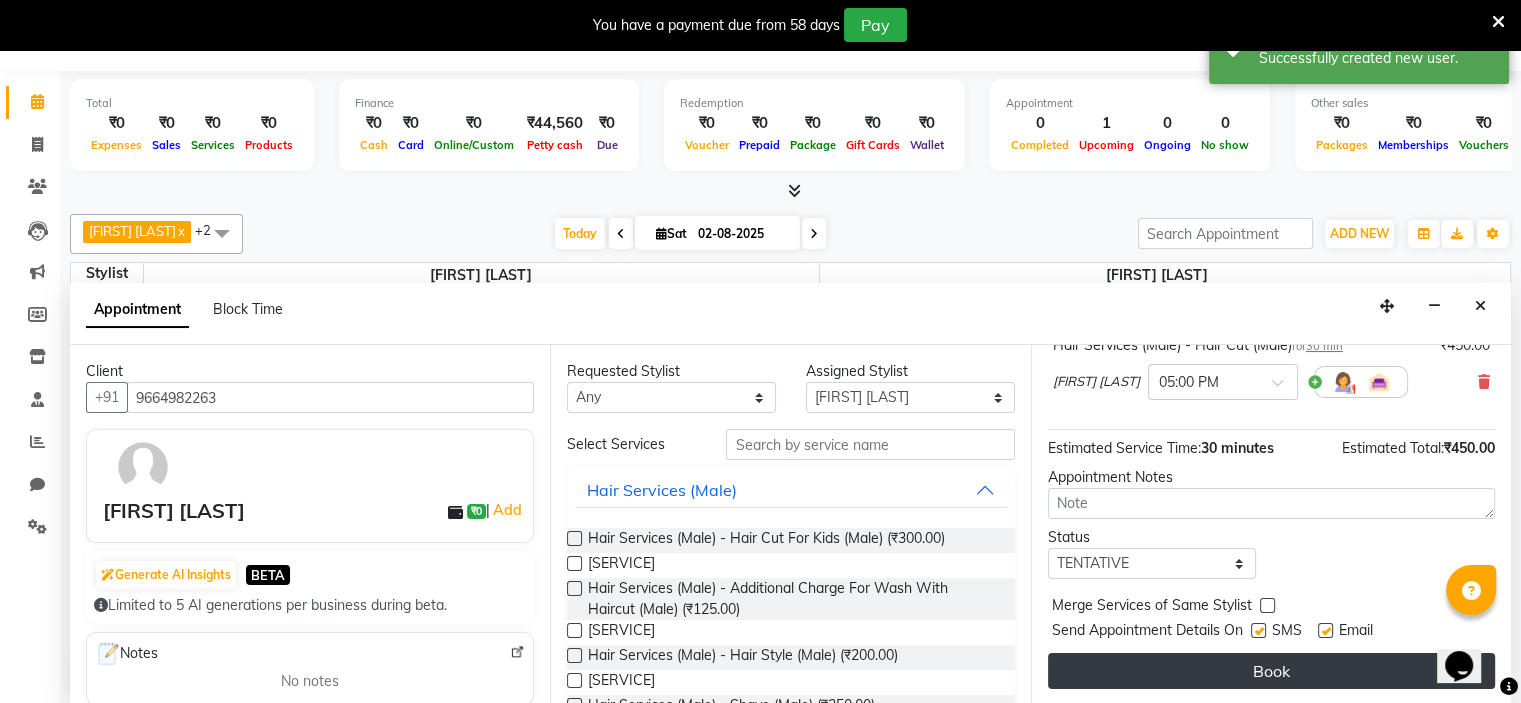 click on "Book" at bounding box center (1271, 671) 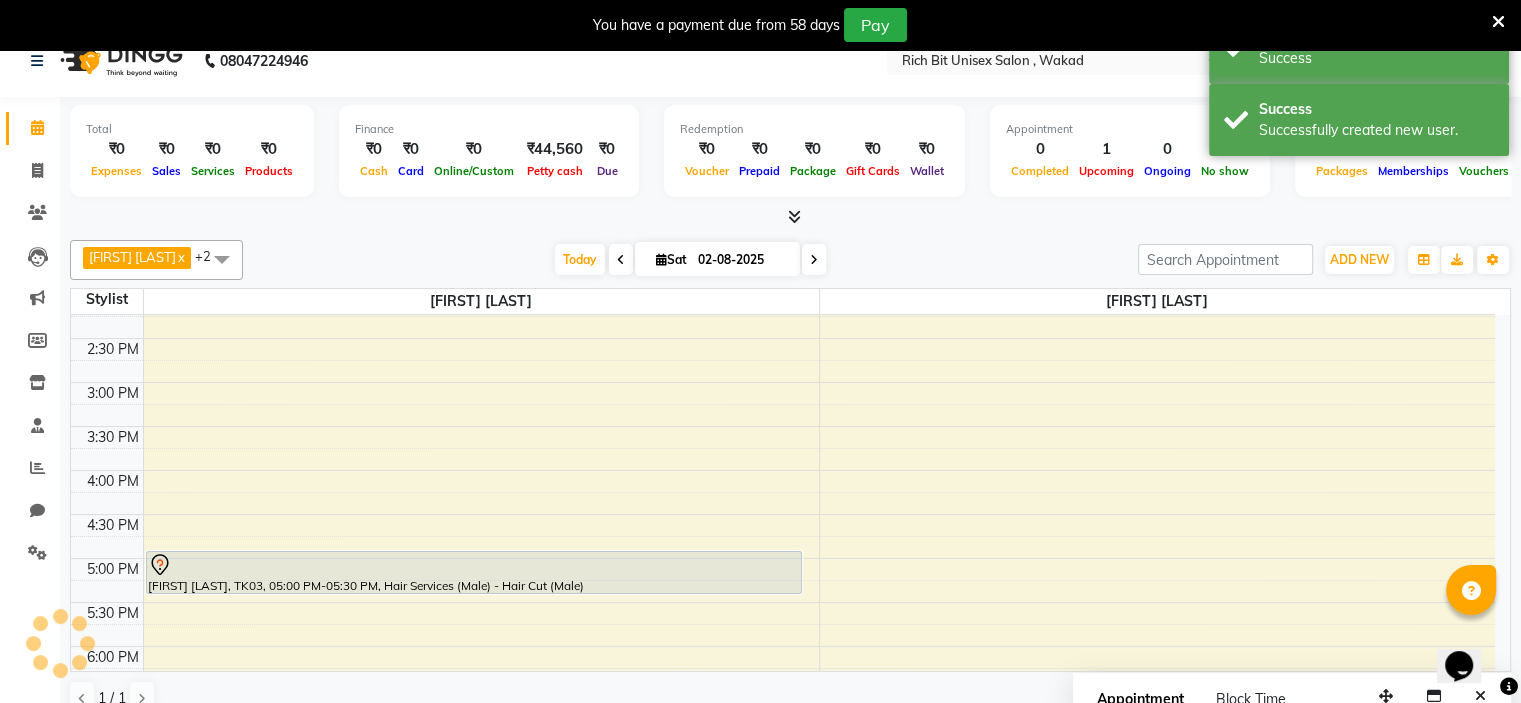 scroll, scrollTop: 0, scrollLeft: 0, axis: both 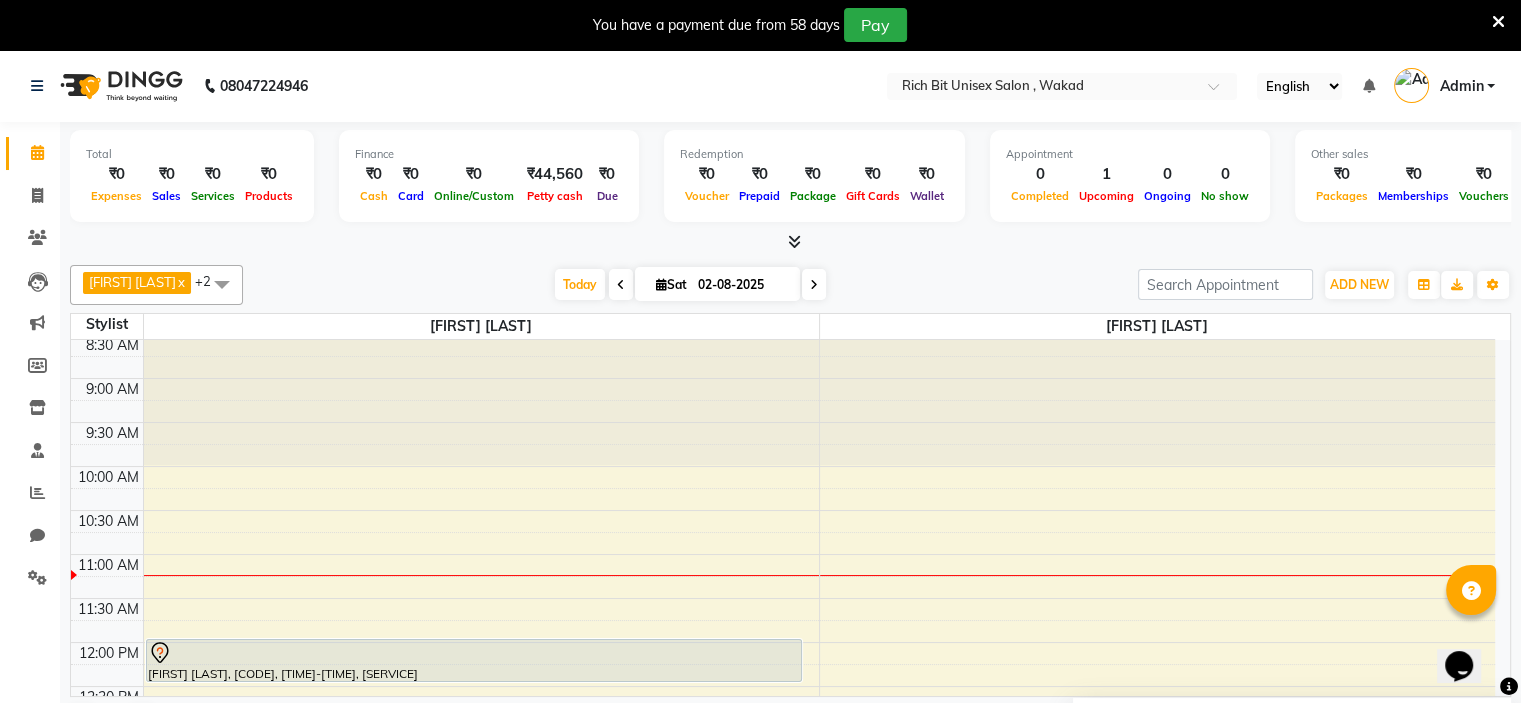 click at bounding box center [814, 284] 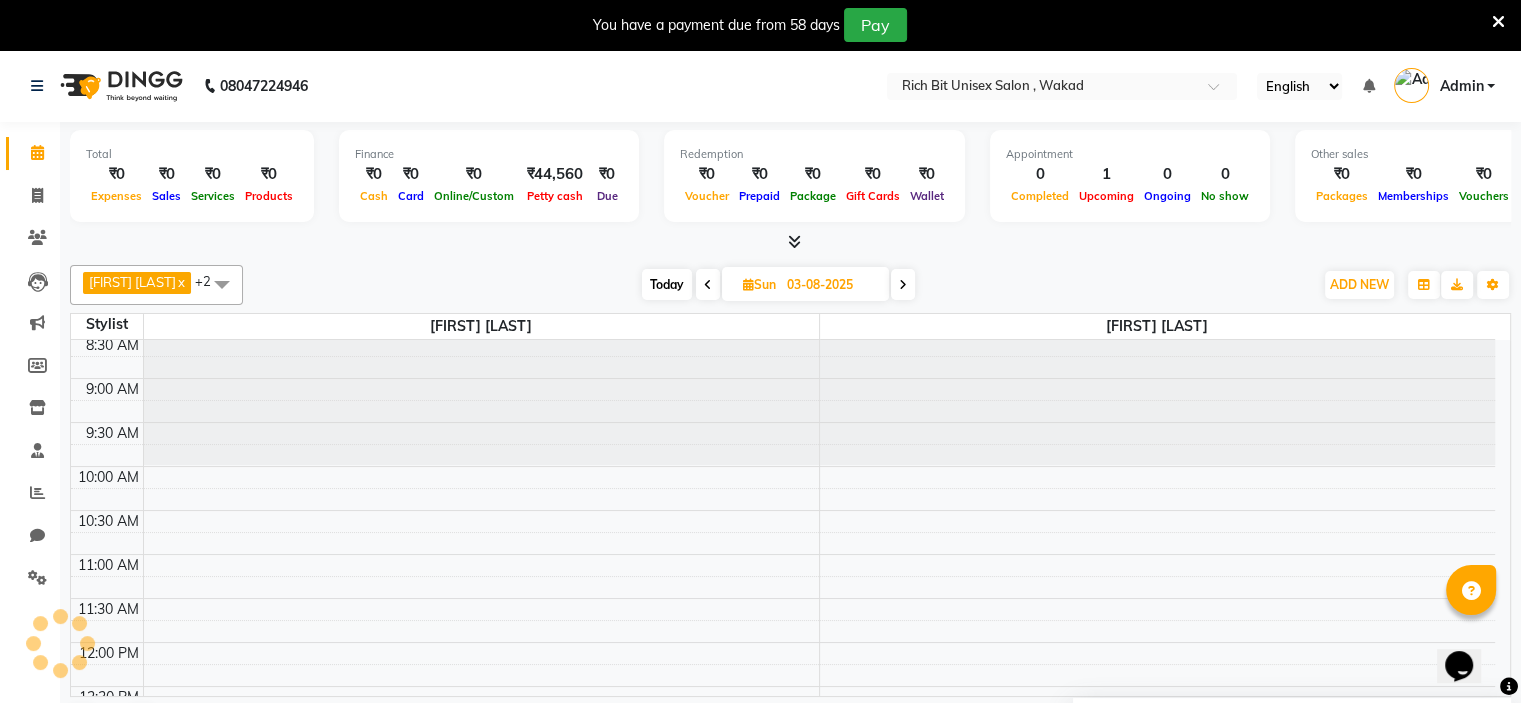 scroll, scrollTop: 263, scrollLeft: 0, axis: vertical 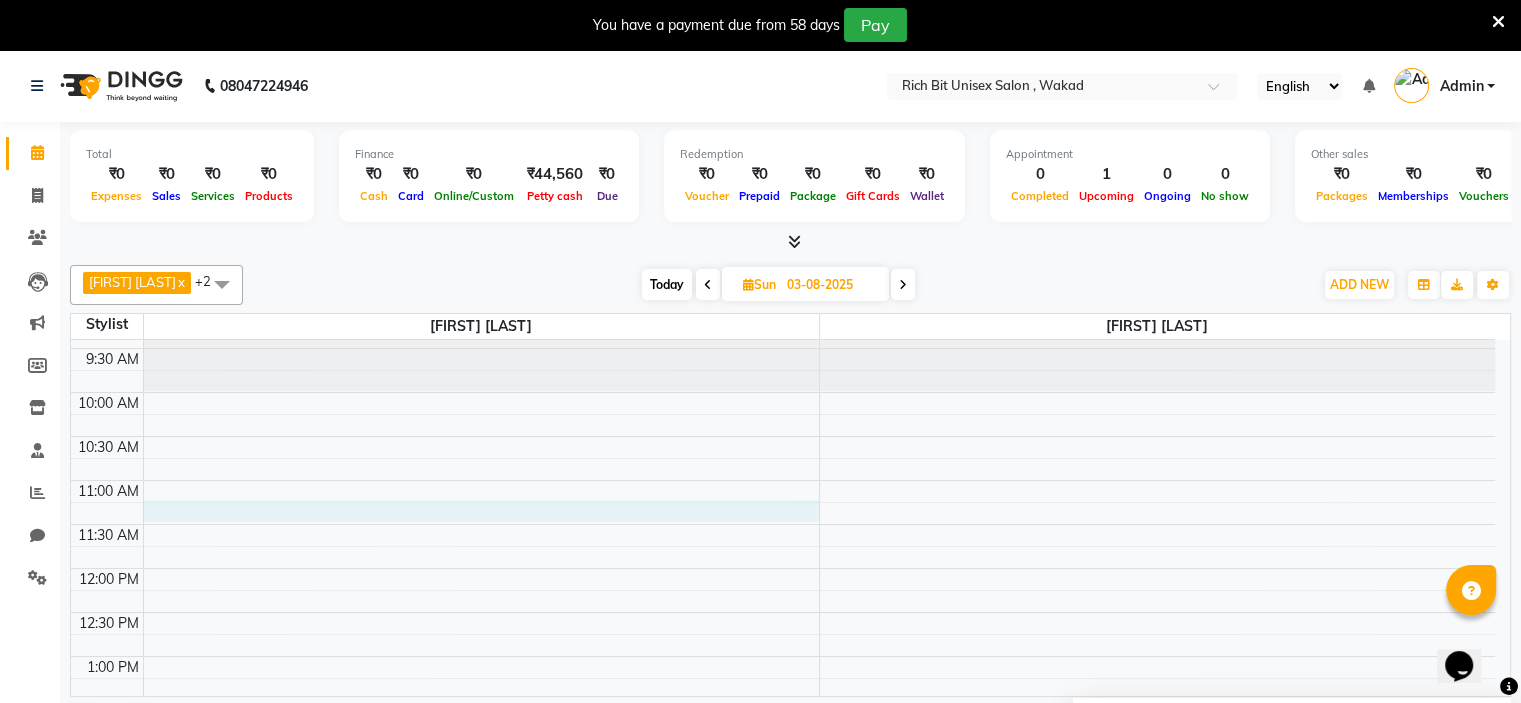 click on "8:00 AM 8:30 AM 9:00 AM 9:30 AM 10:00 AM 10:30 AM 11:00 AM 11:30 AM 12:00 PM 12:30 PM 1:00 PM 1:30 PM 2:00 PM 2:30 PM 3:00 PM 3:30 PM 4:00 PM 4:30 PM 5:00 PM 5:30 PM 6:00 PM 6:30 PM 7:00 PM 7:30 PM 8:00 PM 8:30 PM 9:00 PM 9:30 PM 10:00 PM 10:30 PM" at bounding box center [783, 876] 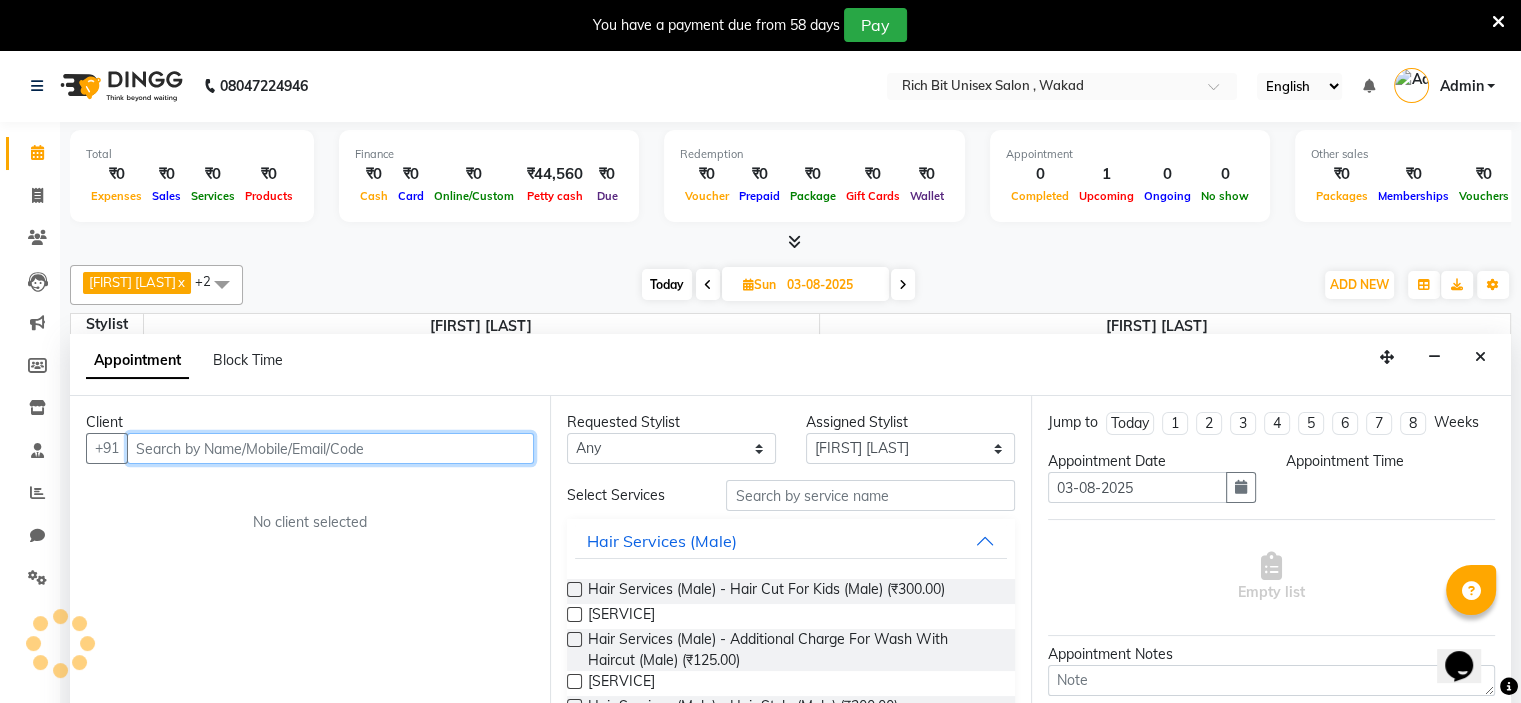 scroll, scrollTop: 51, scrollLeft: 0, axis: vertical 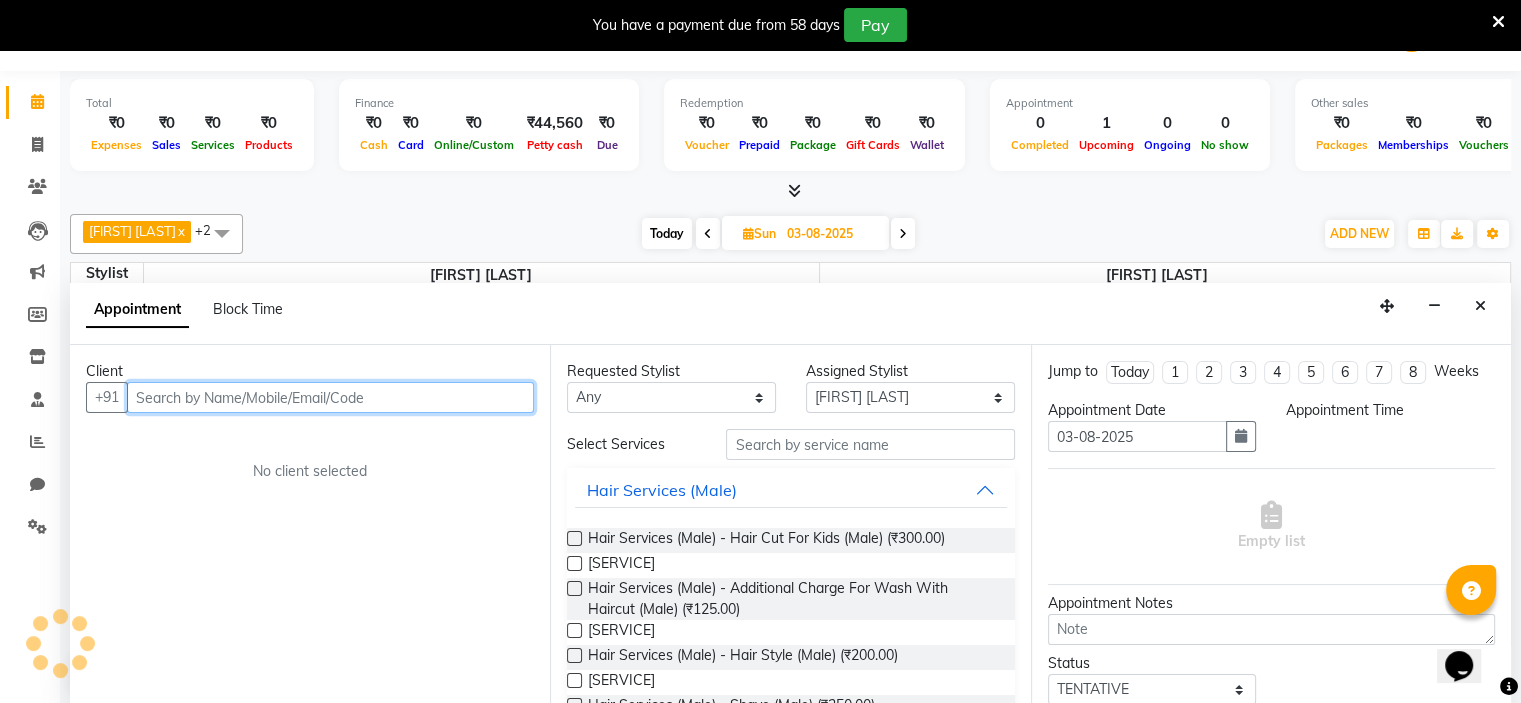 select on "675" 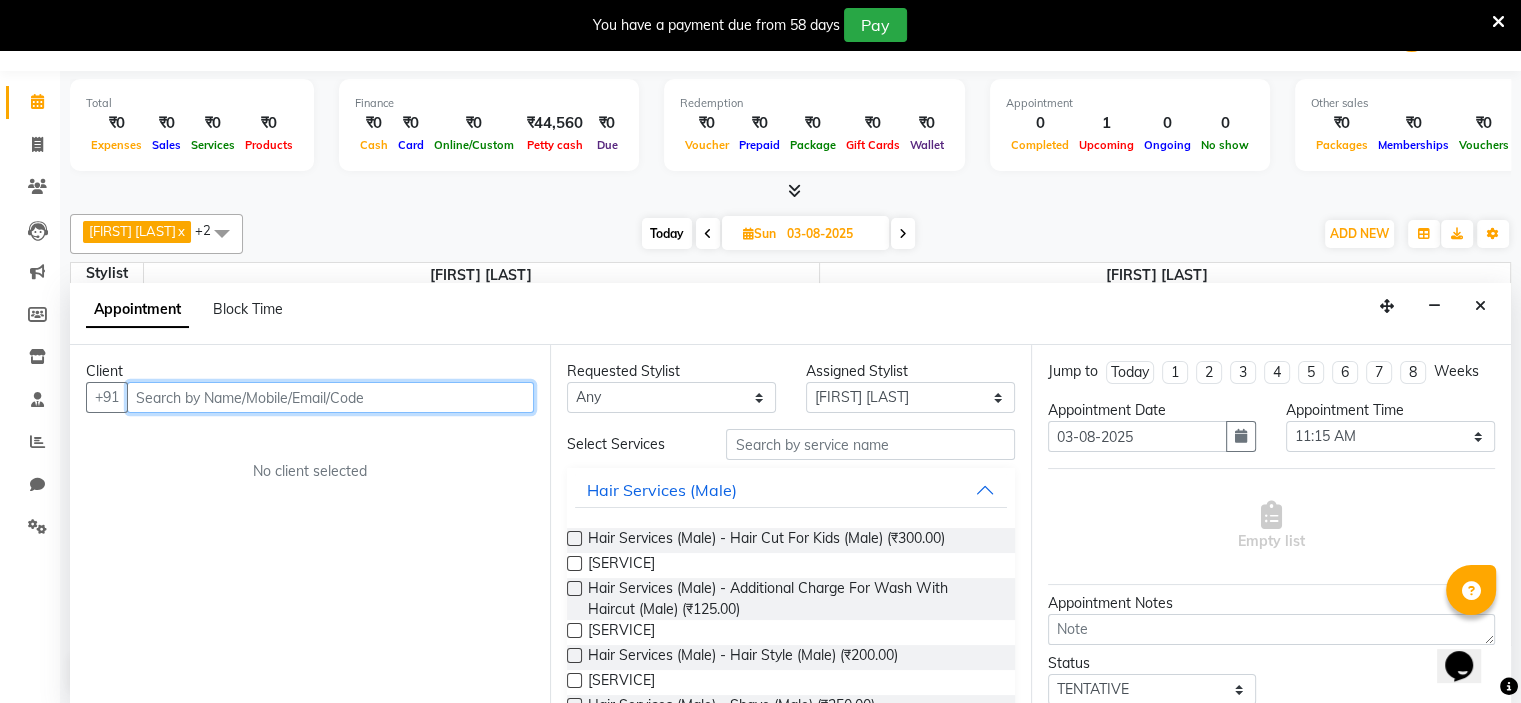 click at bounding box center [330, 397] 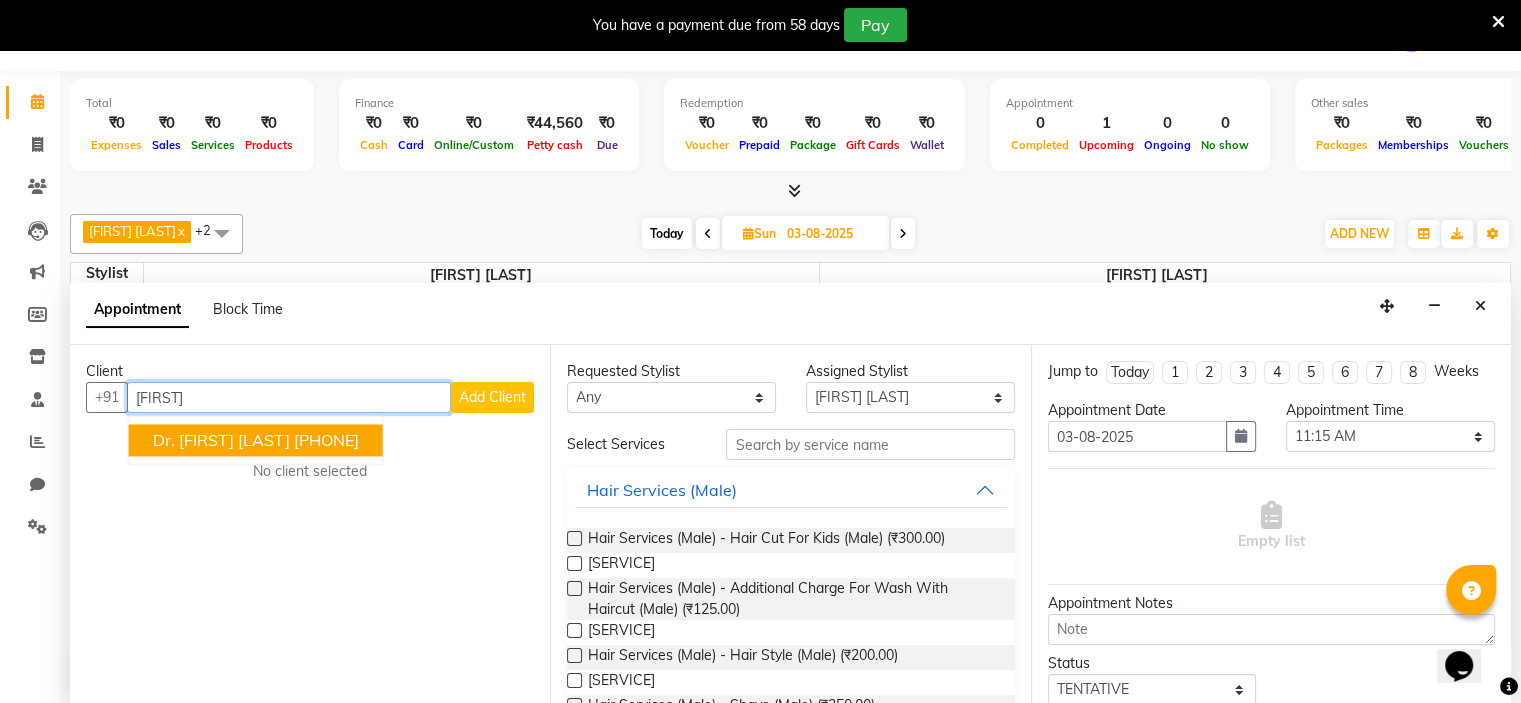 click on "Dr. [FIRST] [LAST]" at bounding box center (221, 440) 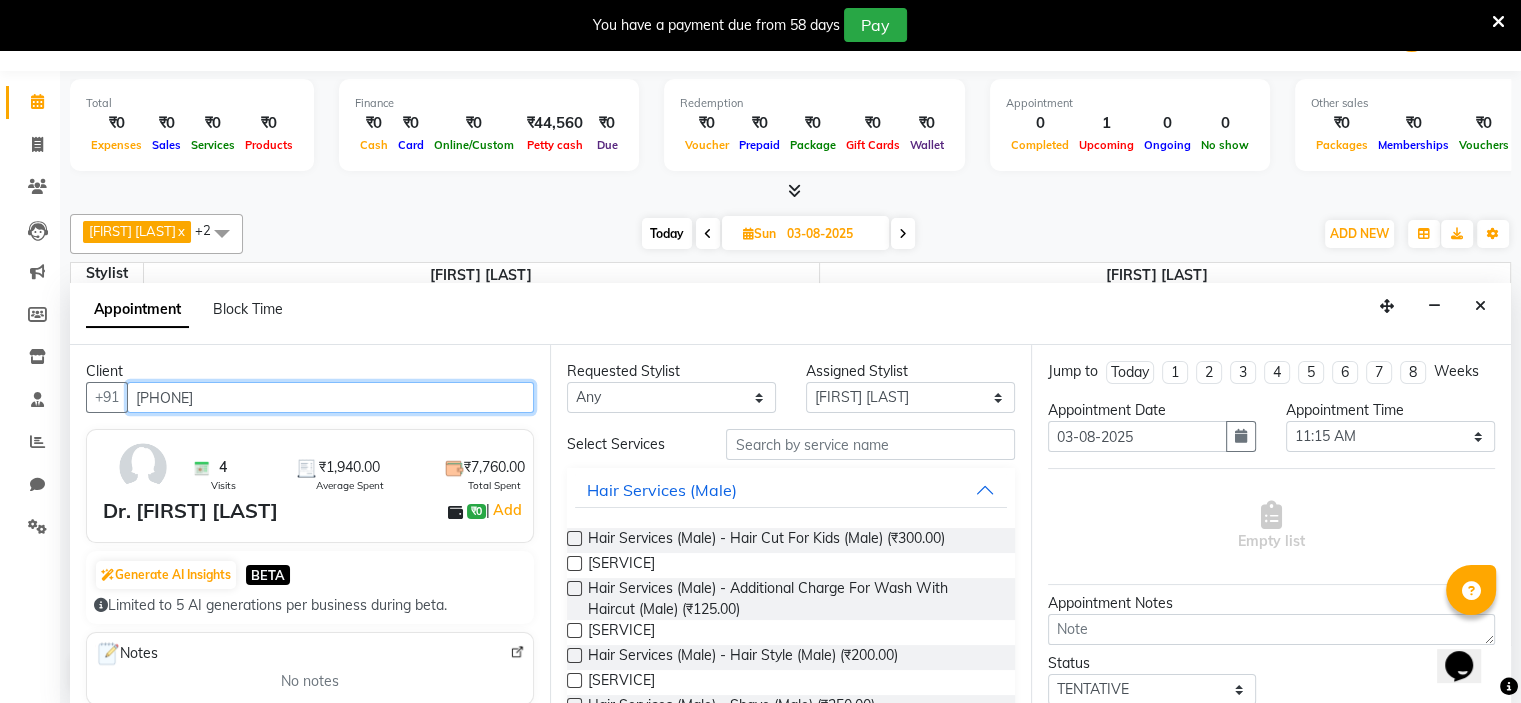 type on "[PHONE]" 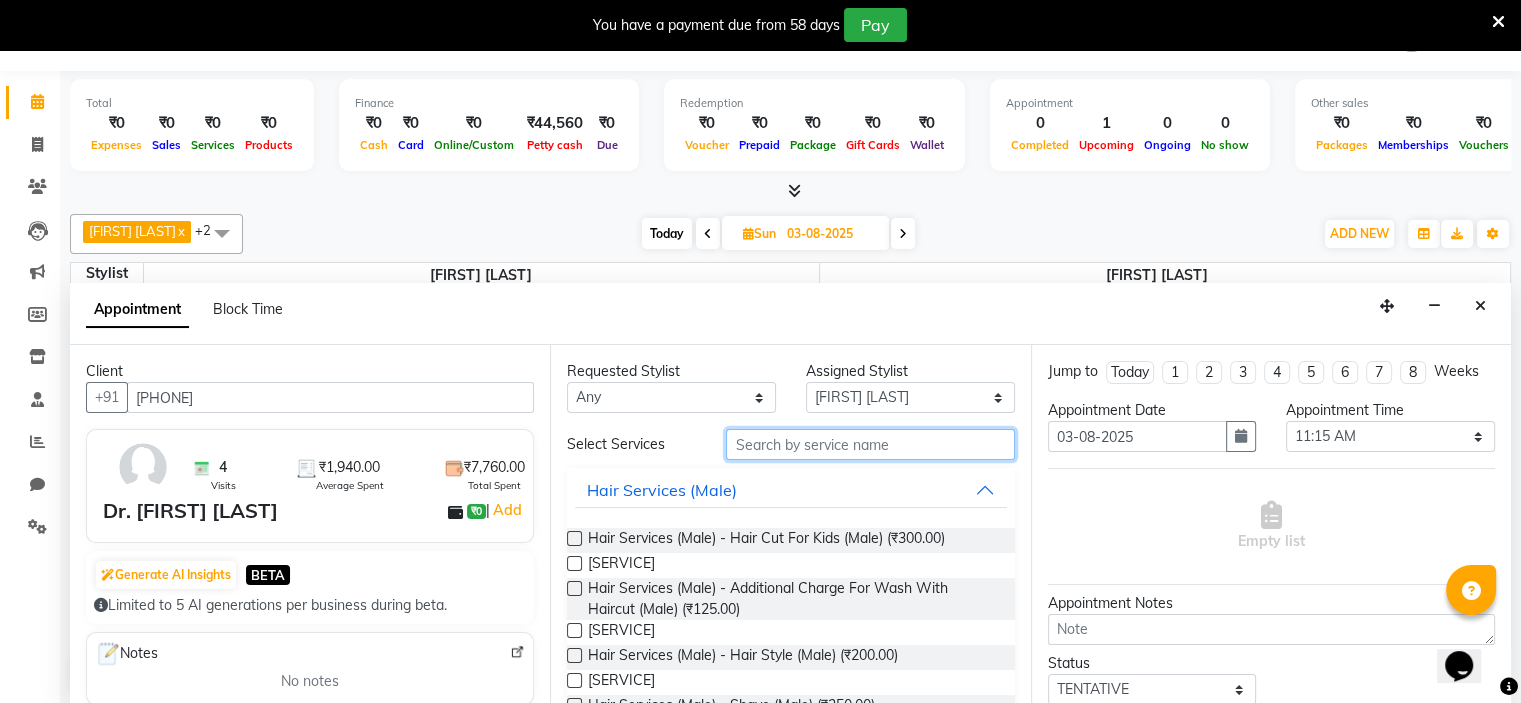 click at bounding box center [870, 444] 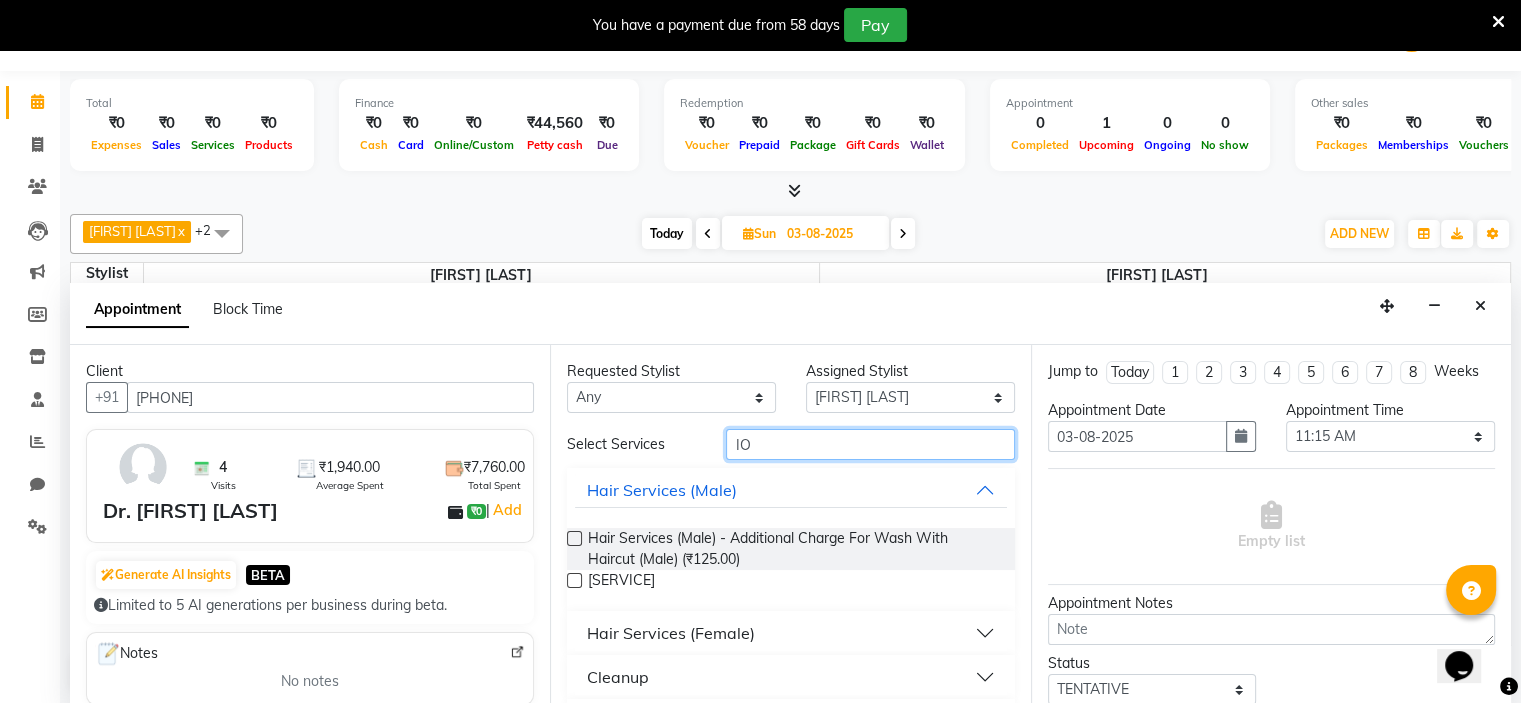 type on "I" 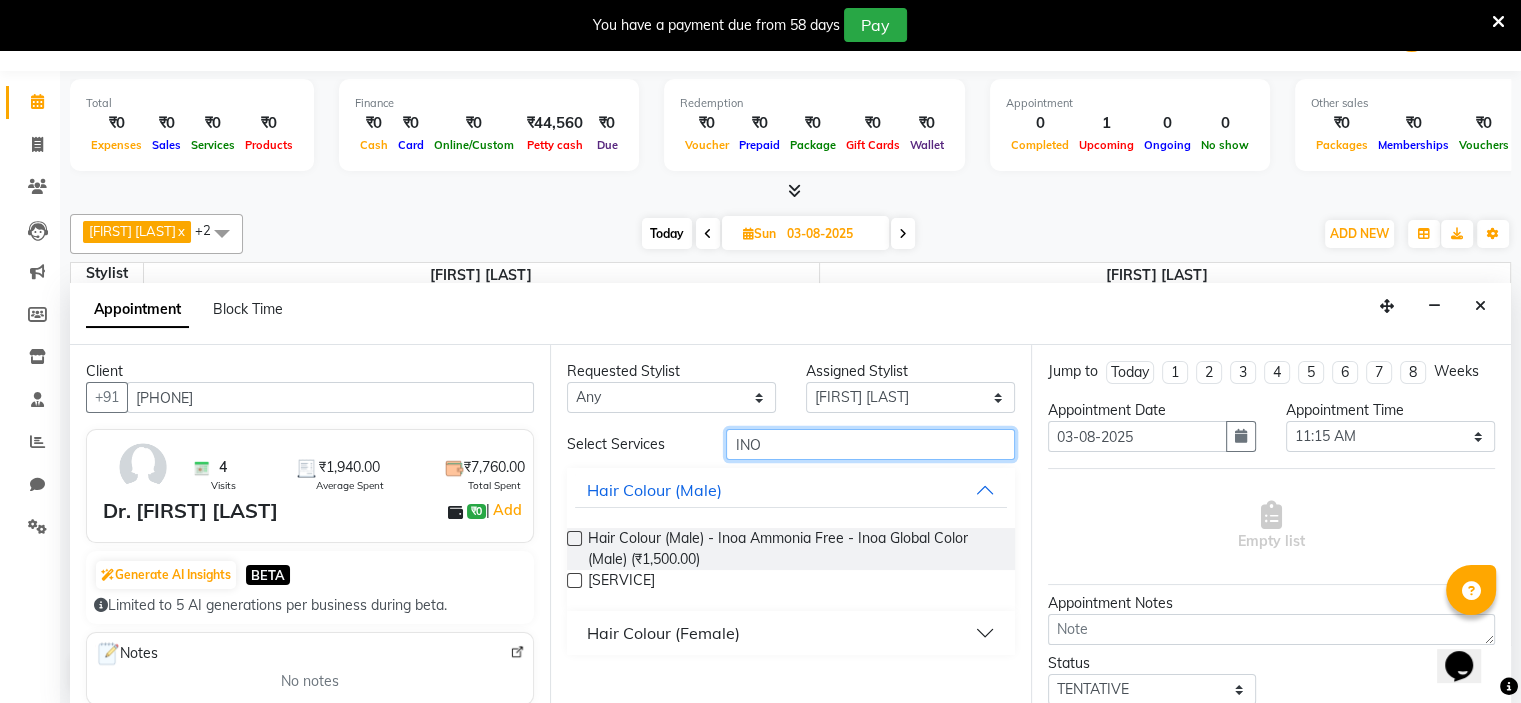 type on "INO" 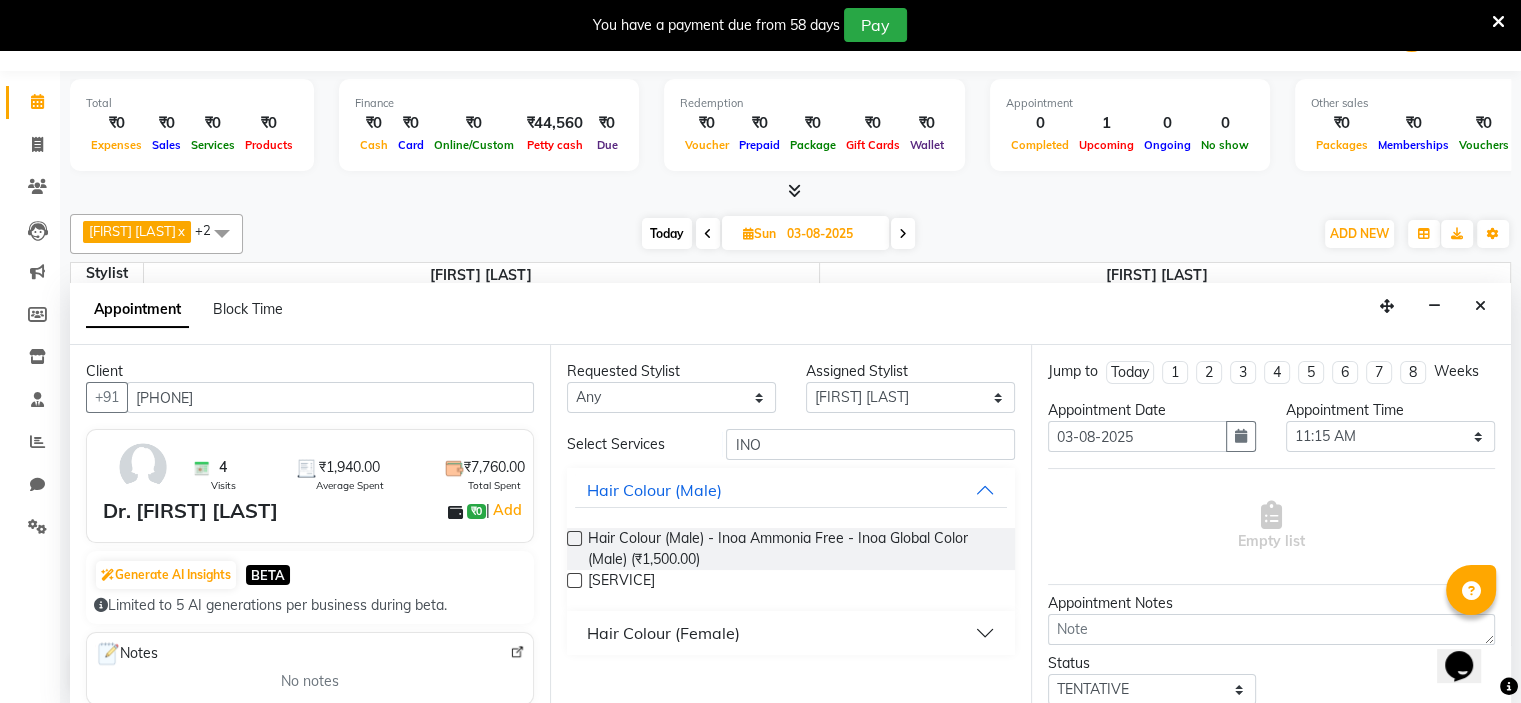 click on "Hair Colour (Female)" at bounding box center [663, 633] 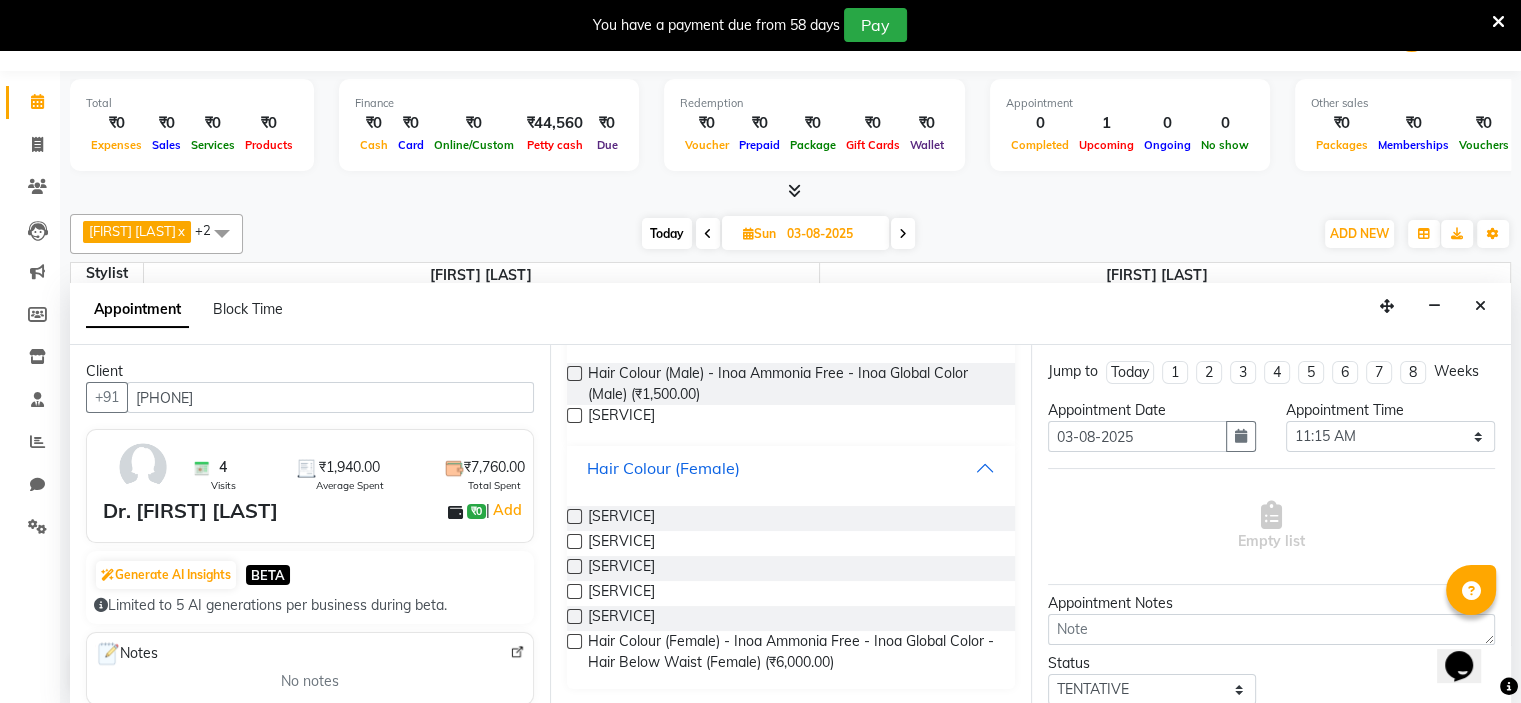scroll, scrollTop: 266, scrollLeft: 0, axis: vertical 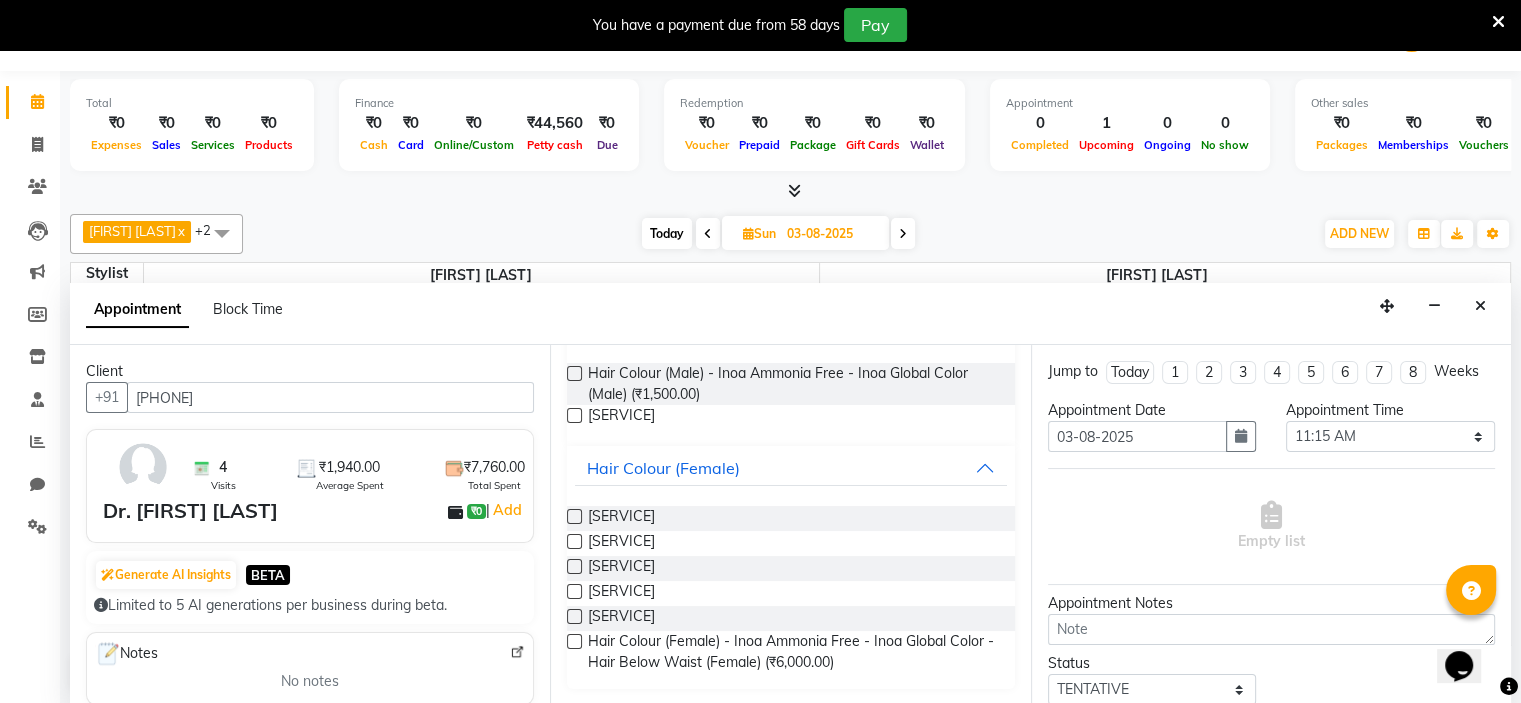 click at bounding box center (573, 520) 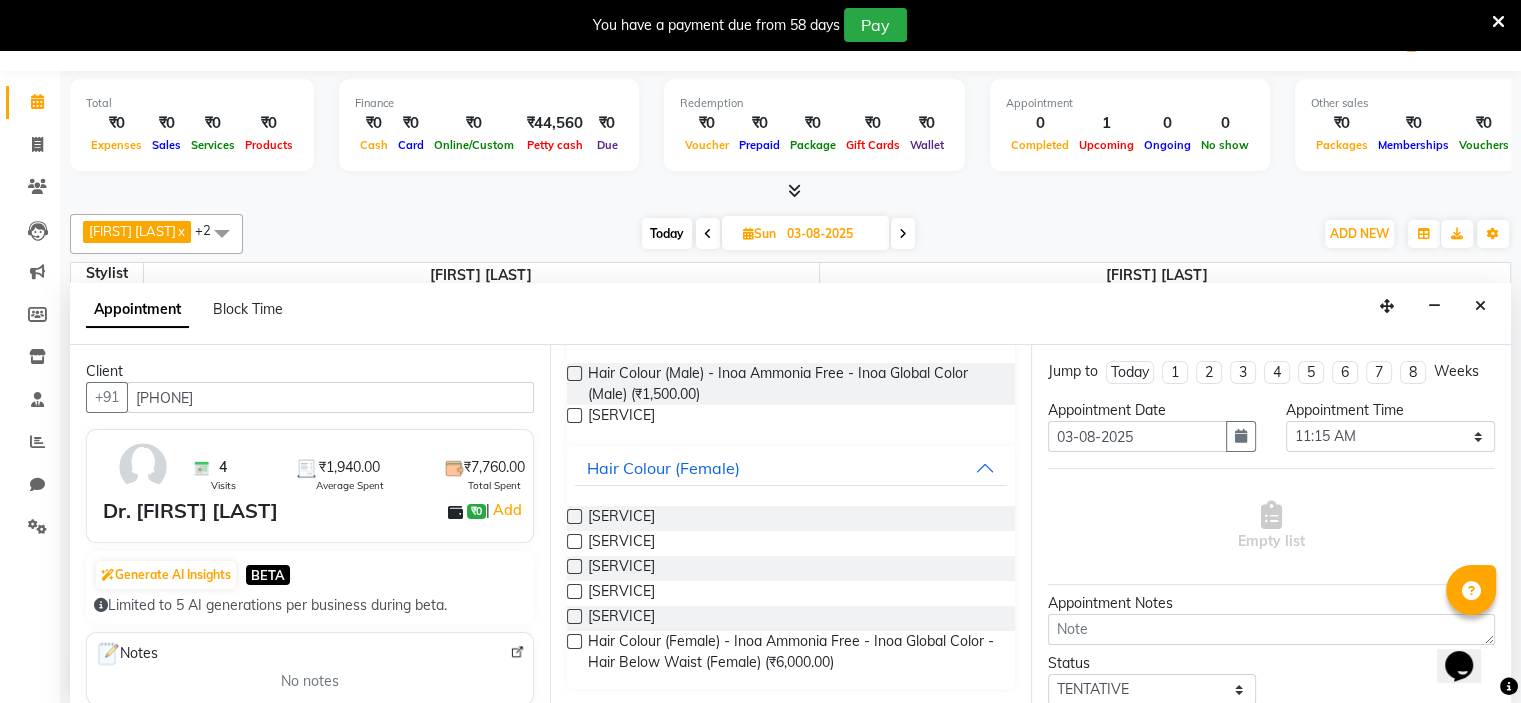 click at bounding box center [574, 516] 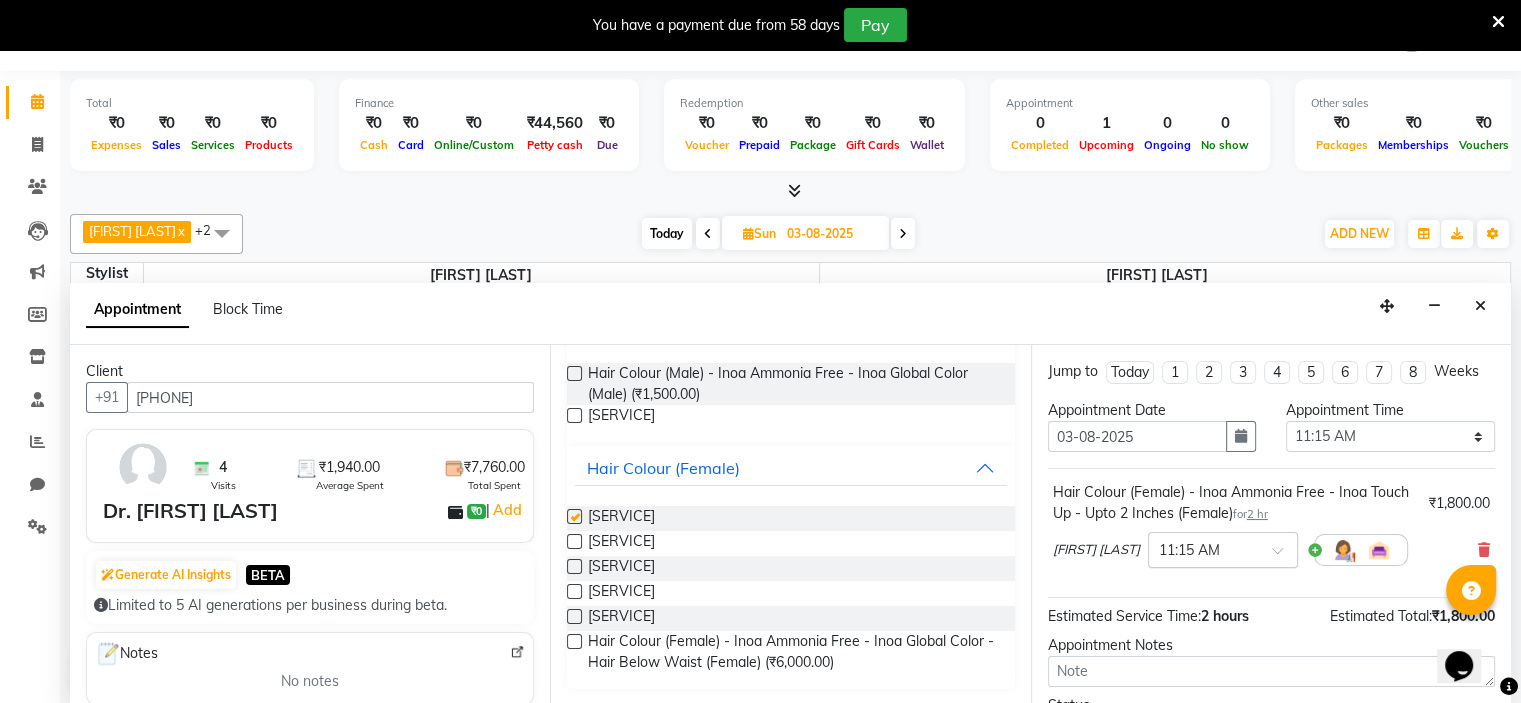 checkbox on "false" 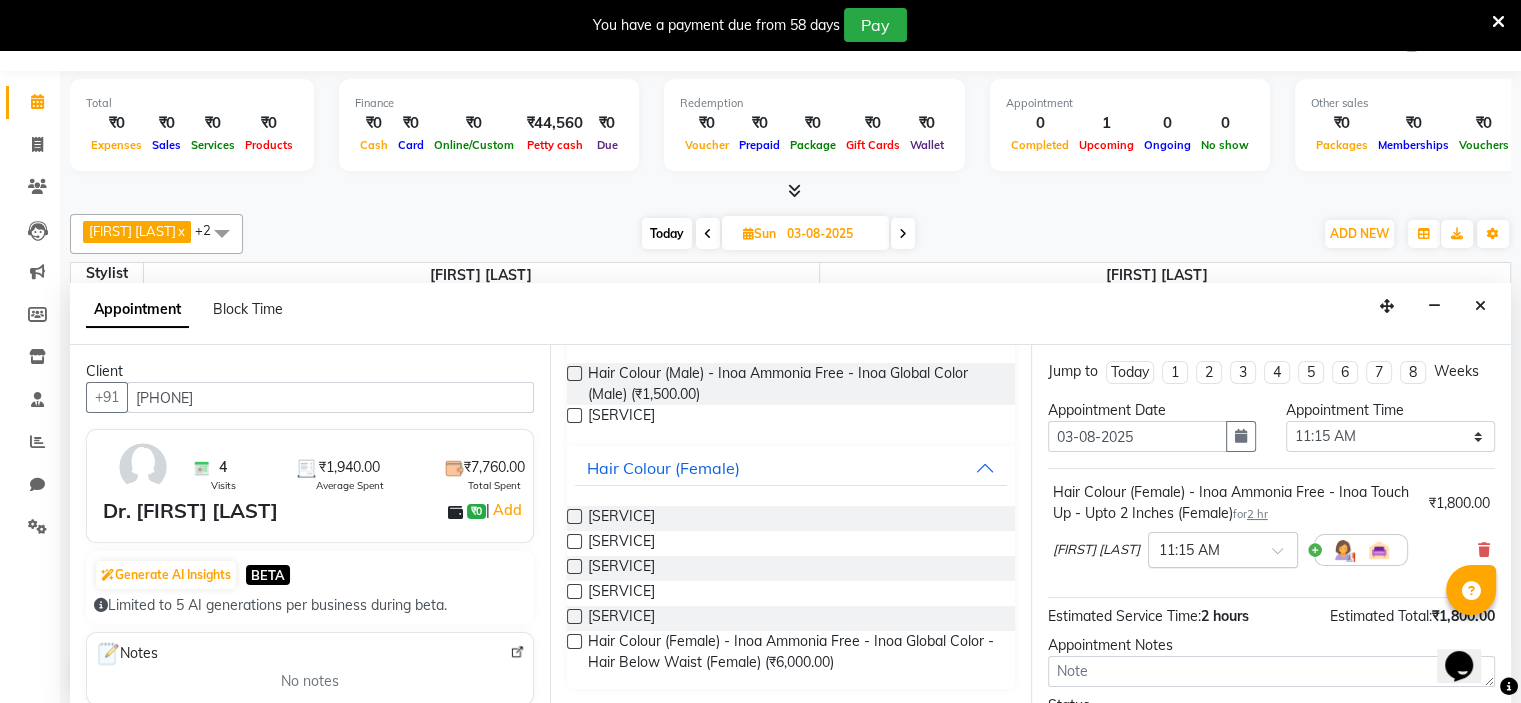 scroll, scrollTop: 166, scrollLeft: 0, axis: vertical 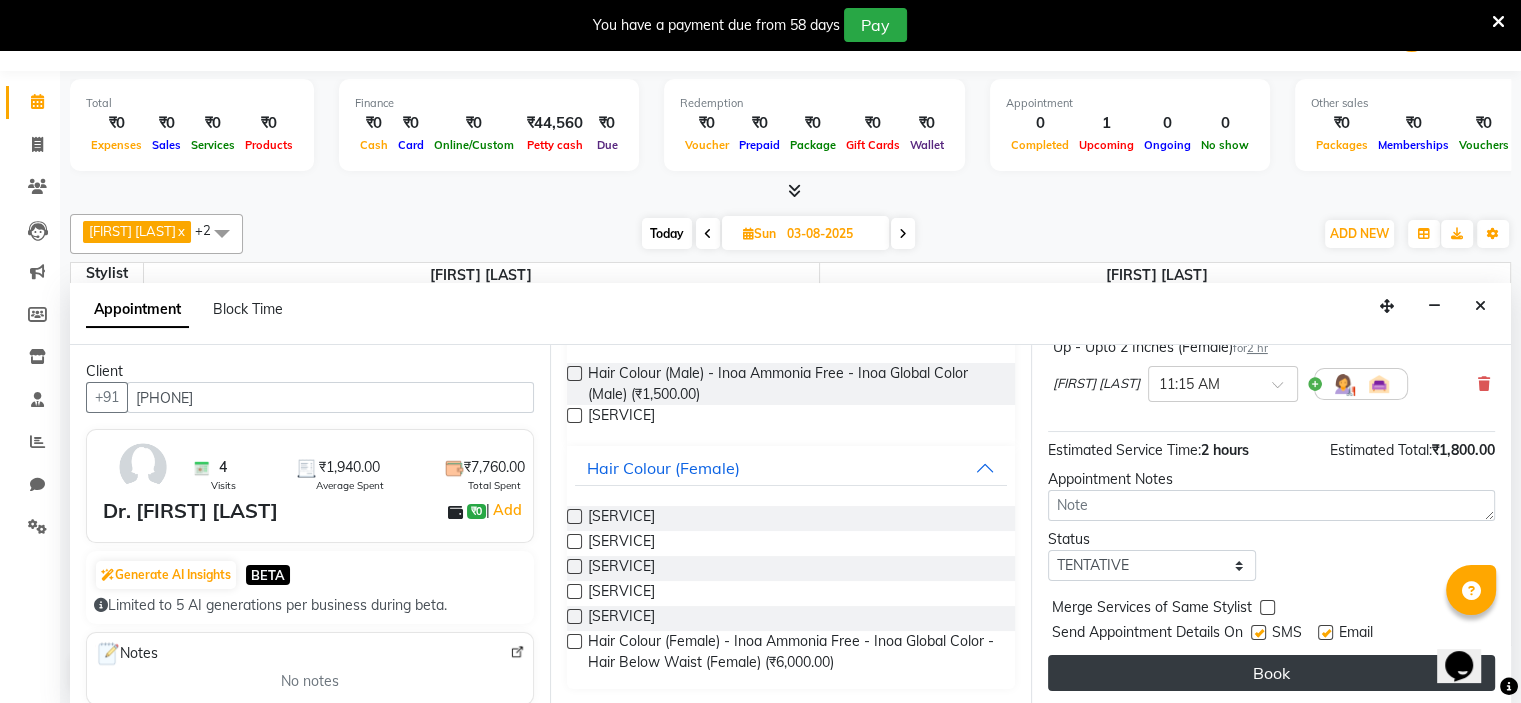 click on "Book" at bounding box center (1271, 673) 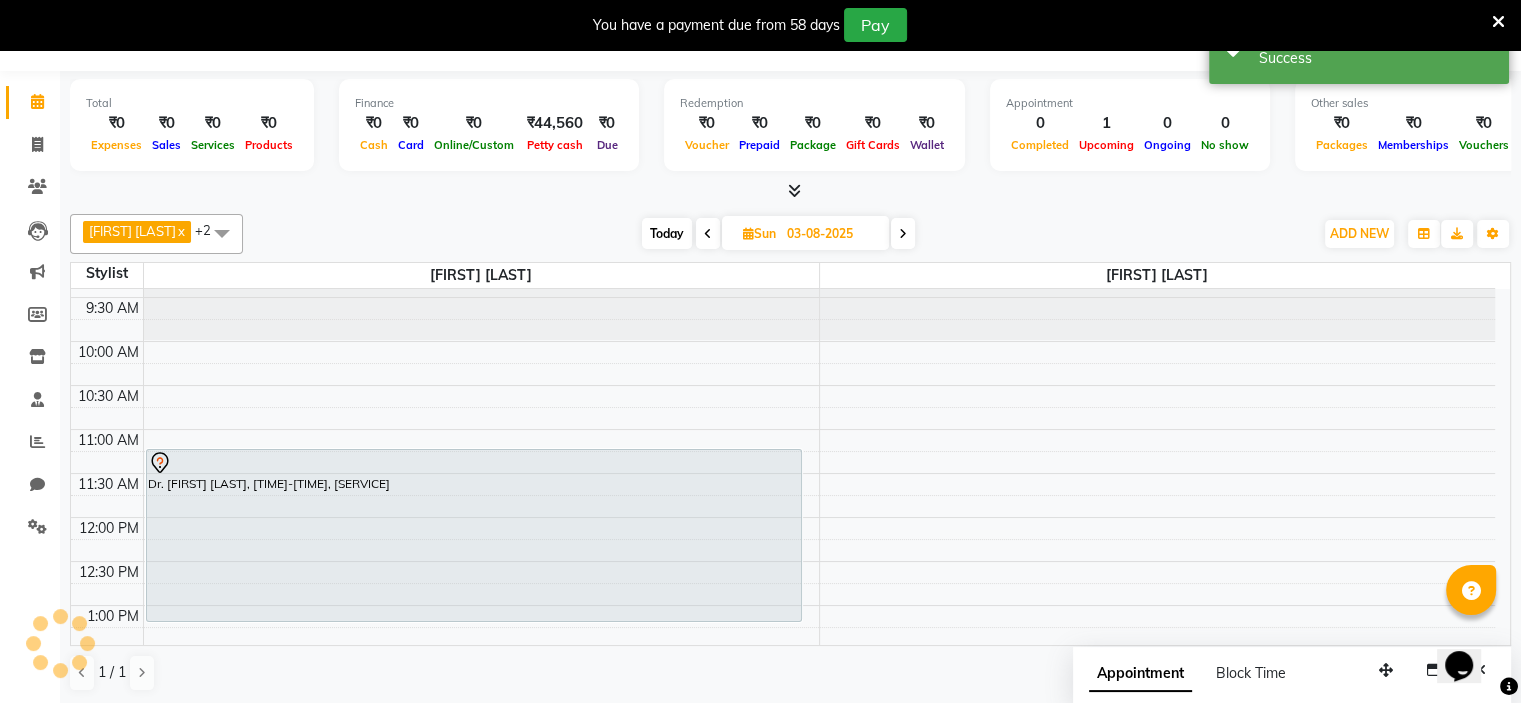 scroll, scrollTop: 0, scrollLeft: 0, axis: both 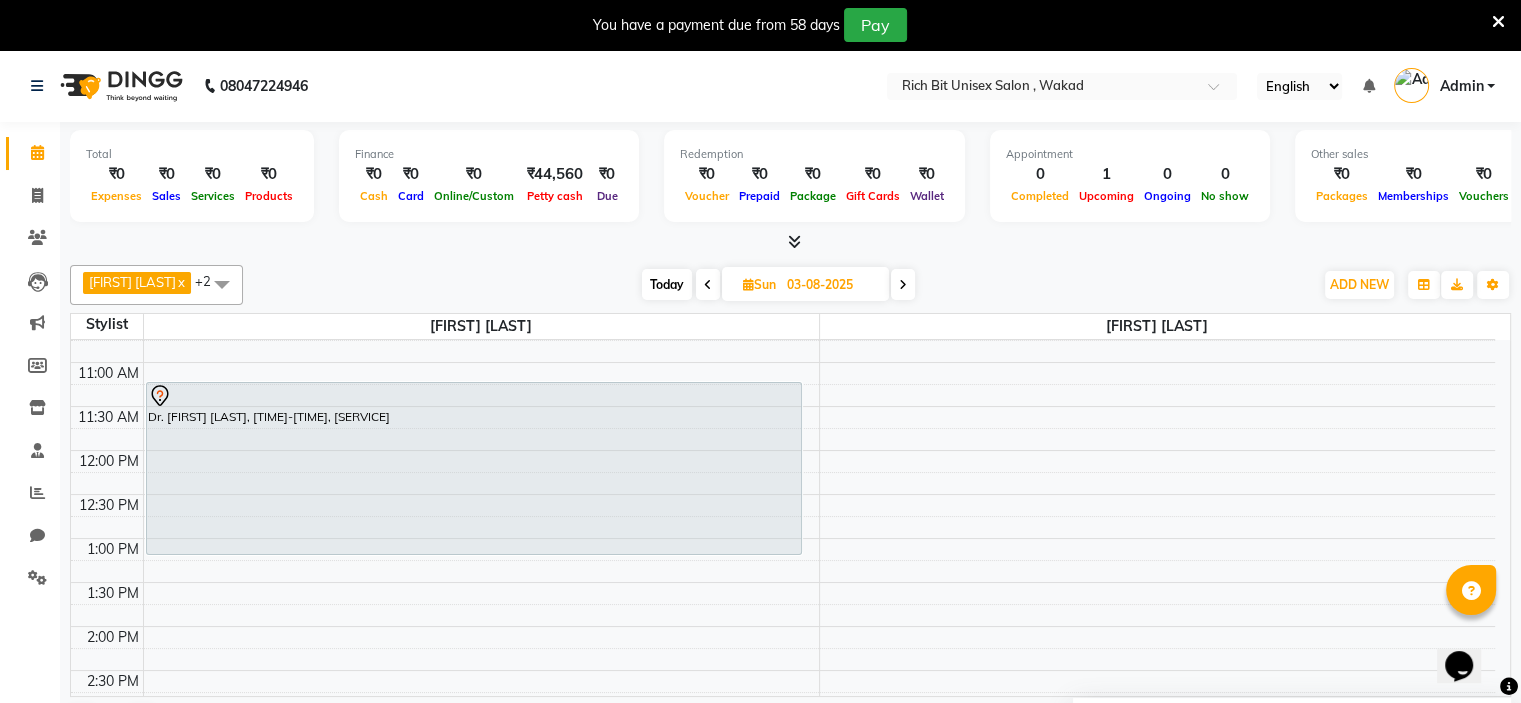 click on "Today" at bounding box center (667, 284) 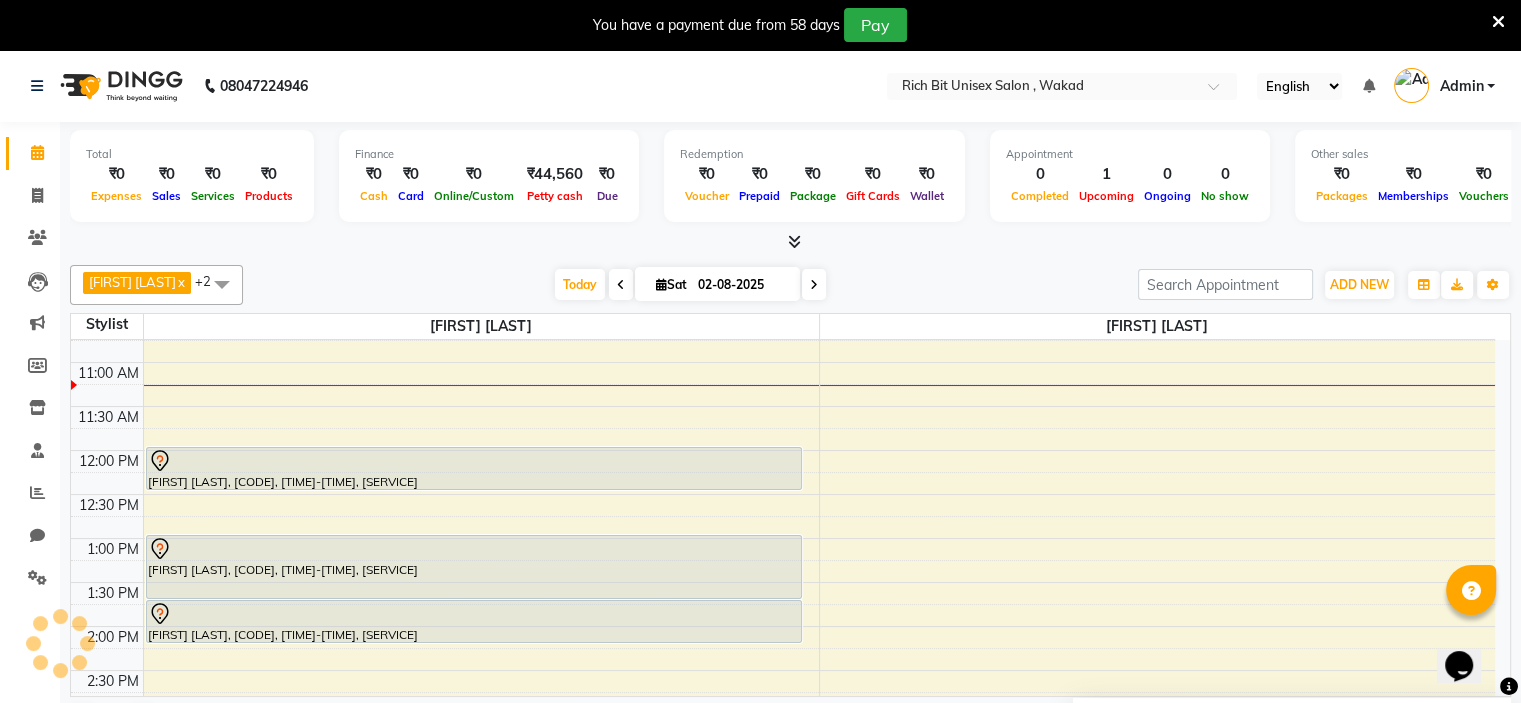 scroll, scrollTop: 263, scrollLeft: 0, axis: vertical 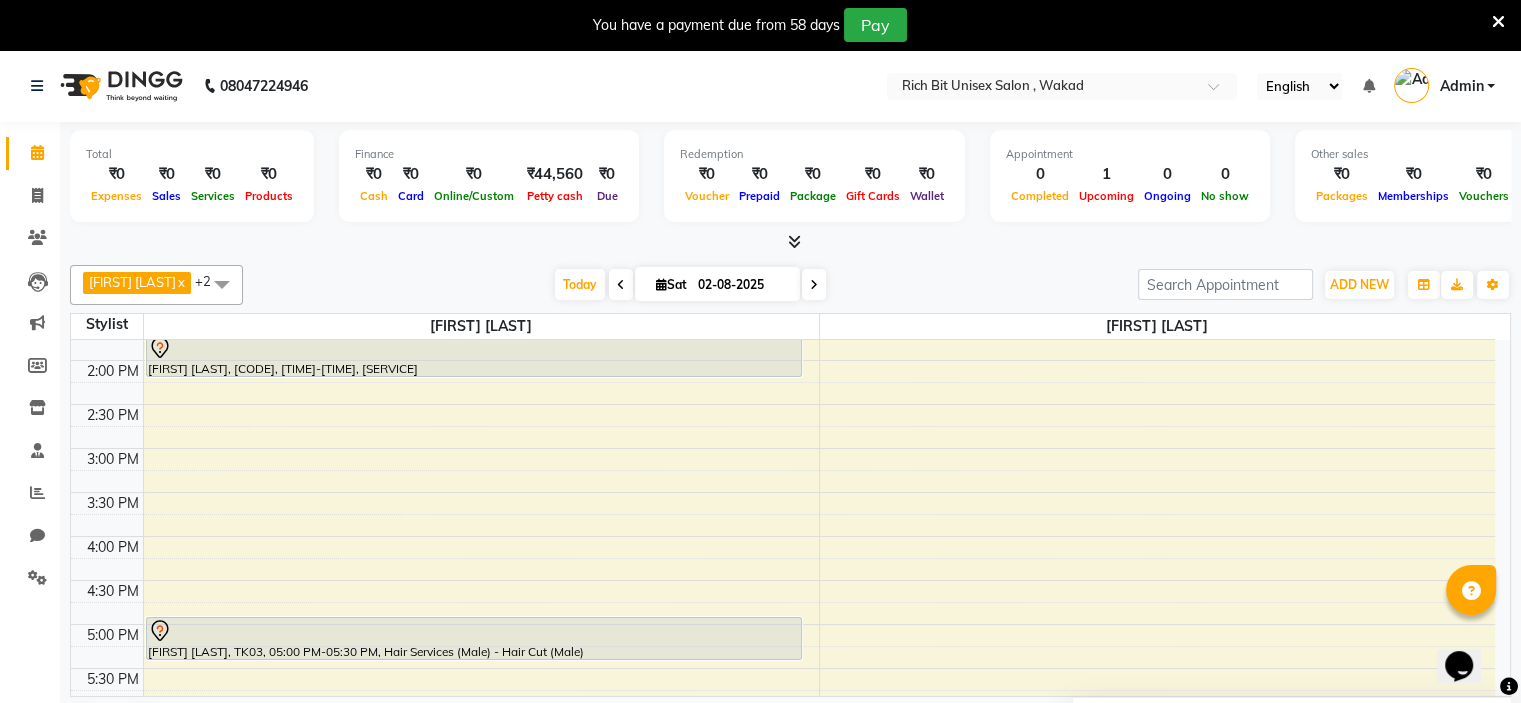 click on "[FIRST] [LAST], [CODE], [TIME]-[TIME], [SERVICE]             [FIRST] [LAST], [CODE], [TIME]-[TIME], [SERVICE]             [FIRST] [LAST], [CODE], [TIME]-[TIME], [SERVICE]" at bounding box center (783, 492) 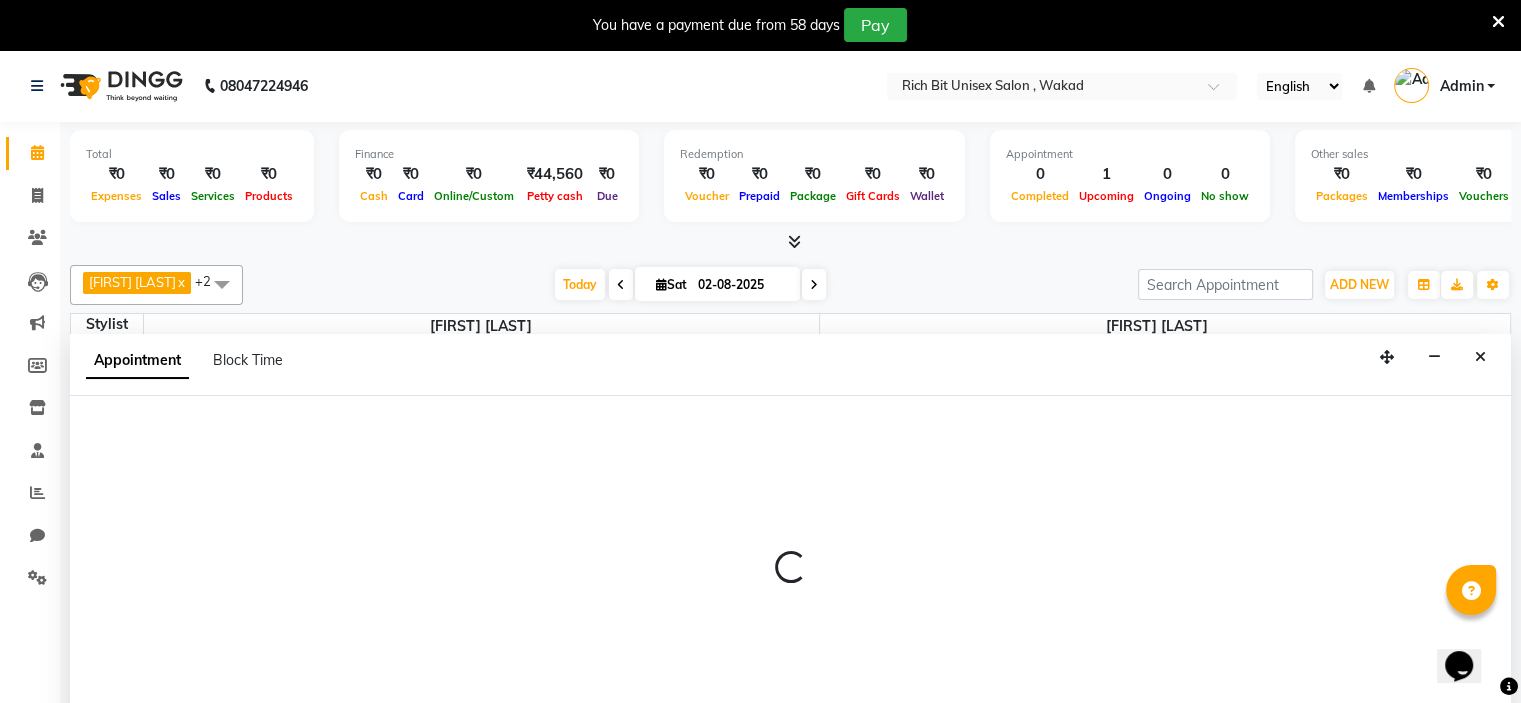 select on "70823" 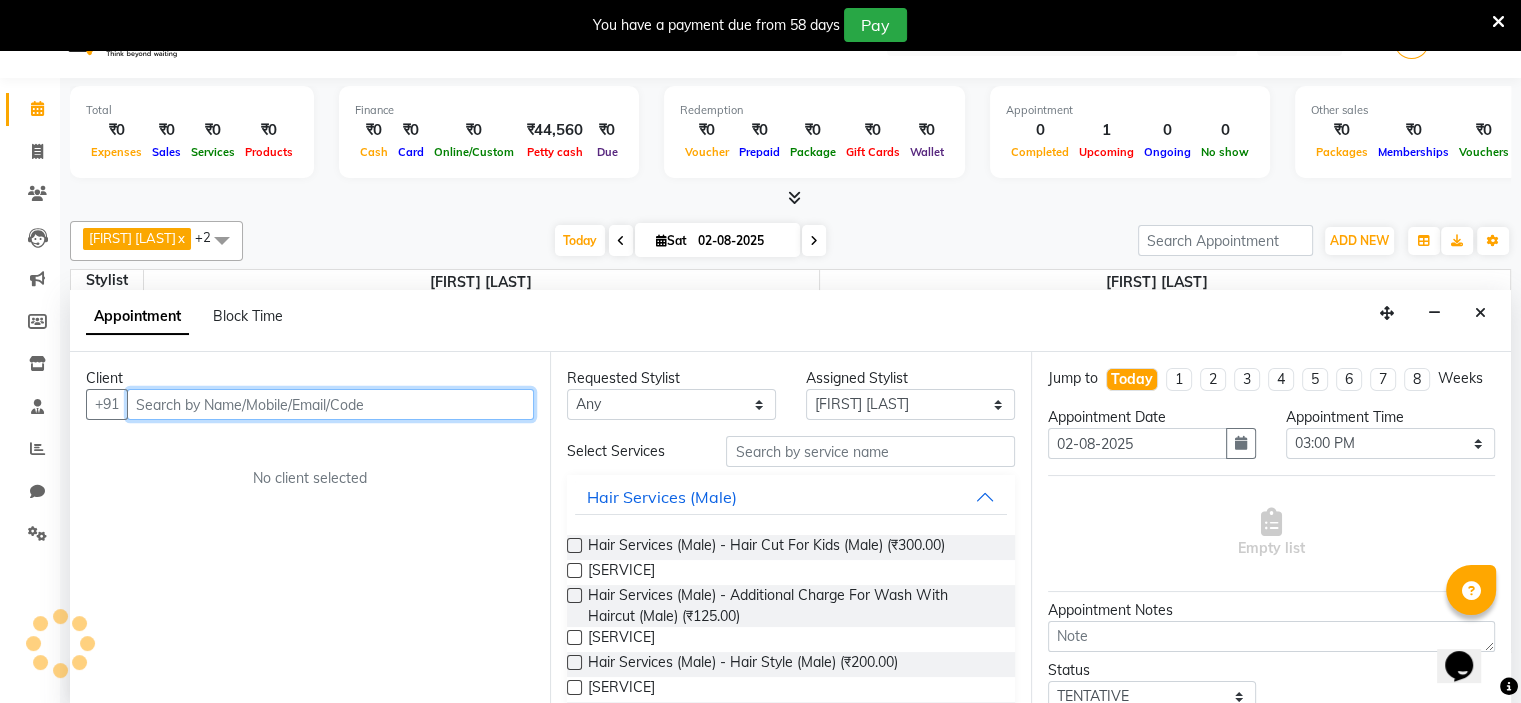 scroll, scrollTop: 51, scrollLeft: 0, axis: vertical 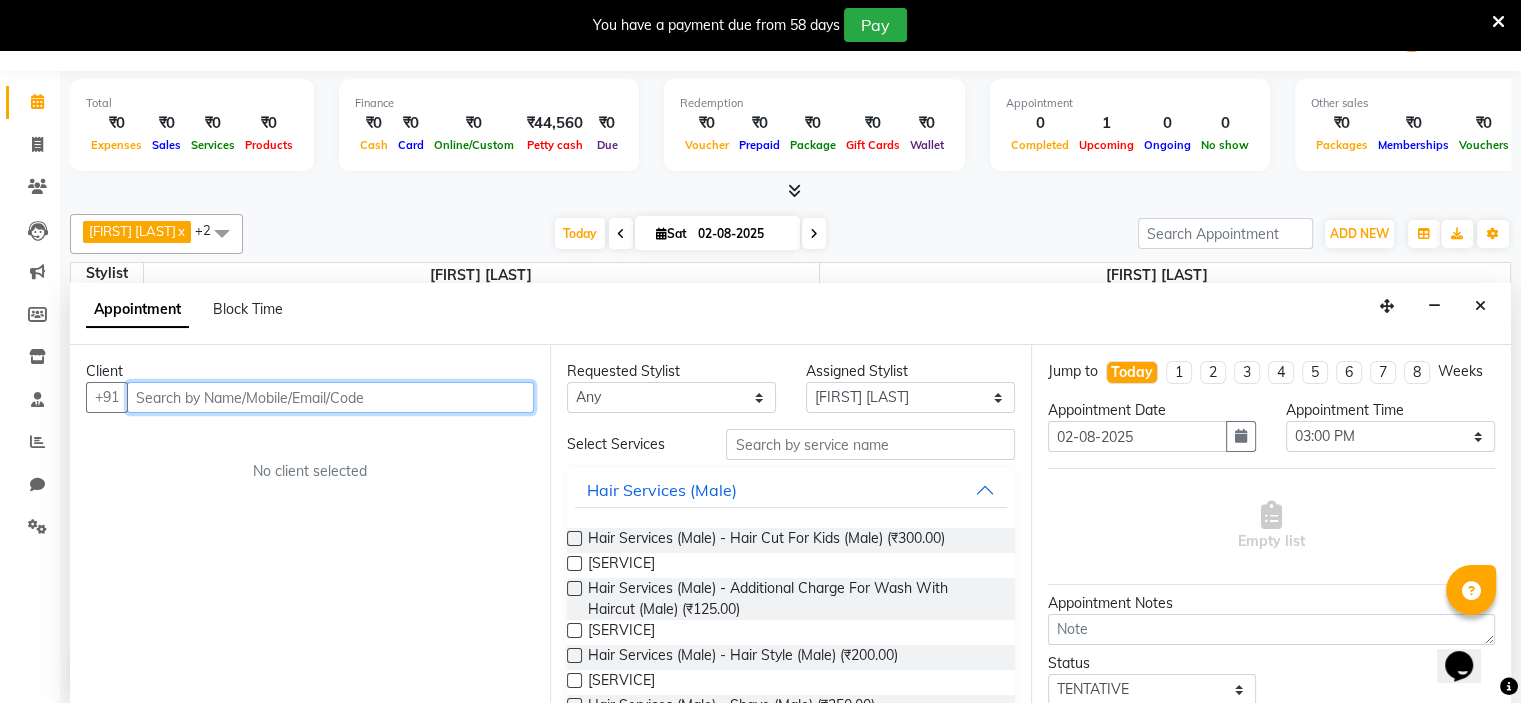 click at bounding box center [330, 397] 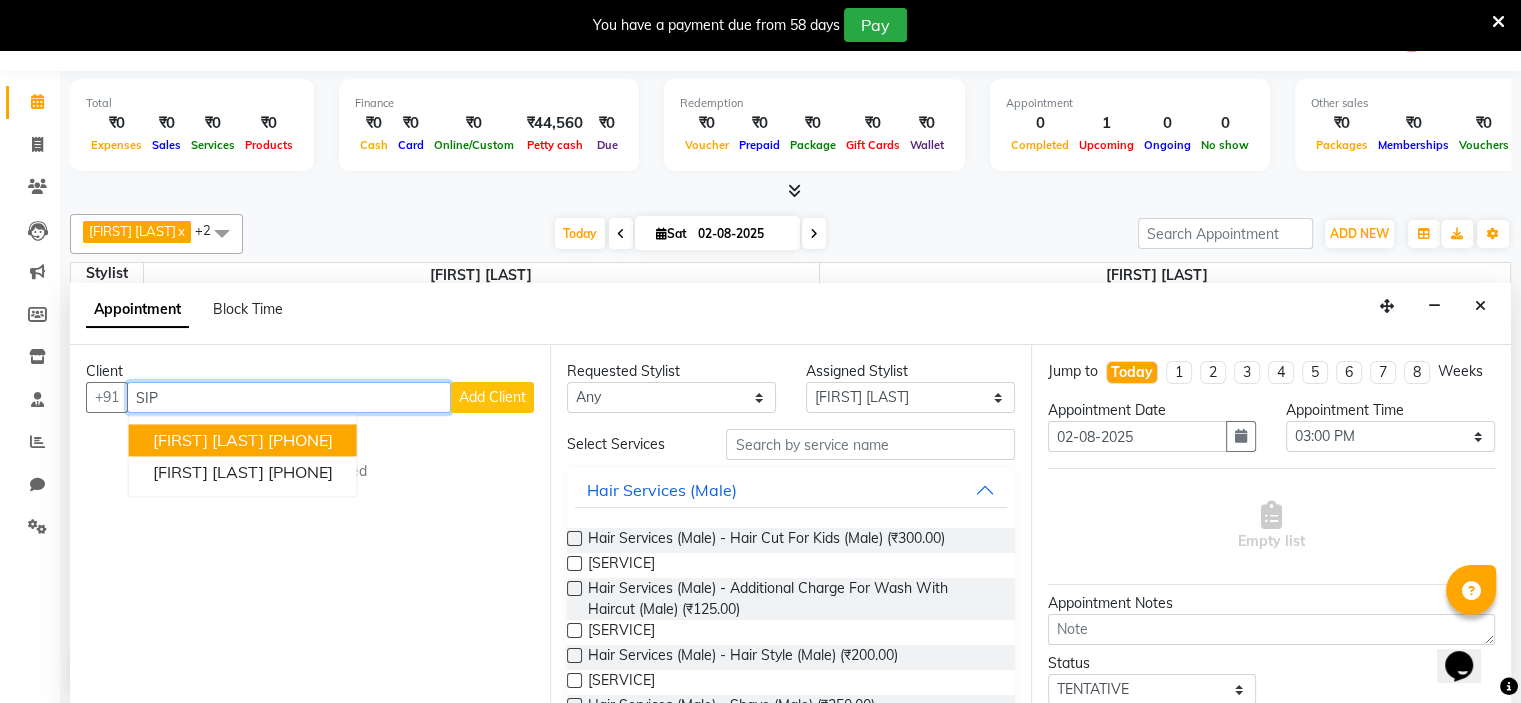 click on "[PHONE]" at bounding box center [300, 440] 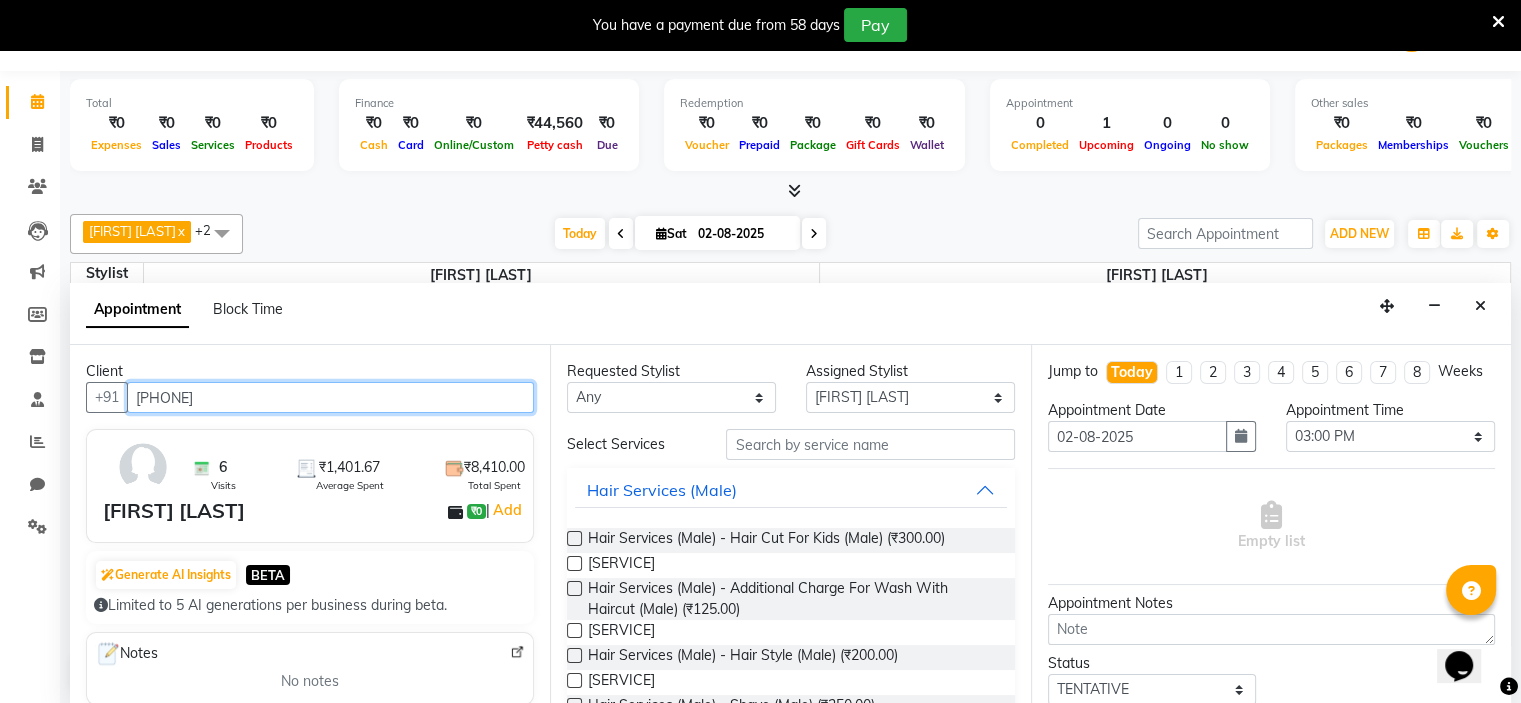 type on "[PHONE]" 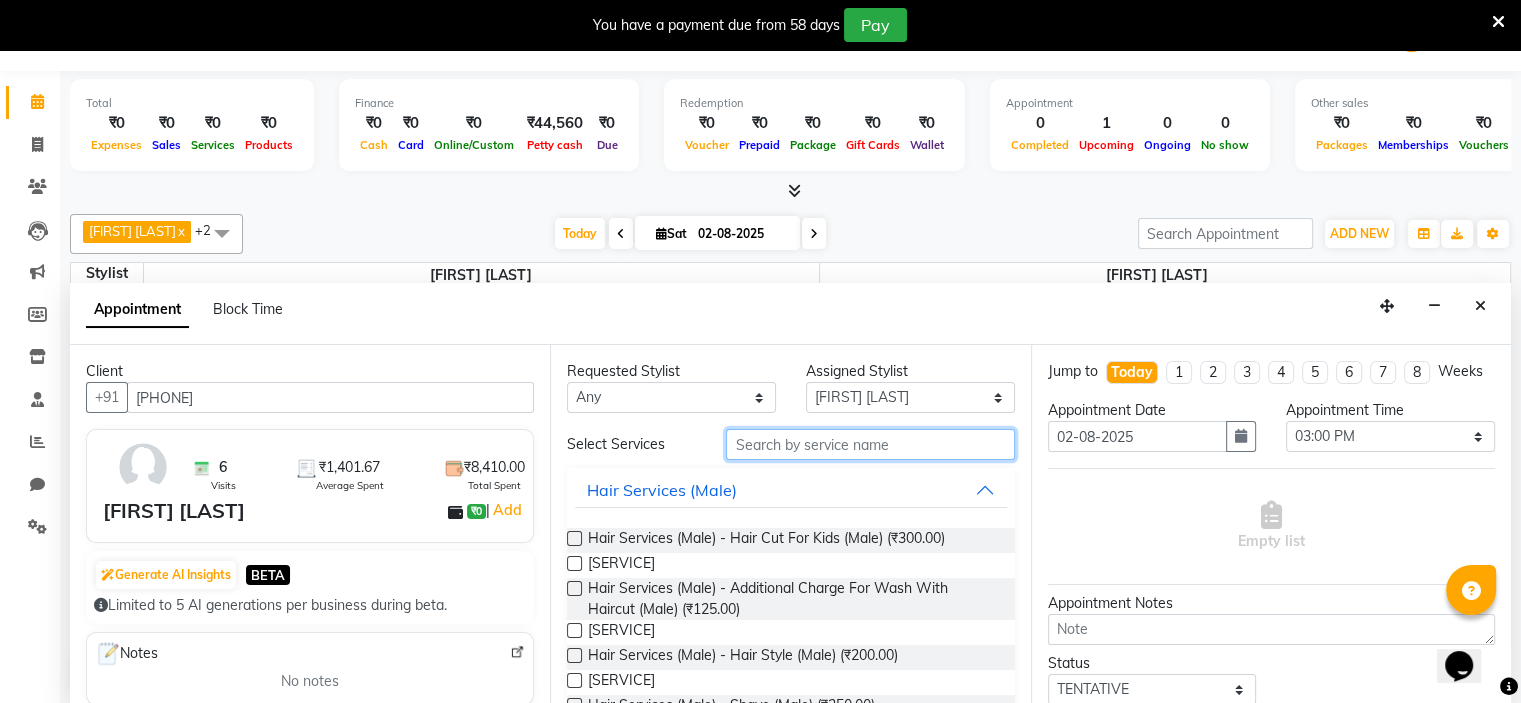 click at bounding box center (870, 444) 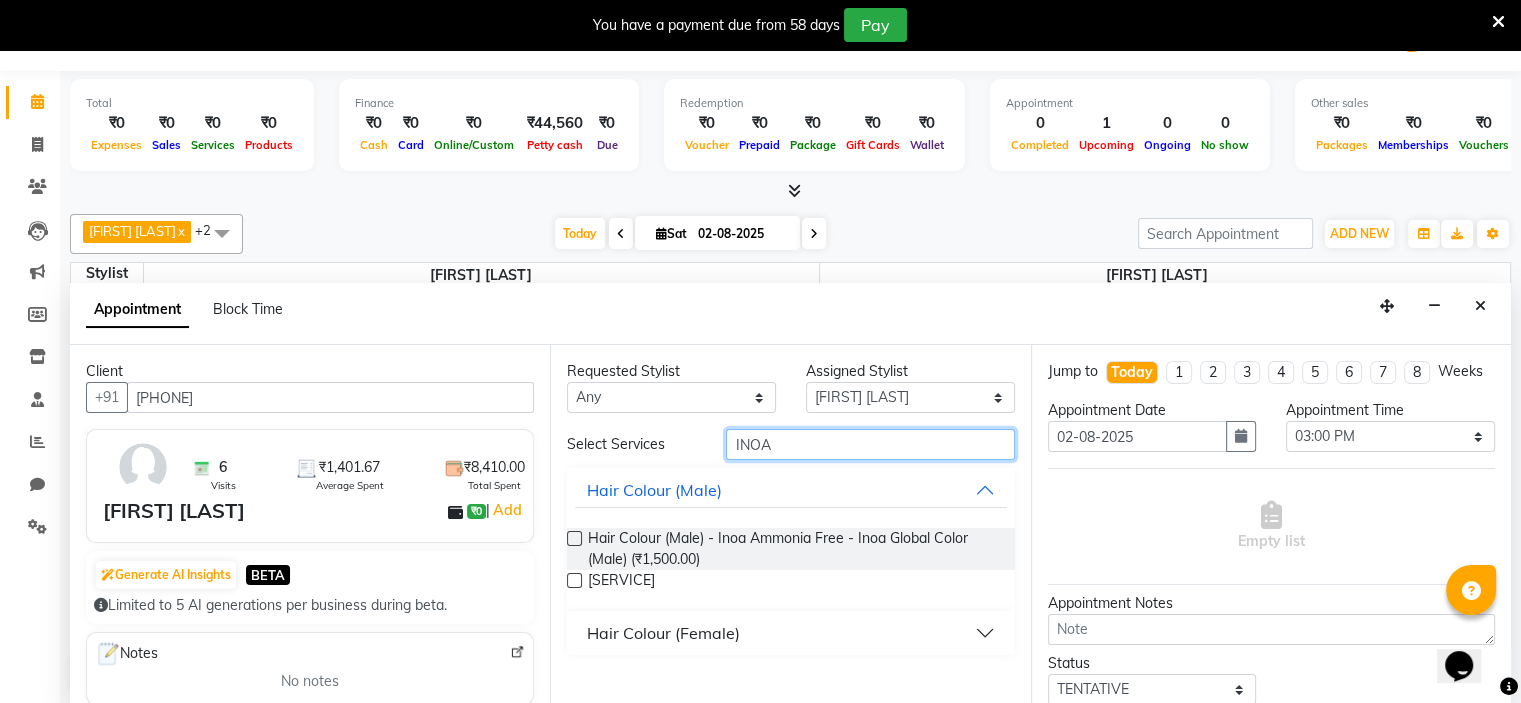 type on "INOA" 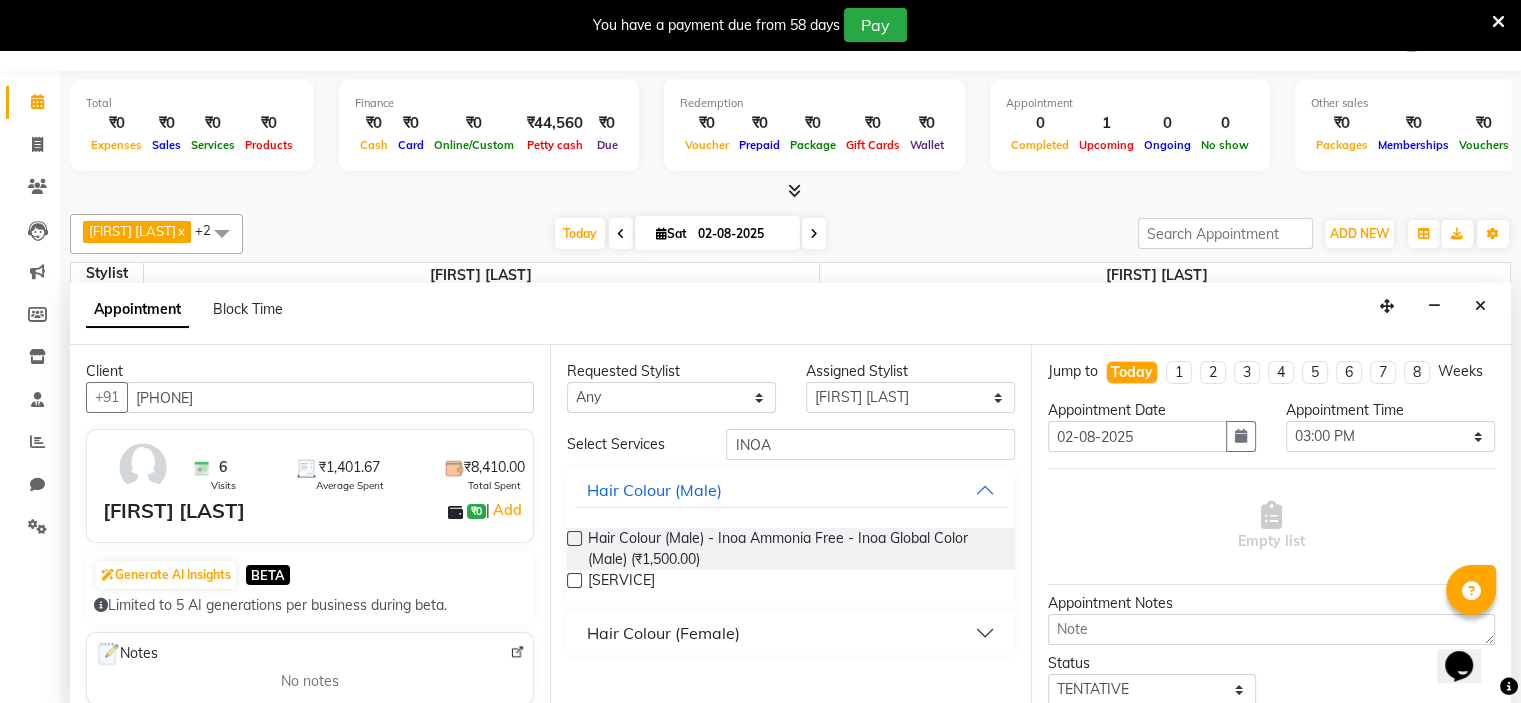 click on "Hair Colour (Female)" at bounding box center [790, 633] 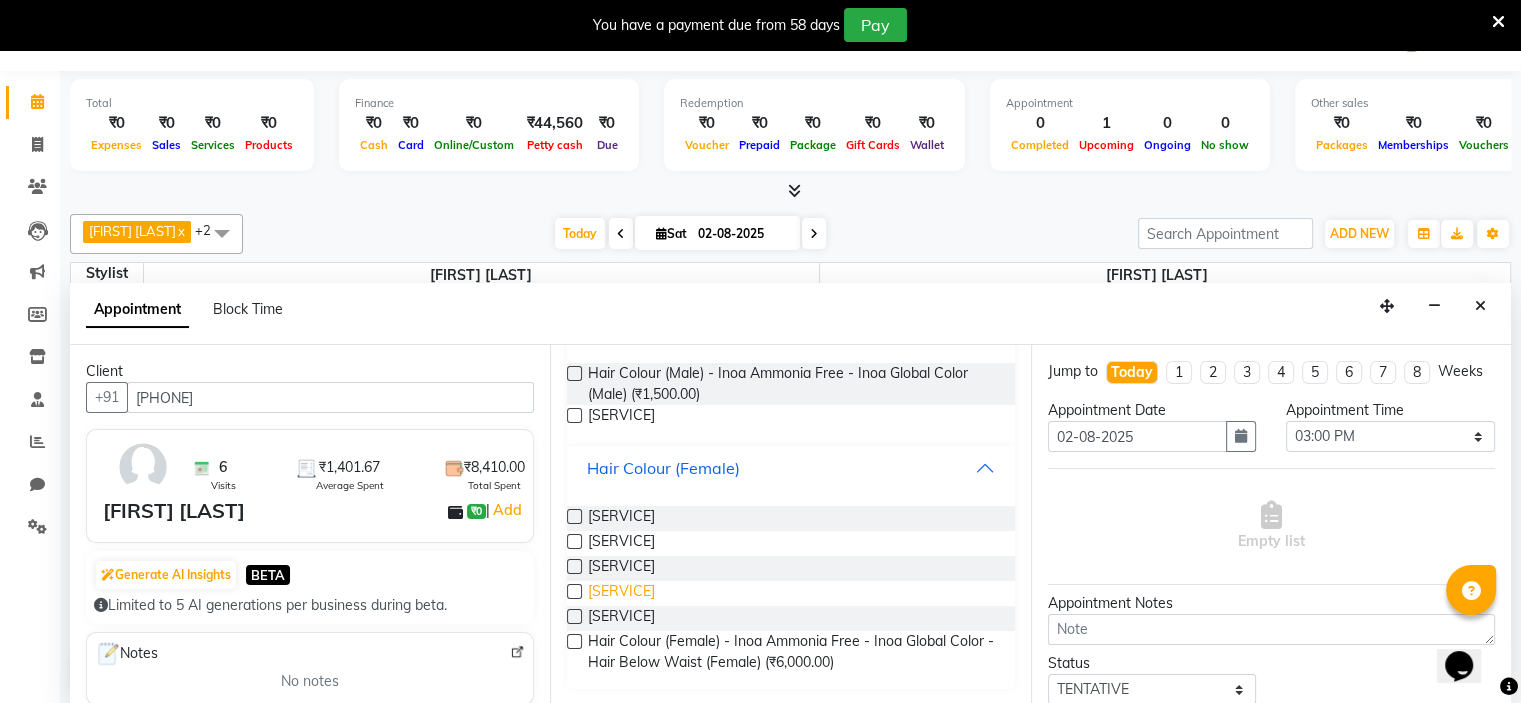 scroll, scrollTop: 266, scrollLeft: 0, axis: vertical 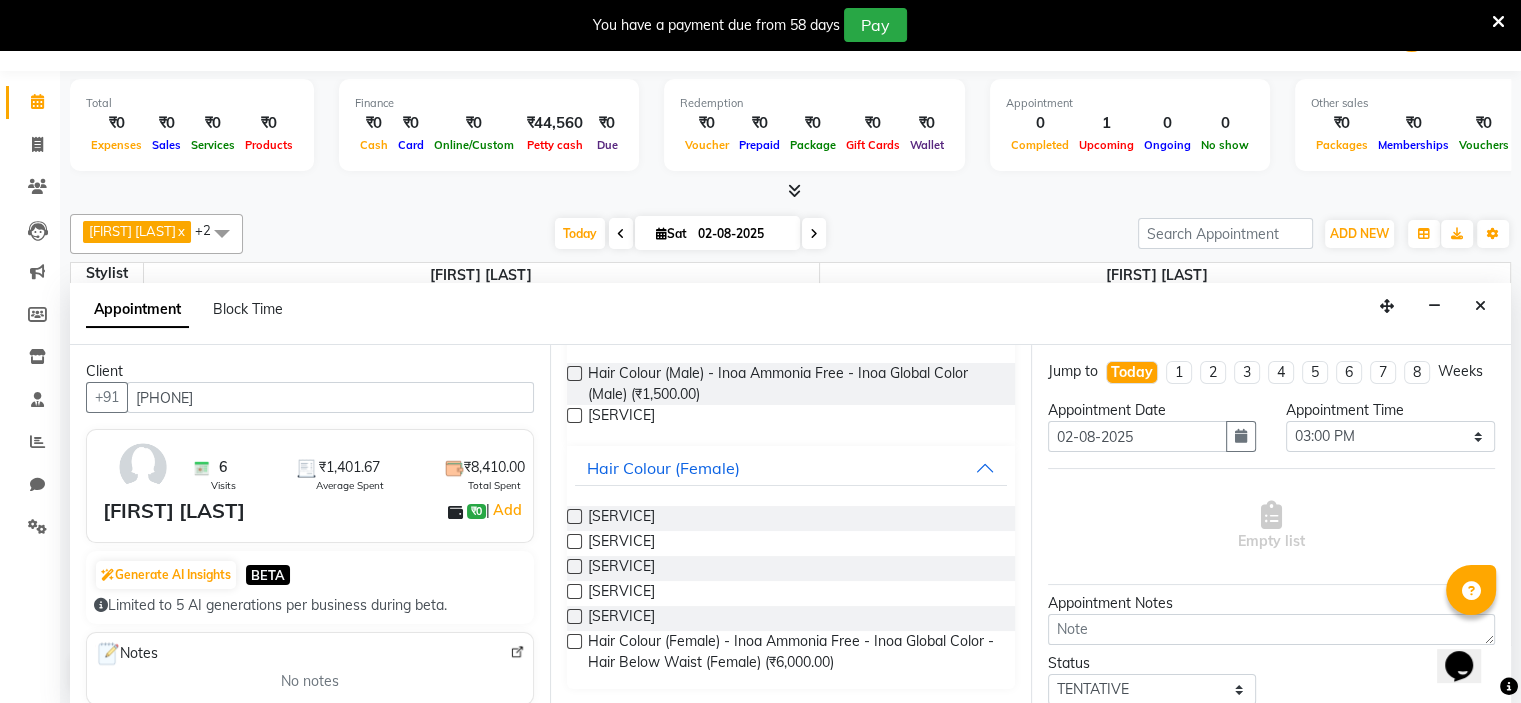 click at bounding box center [574, 516] 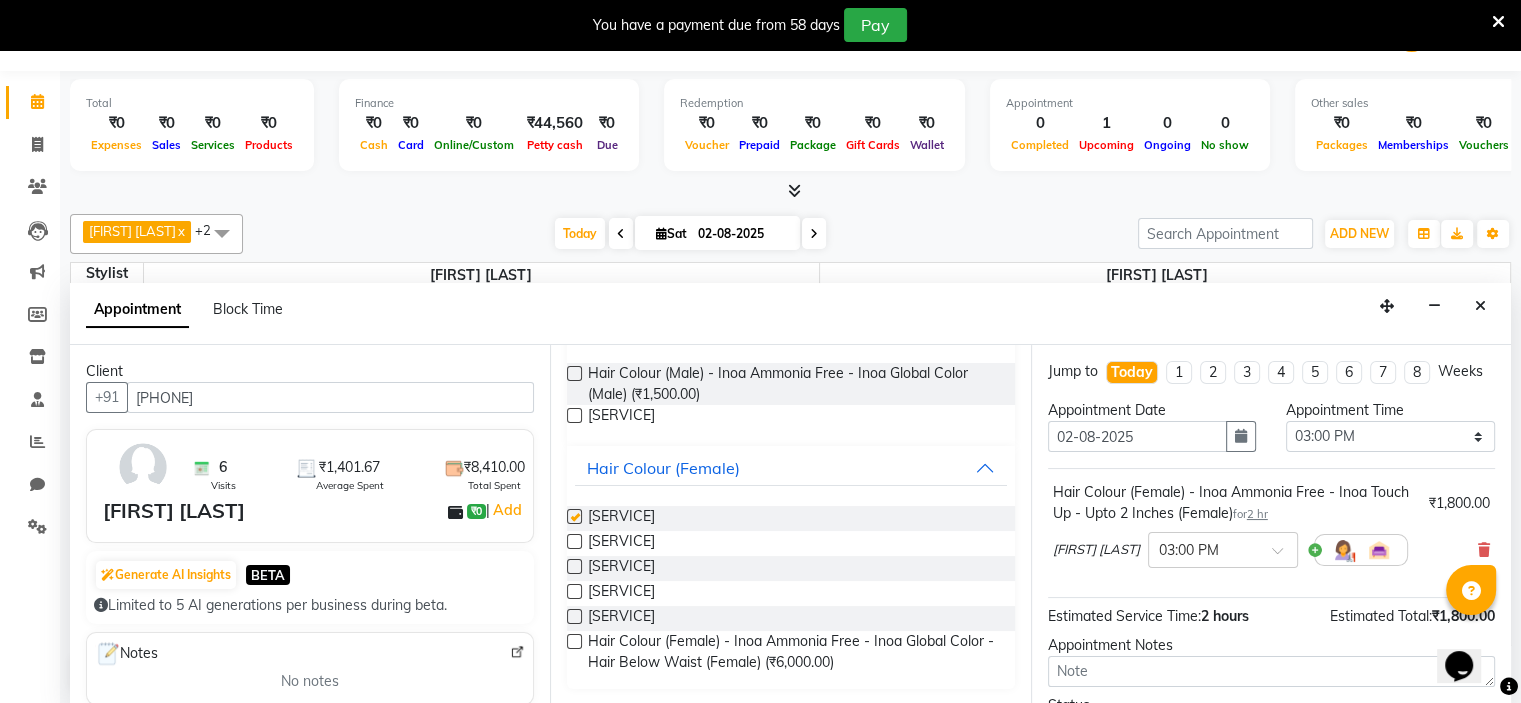 checkbox on "false" 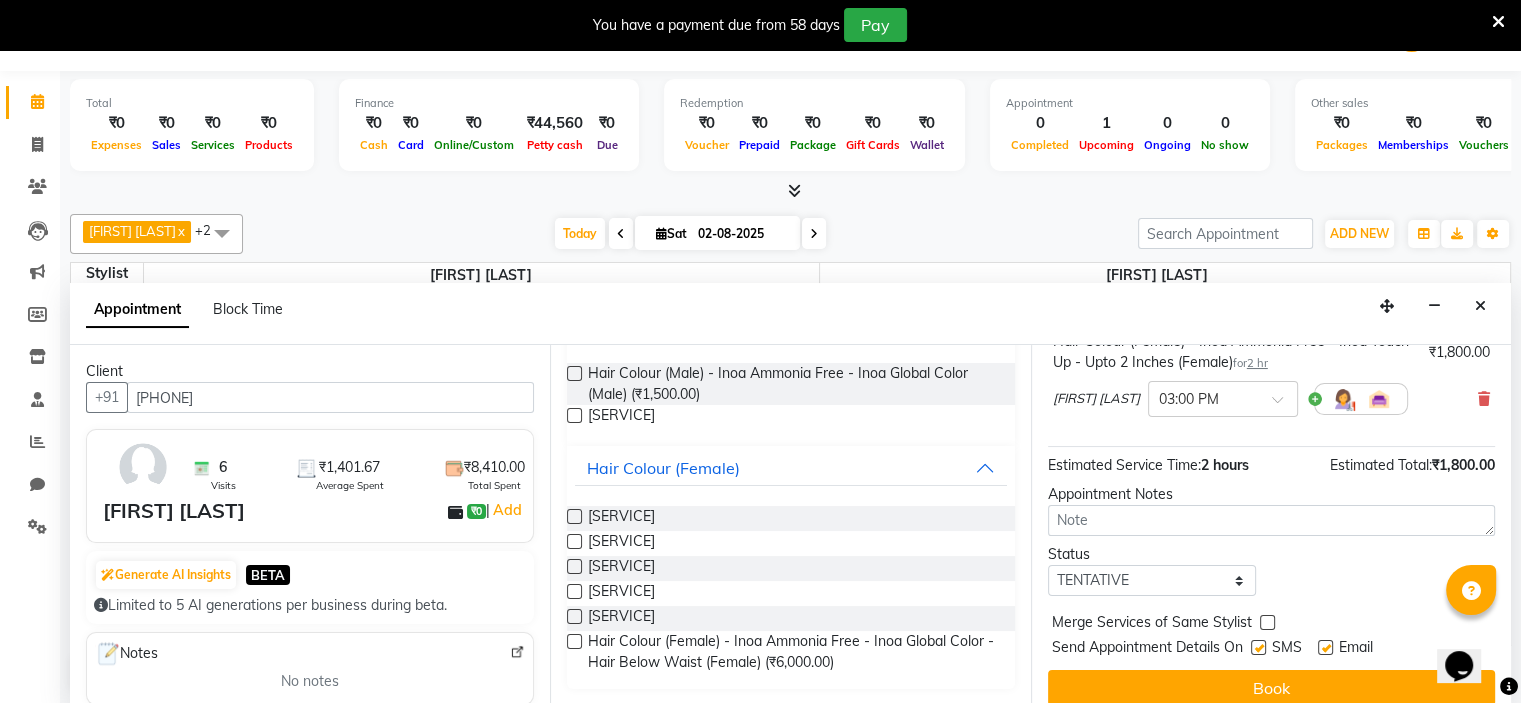 scroll, scrollTop: 186, scrollLeft: 0, axis: vertical 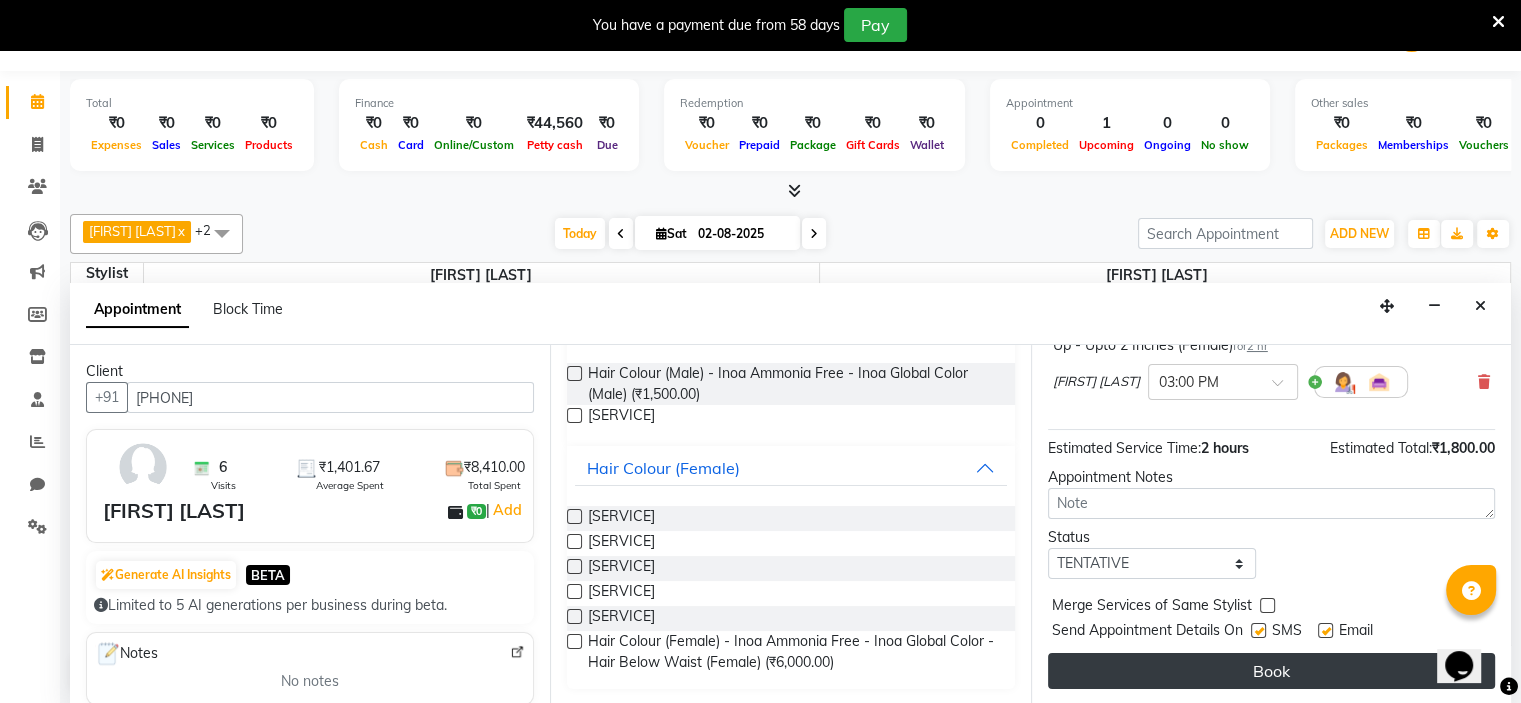 click on "Book" at bounding box center [1271, 671] 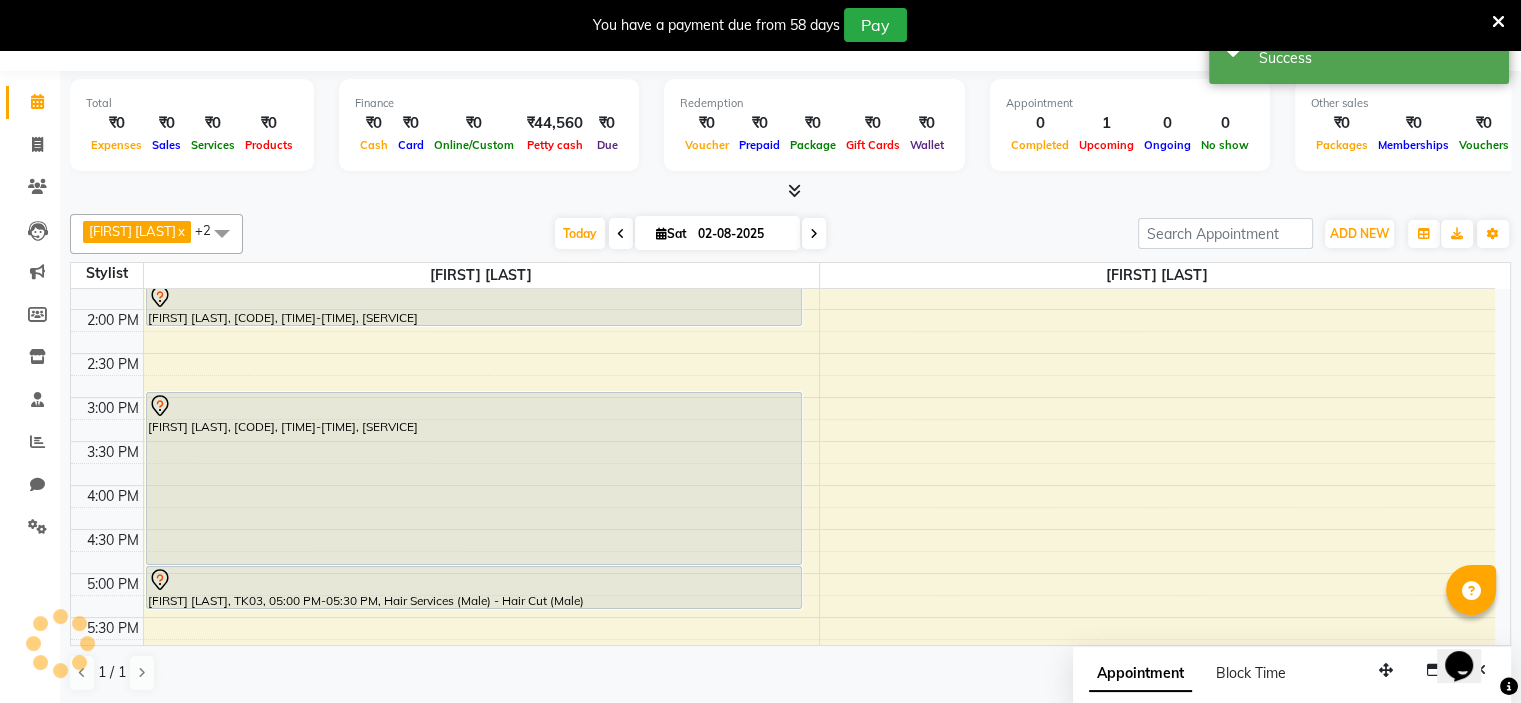 scroll, scrollTop: 0, scrollLeft: 0, axis: both 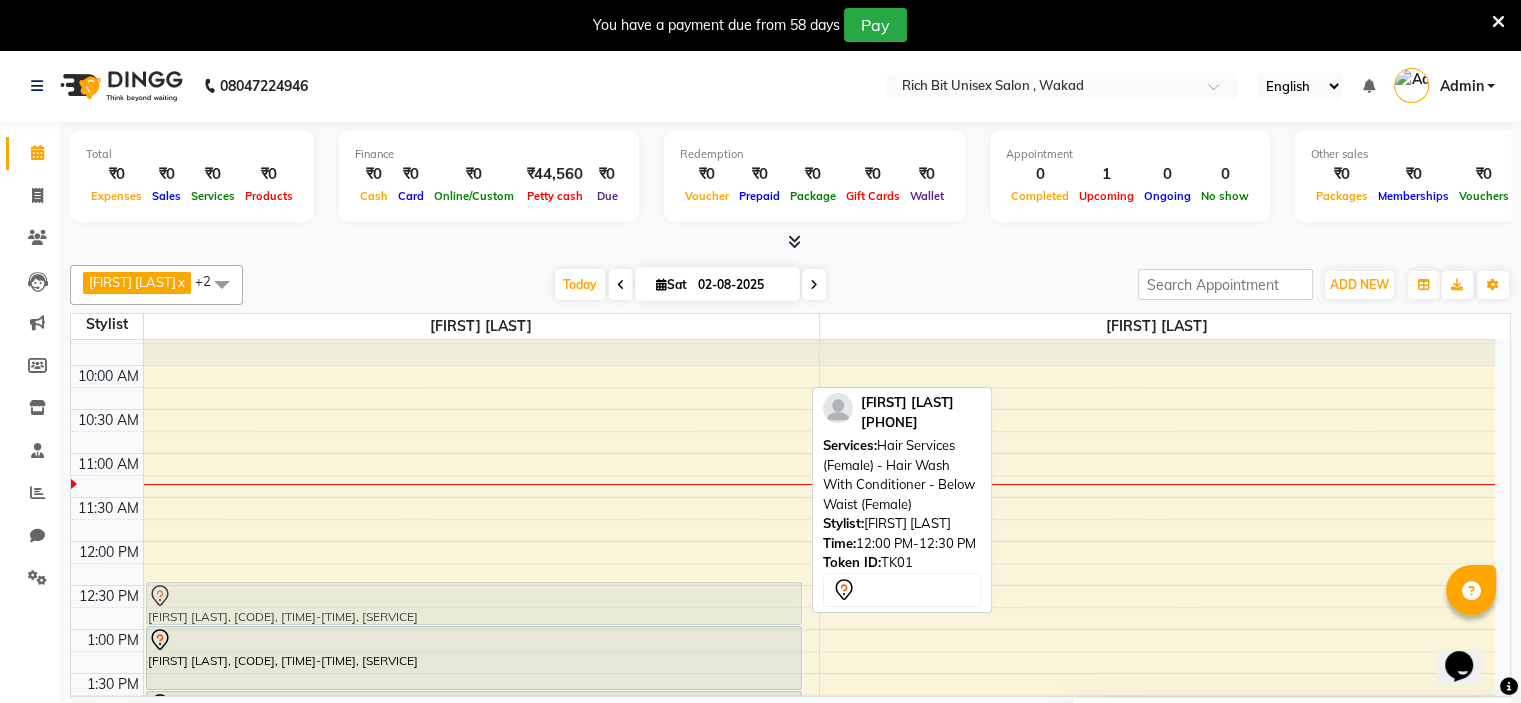 drag, startPoint x: 347, startPoint y: 552, endPoint x: 362, endPoint y: 596, distance: 46.486557 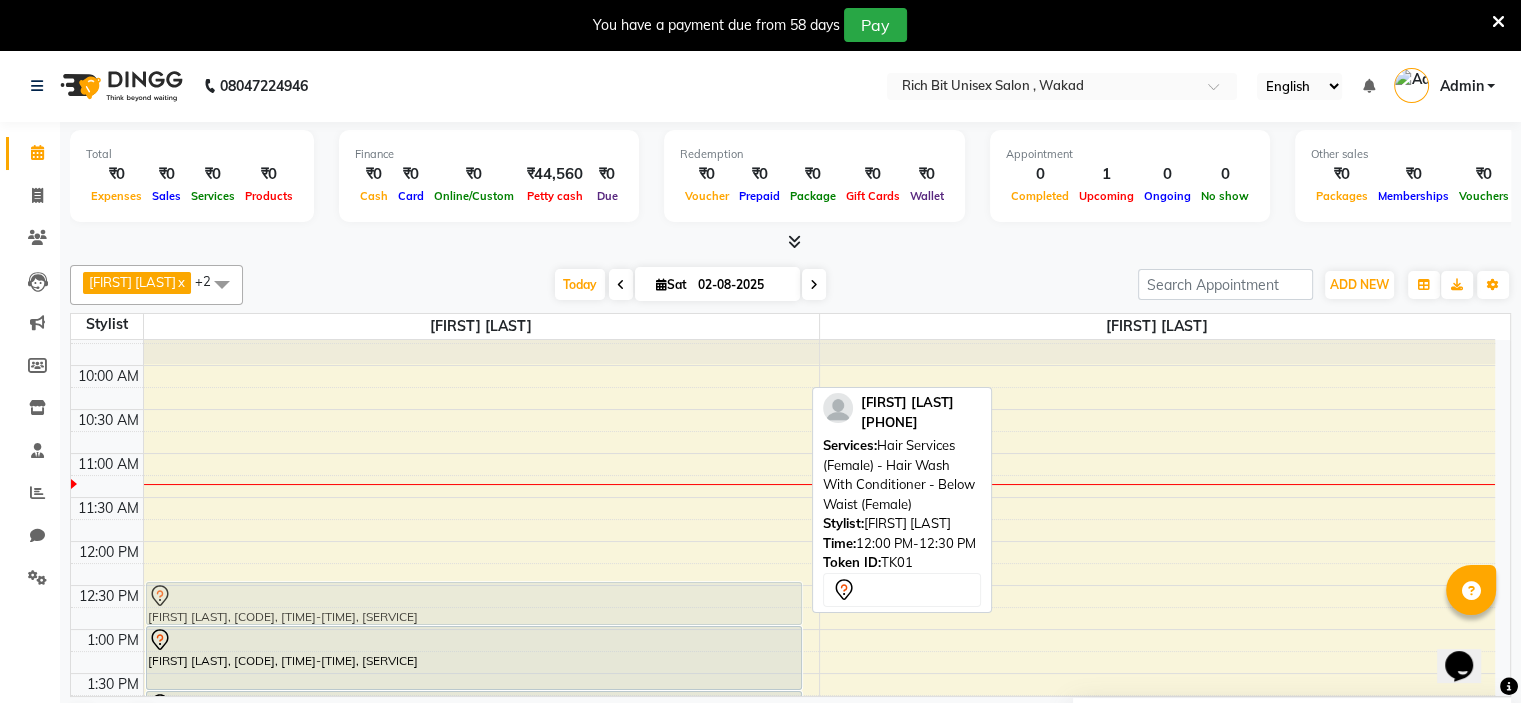 click on "[FIRST] [LAST], TK01, 12:00 PM-12:30 PM, Hair Services (Female) - Hair Wash With Conditioner - Below Waist (Female)             [FIRST] [LAST], TK02, 01:00 PM-01:45 PM, Hair Spa (Female) - Hair Spa 4 Scoops For Hair Below Shoulder (Female)             [FIRST] [LAST], TK02, 01:45 PM-02:15 PM, Hair Services (Female) - Hair Cut (Female)             sipra Hinjewadi, TK04, 03:00 PM-05:00 PM, Hair Colour (Female) - Inoa Ammonia Free - Inoa Touch Up - Upto 2 Inches (Female)             [FIRST] [LAST], TK03, 05:00 PM-05:30 PM, Hair Services (Male) - Hair Cut (Male)             [FIRST] [LAST], TK01, 12:00 PM-12:30 PM, Hair Services (Female) - Hair Wash With Conditioner - Below Waist (Female)" at bounding box center (481, 849) 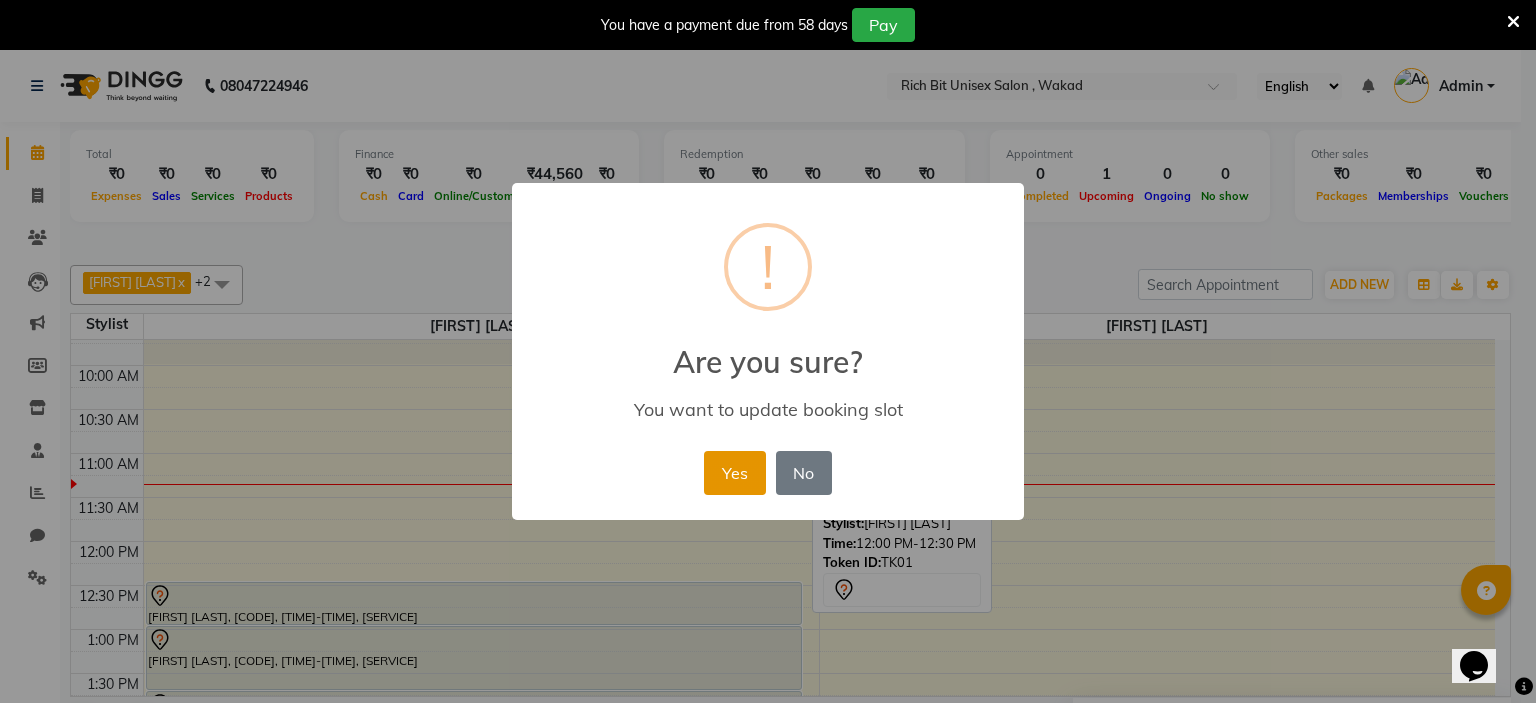 click on "Yes" at bounding box center [734, 473] 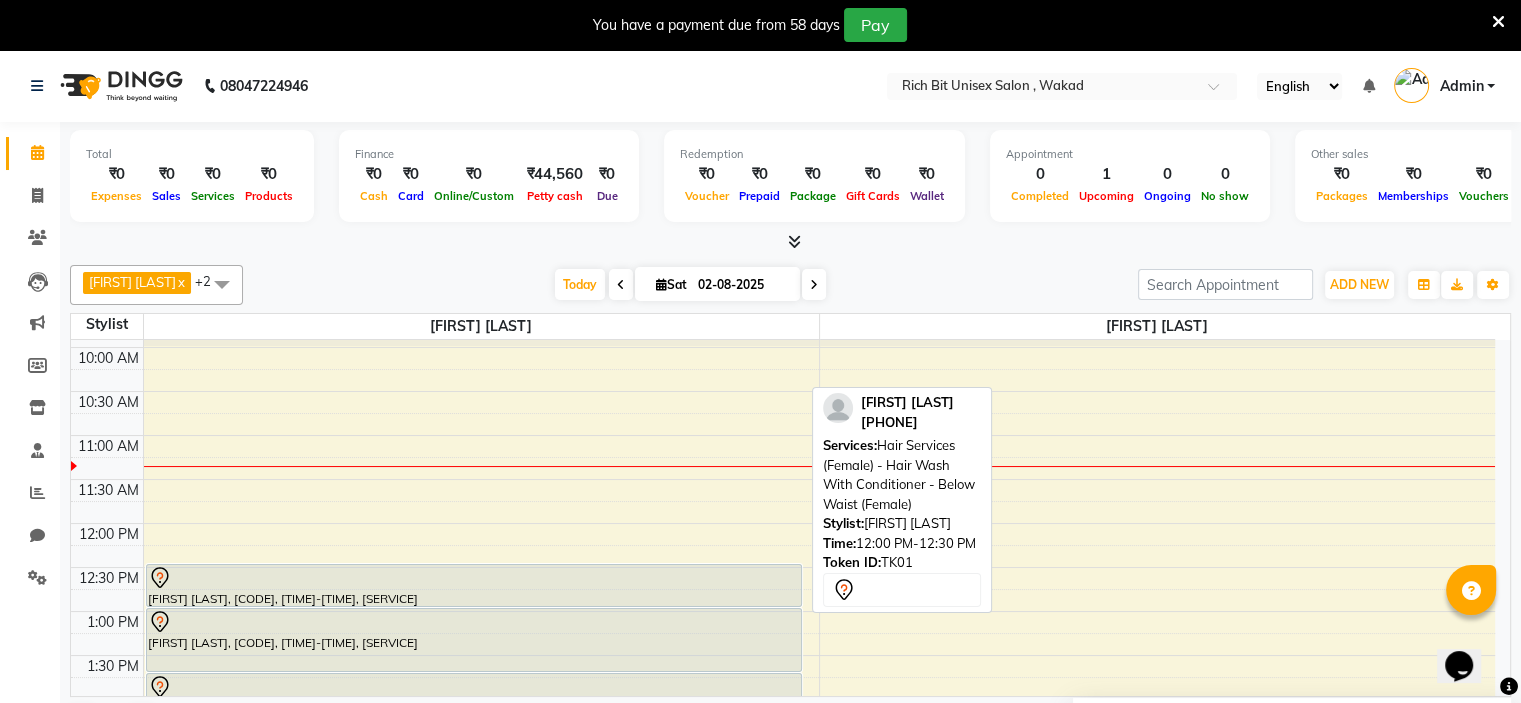 scroll, scrollTop: 180, scrollLeft: 0, axis: vertical 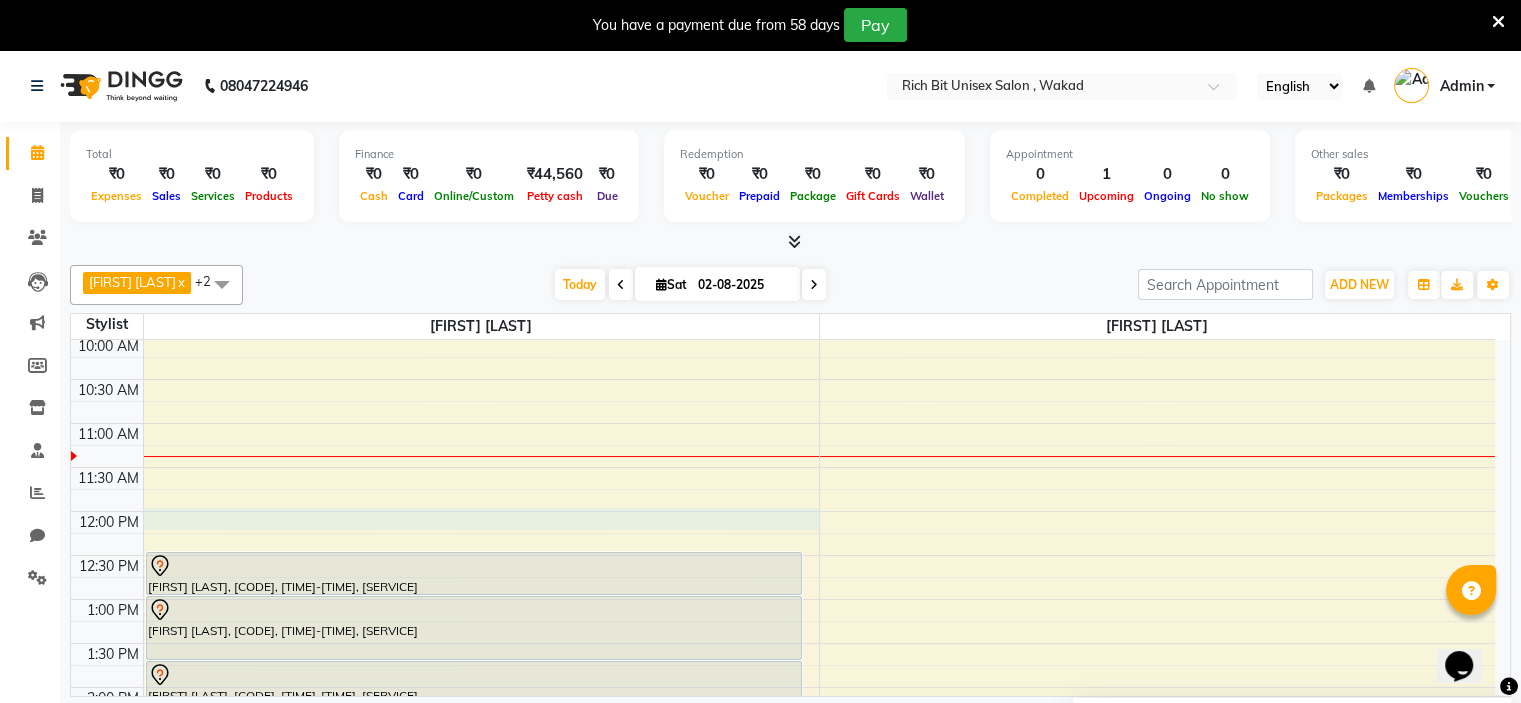 click on "8:00 AM 8:30 AM 9:00 AM 9:30 AM 10:00 AM 10:30 AM 11:00 AM 11:30 AM 12:00 PM 12:30 PM 1:00 PM 1:30 PM 2:00 PM 2:30 PM 3:00 PM 3:30 PM 4:00 PM 4:30 PM 5:00 PM 5:30 PM 6:00 PM 6:30 PM 7:00 PM 7:30 PM 8:00 PM 8:30 PM 9:00 PM 9:30 PM 10:00 PM 10:30 PM             [FIRST] [LAST], TK01, 12:30 PM-01:00 PM, Hair Services (Female) - Hair Wash With Conditioner - Below Waist (Female)             [FIRST] [LAST], TK02, 01:00 PM-01:45 PM, Hair Spa (Female) - Hair Spa 4 Scoops For Hair Below Shoulder (Female)             [FIRST] [LAST], TK02, 01:45 PM-02:15 PM, Hair Services (Female) - Hair Cut (Female)             sipra Hinjewadi, TK04, 03:00 PM-05:00 PM, Hair Colour (Female) - Inoa Ammonia Free - Inoa Touch Up - Upto 2 Inches (Female)             [FIRST] [LAST], TK03, 05:00 PM-05:30 PM, Hair Services (Male) - Hair Cut (Male)" at bounding box center (783, 819) 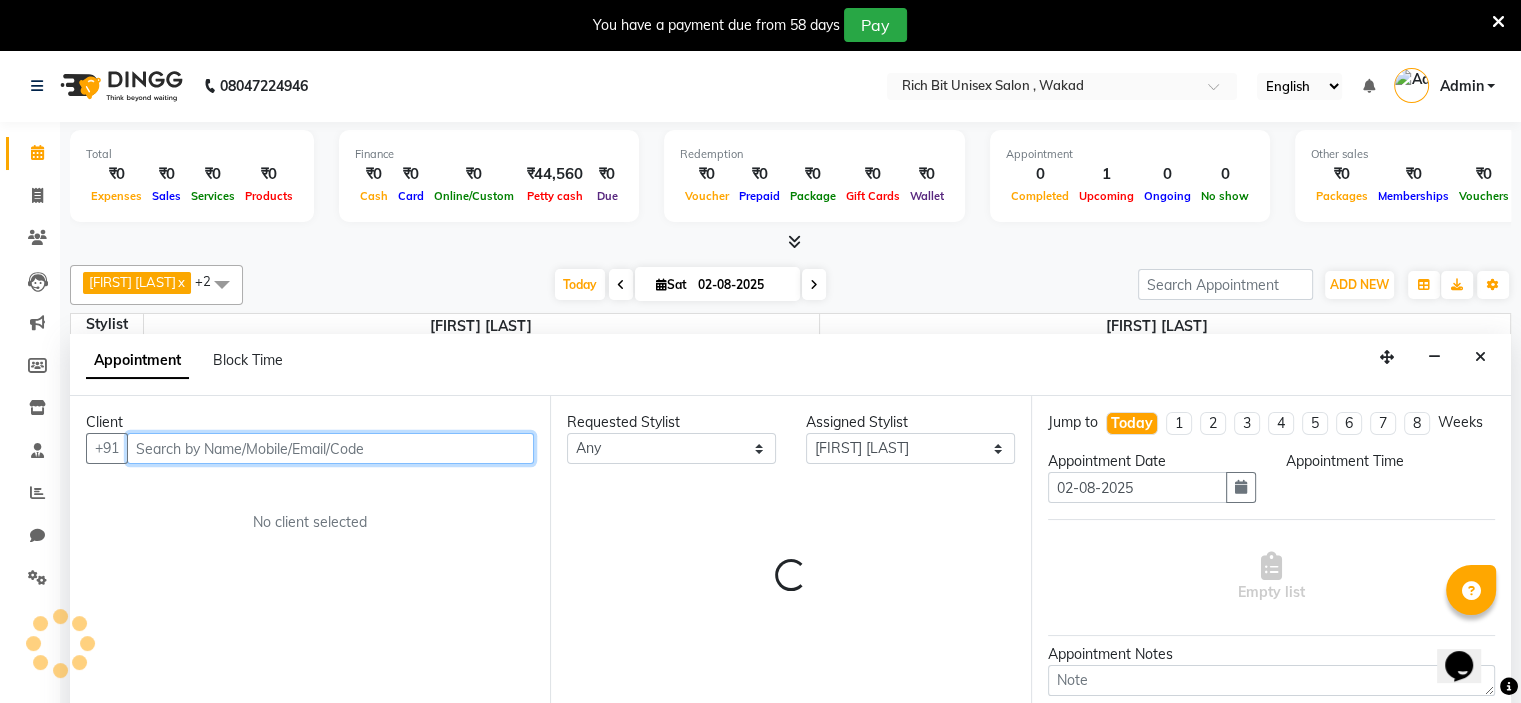 select on "720" 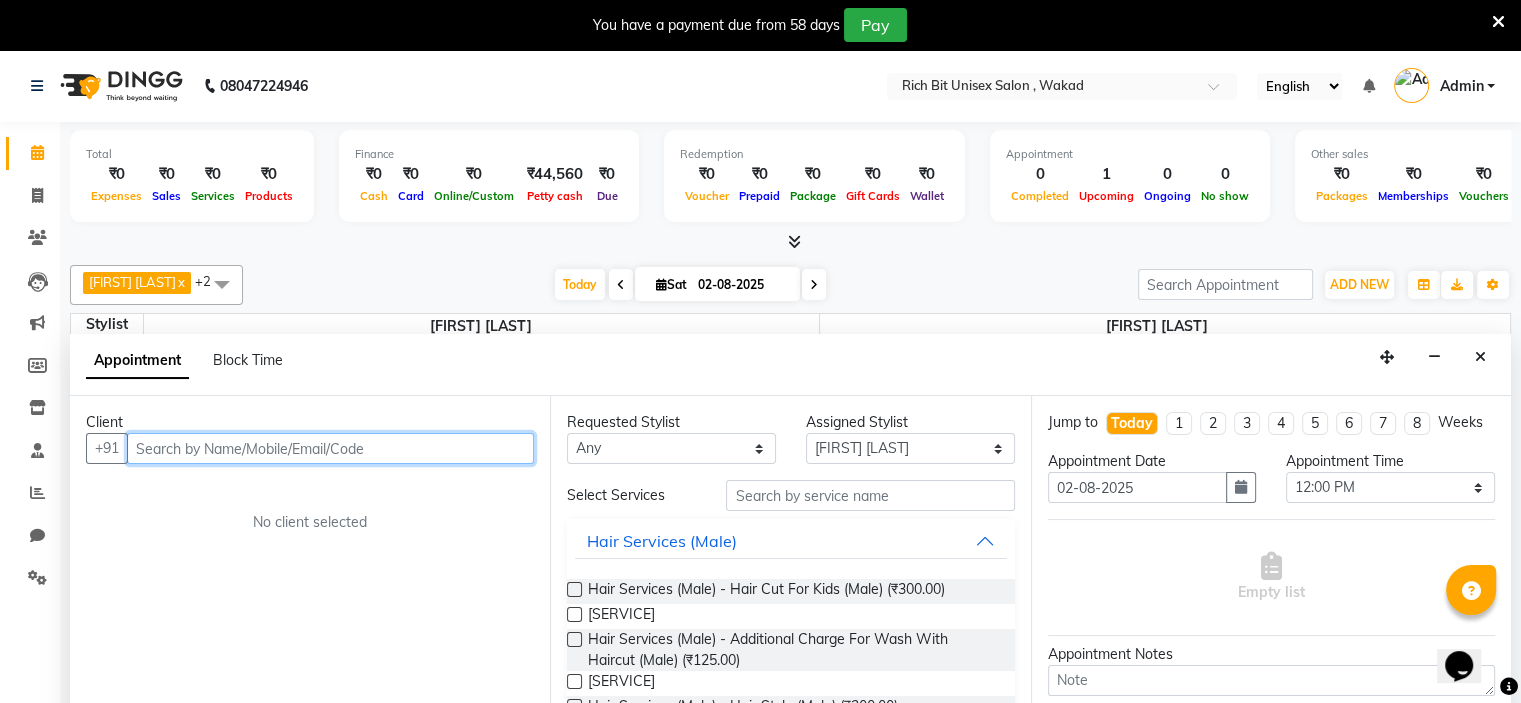 scroll, scrollTop: 51, scrollLeft: 0, axis: vertical 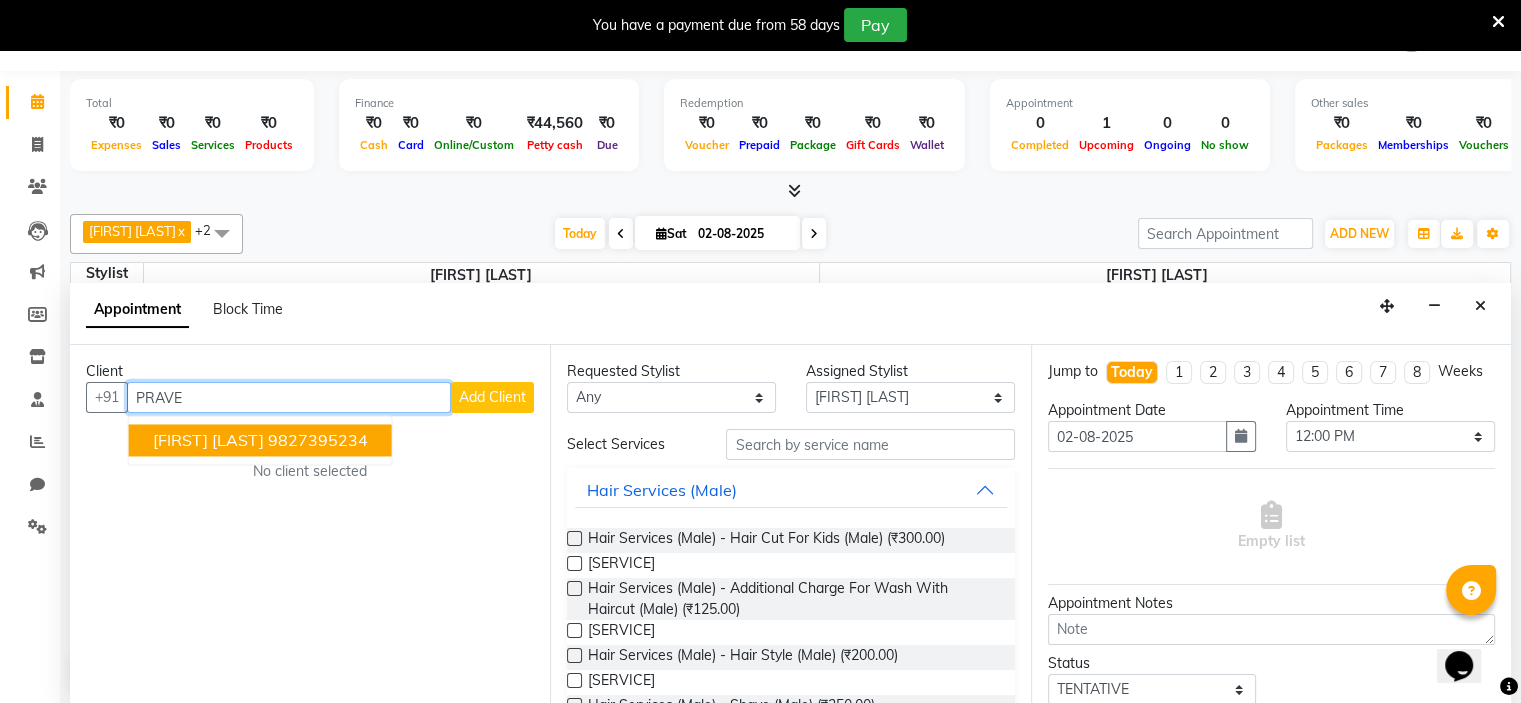 click on "9827395234" at bounding box center (318, 440) 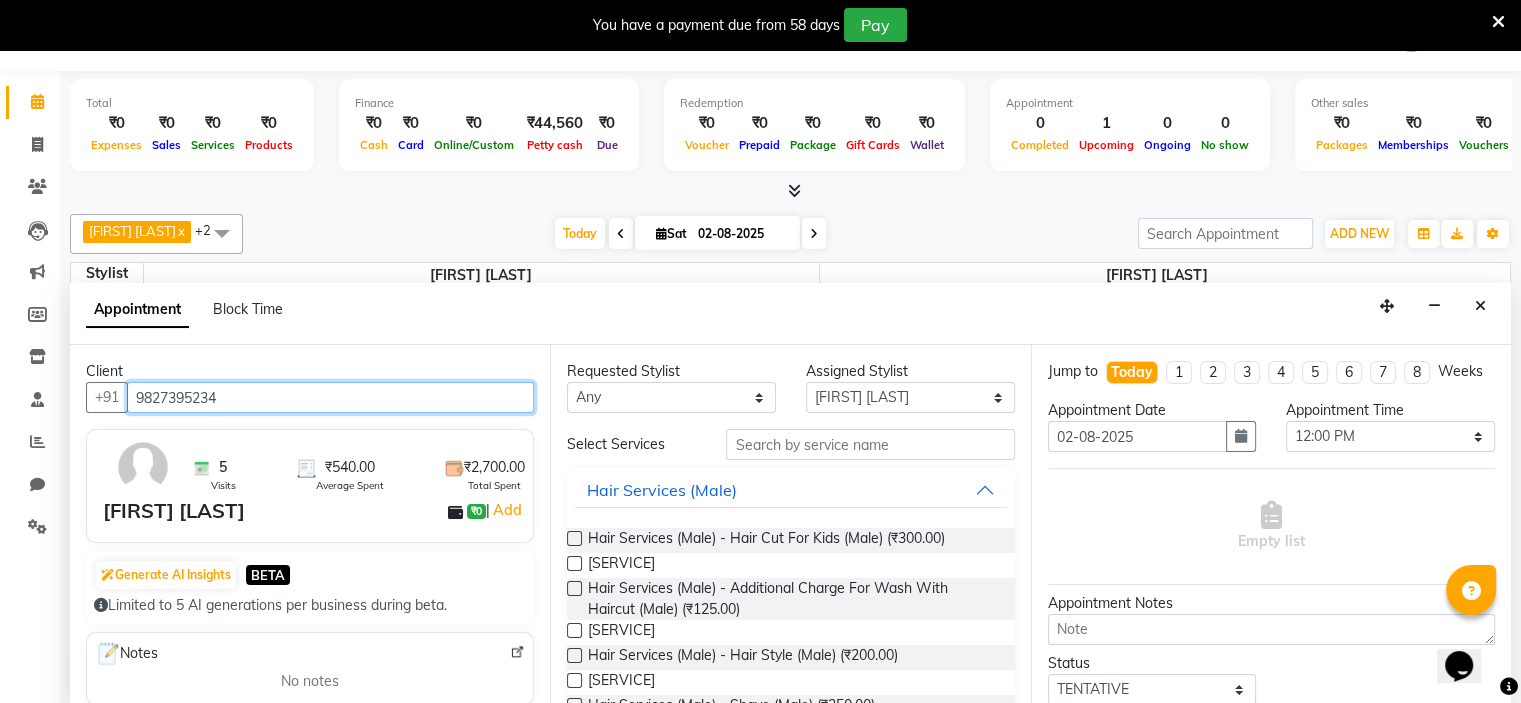 type on "9827395234" 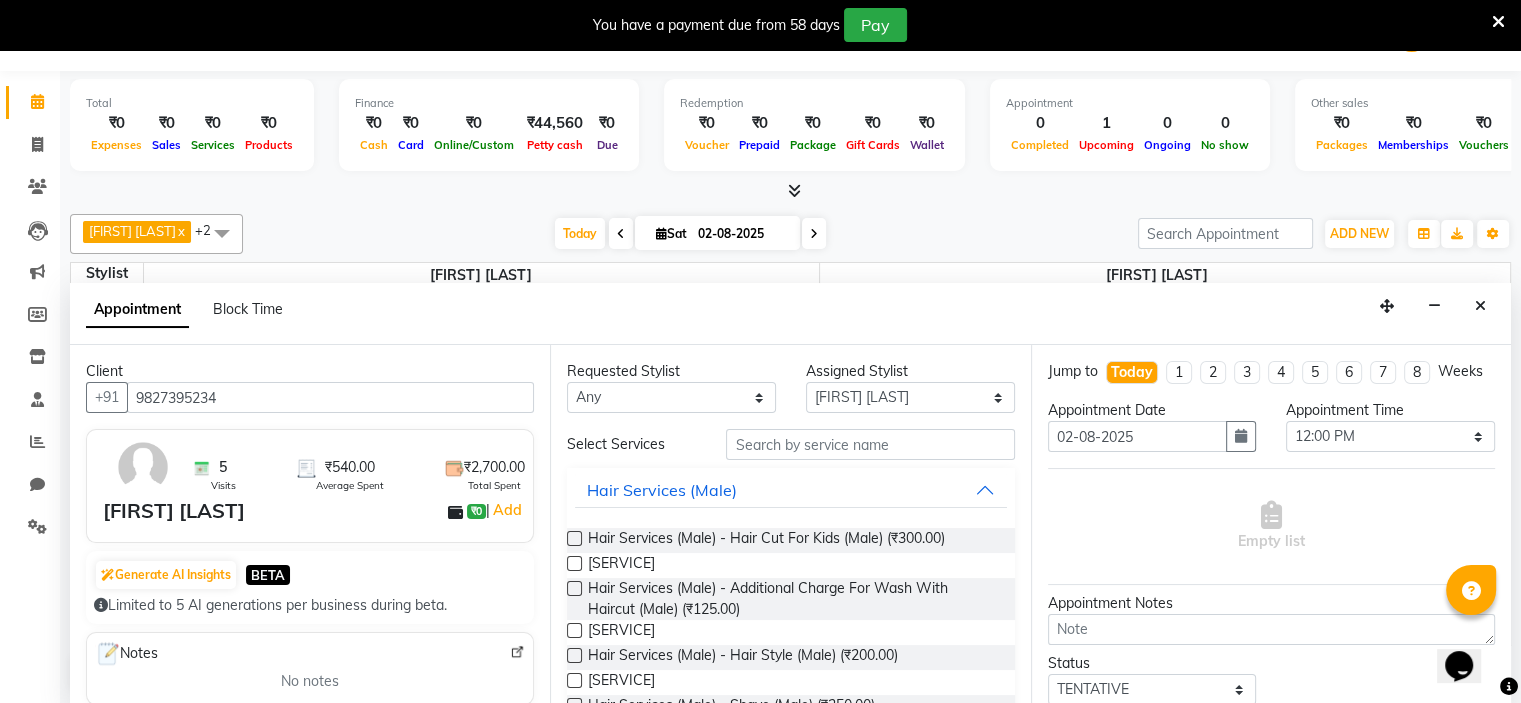 click at bounding box center (574, 680) 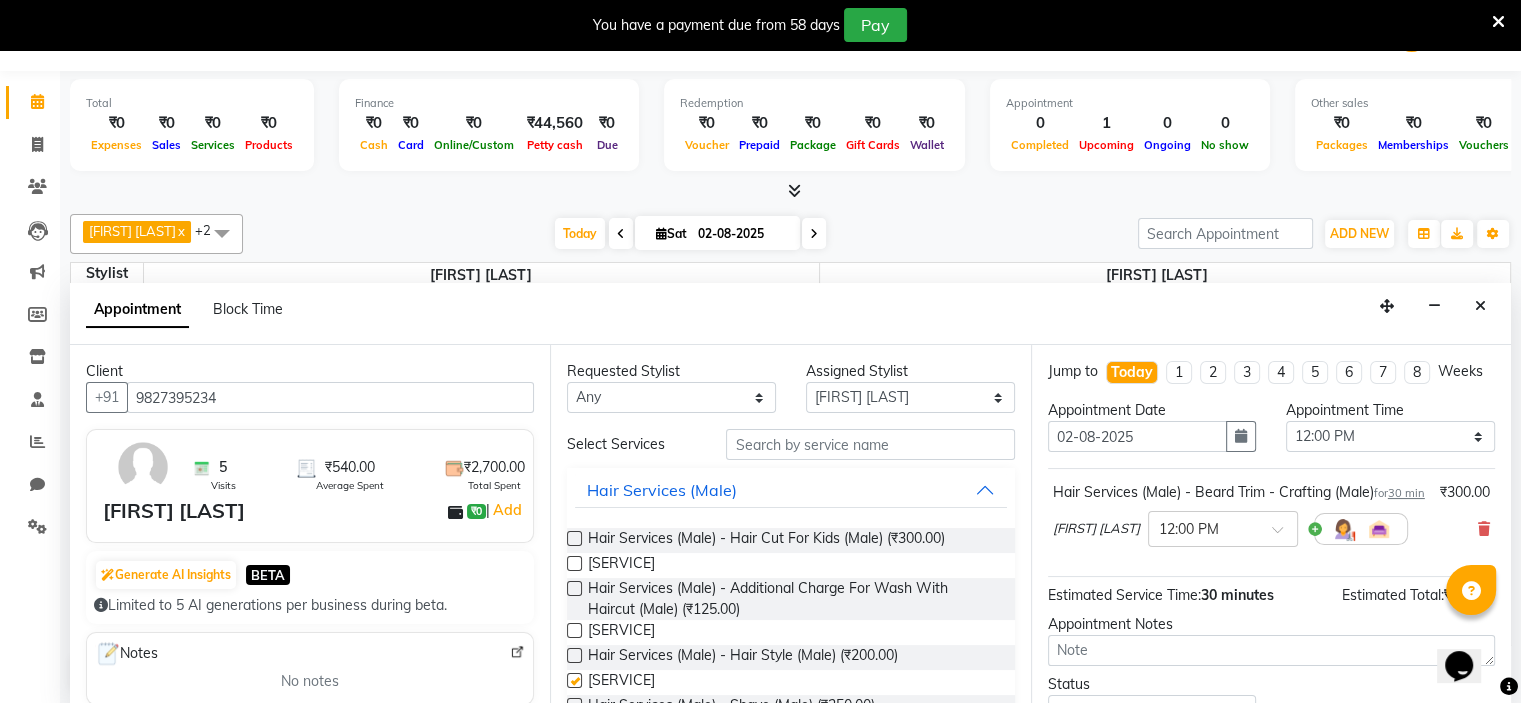 checkbox on "false" 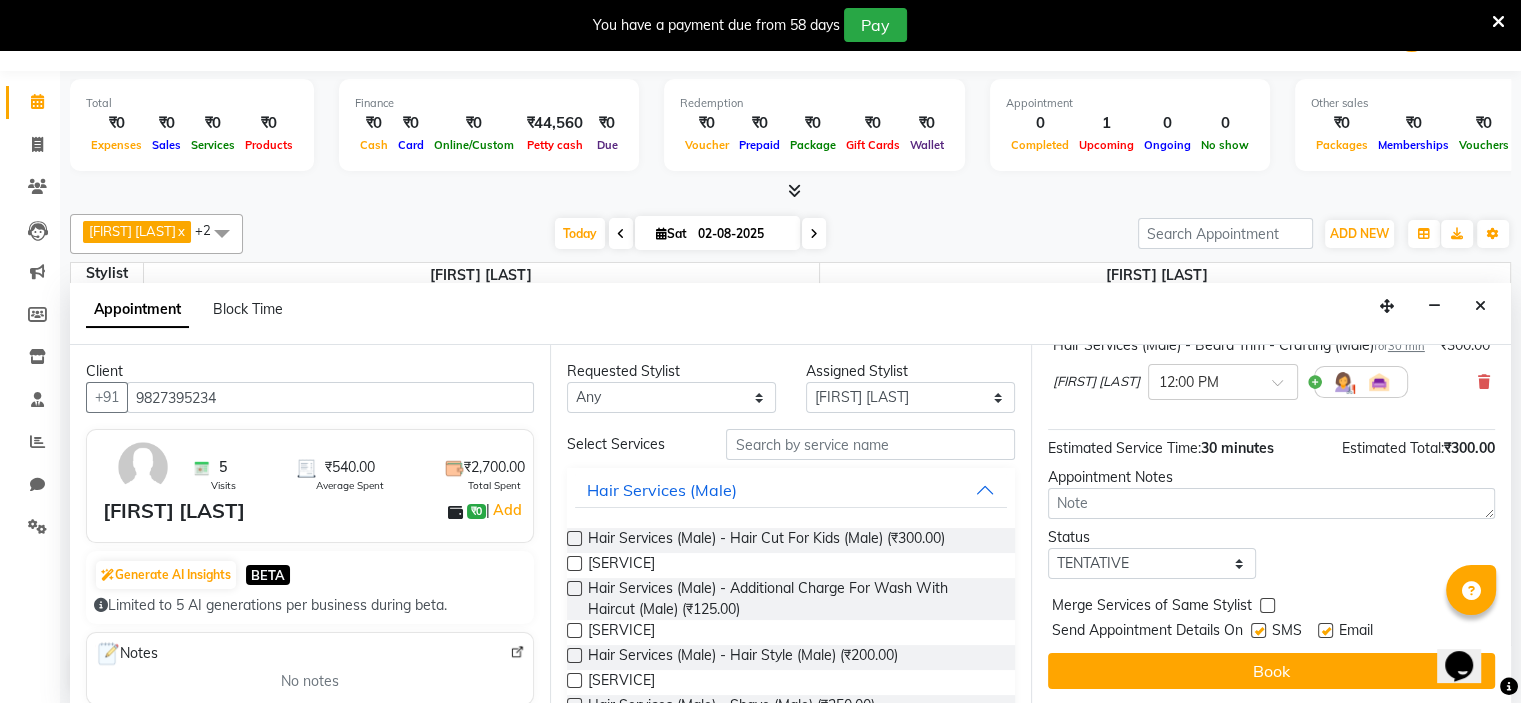 scroll, scrollTop: 186, scrollLeft: 0, axis: vertical 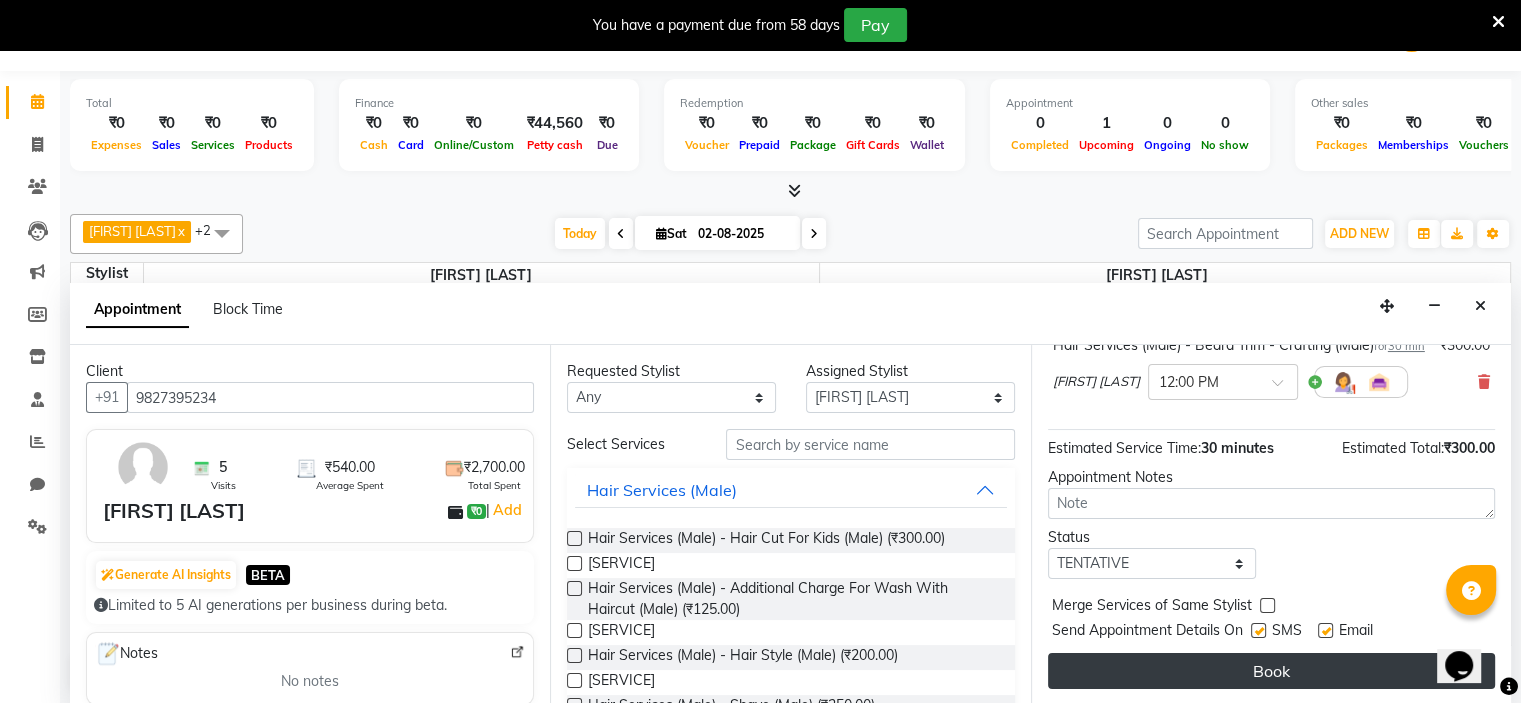 click on "Book" at bounding box center (1271, 671) 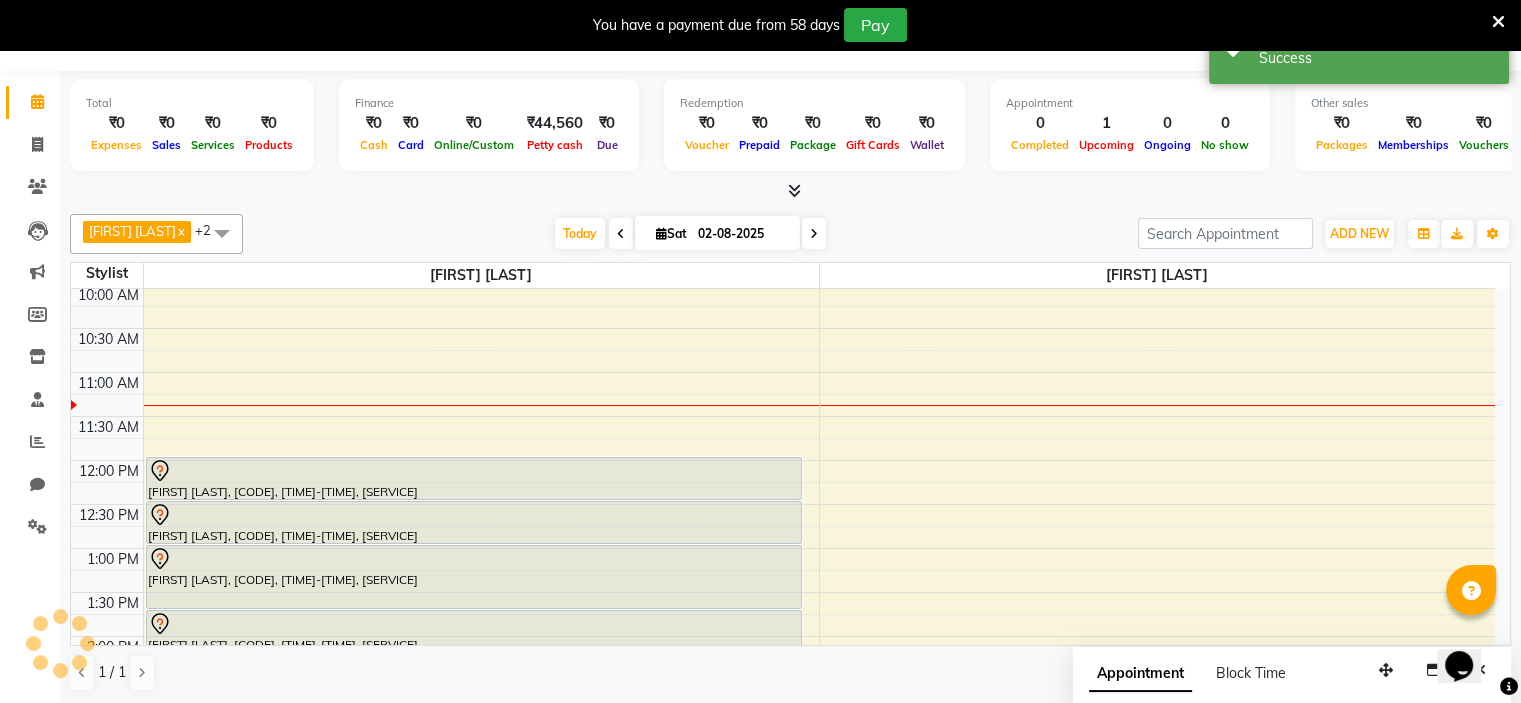 scroll, scrollTop: 0, scrollLeft: 0, axis: both 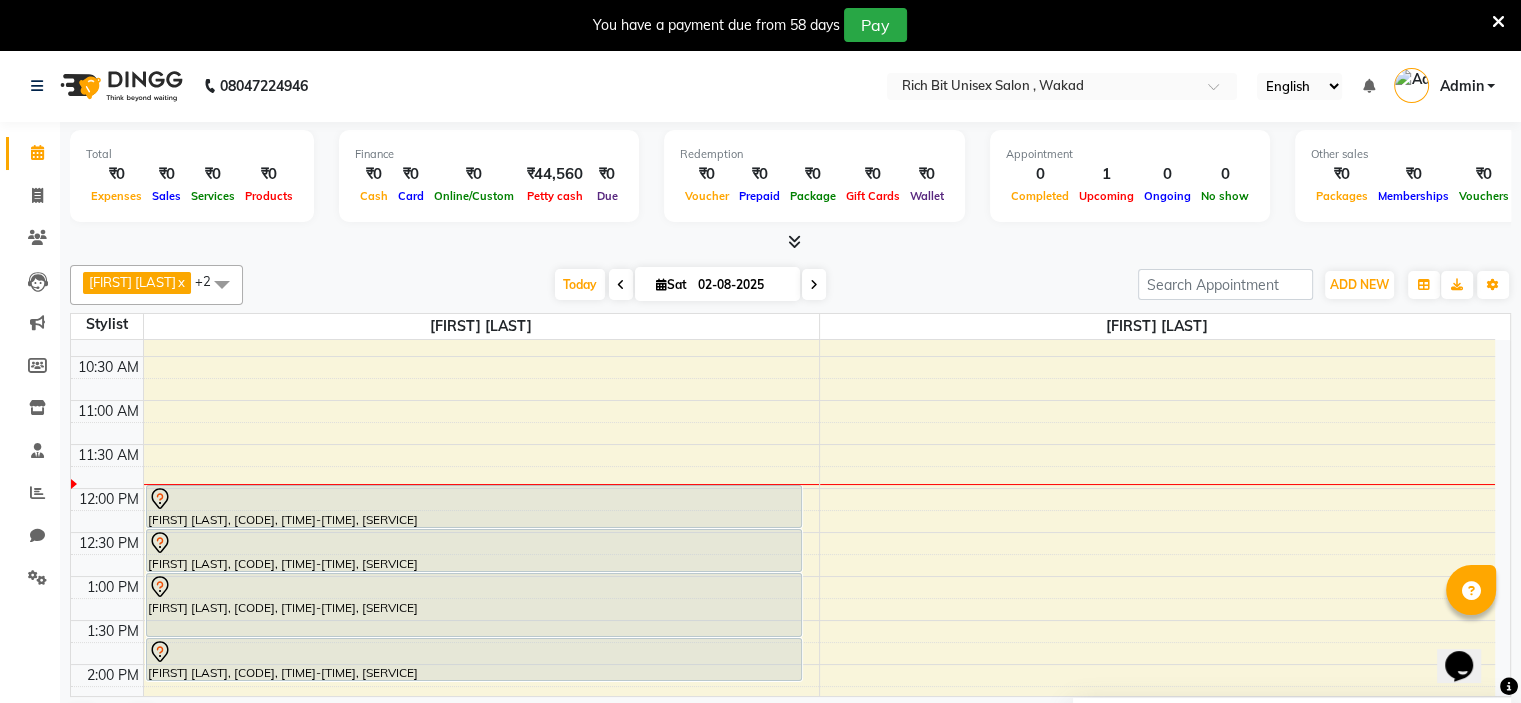 click at bounding box center [814, 285] 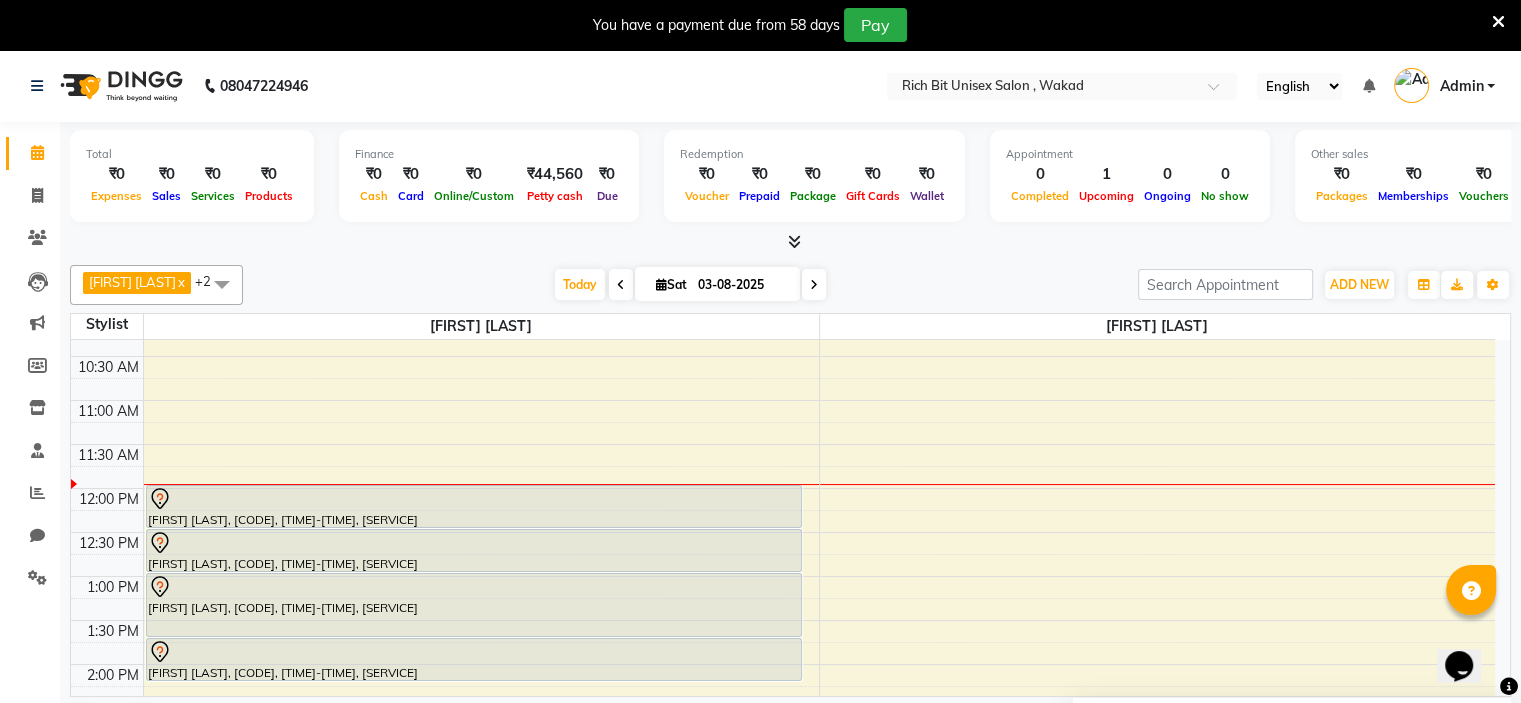 scroll, scrollTop: 263, scrollLeft: 0, axis: vertical 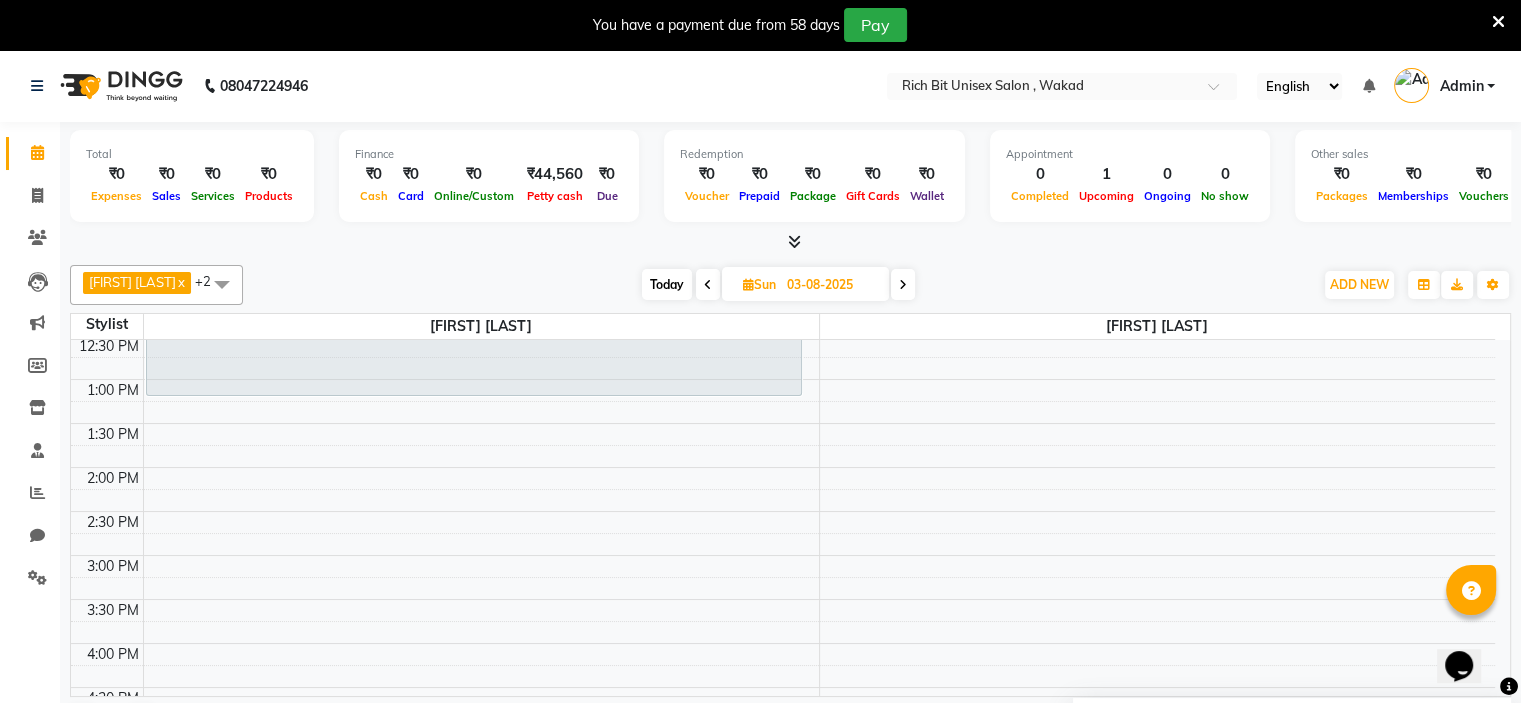 click on "[FIRST] [LAST], [TIME]-[TIME], [SERVICE]" at bounding box center [783, 599] 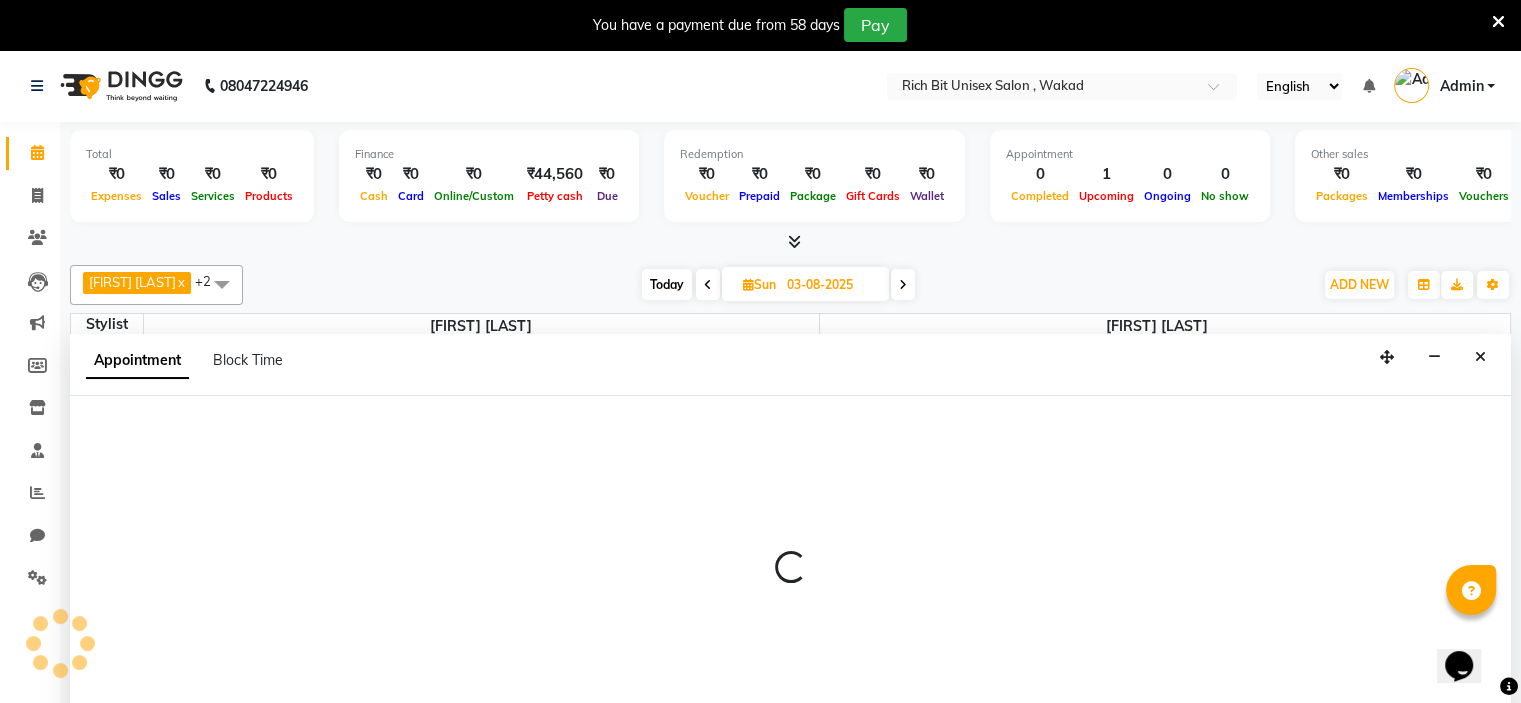 select on "70823" 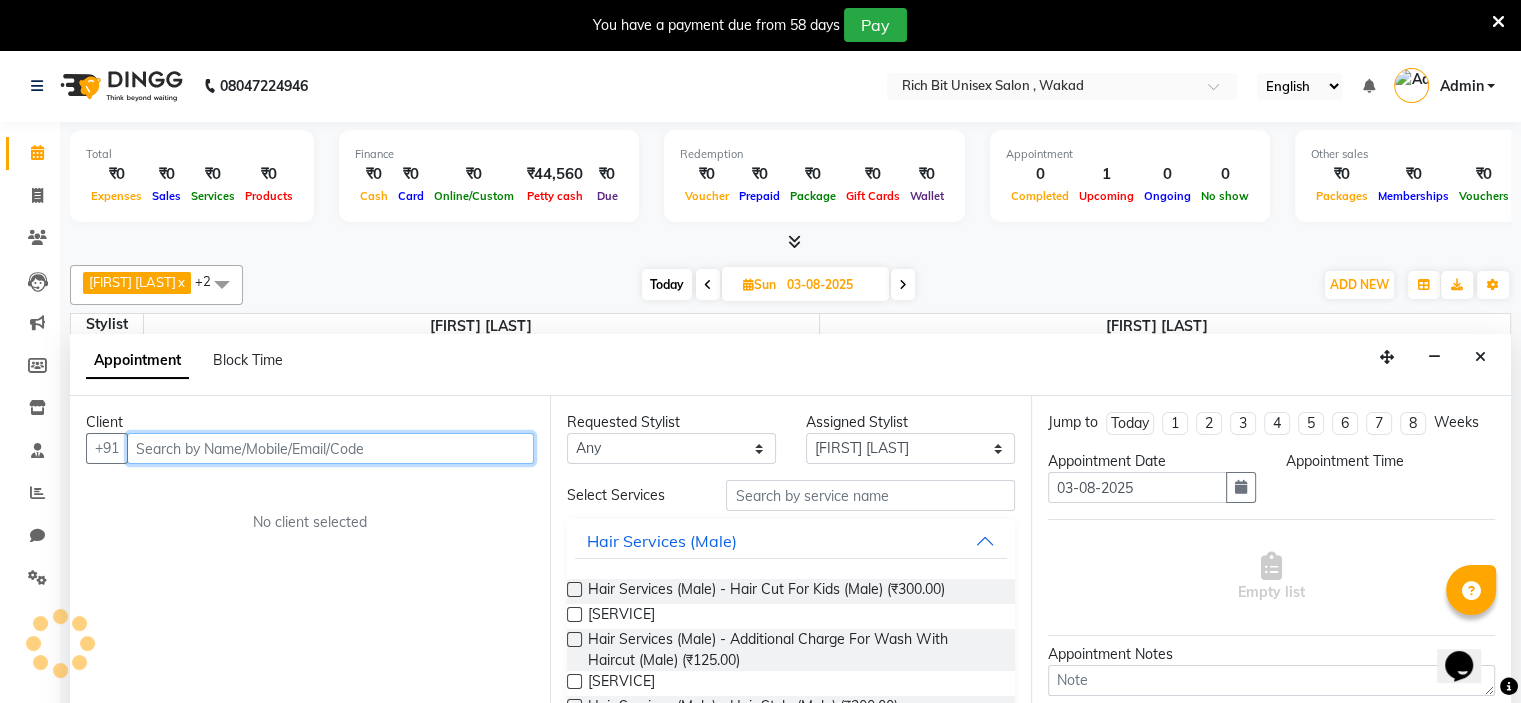 select on "930" 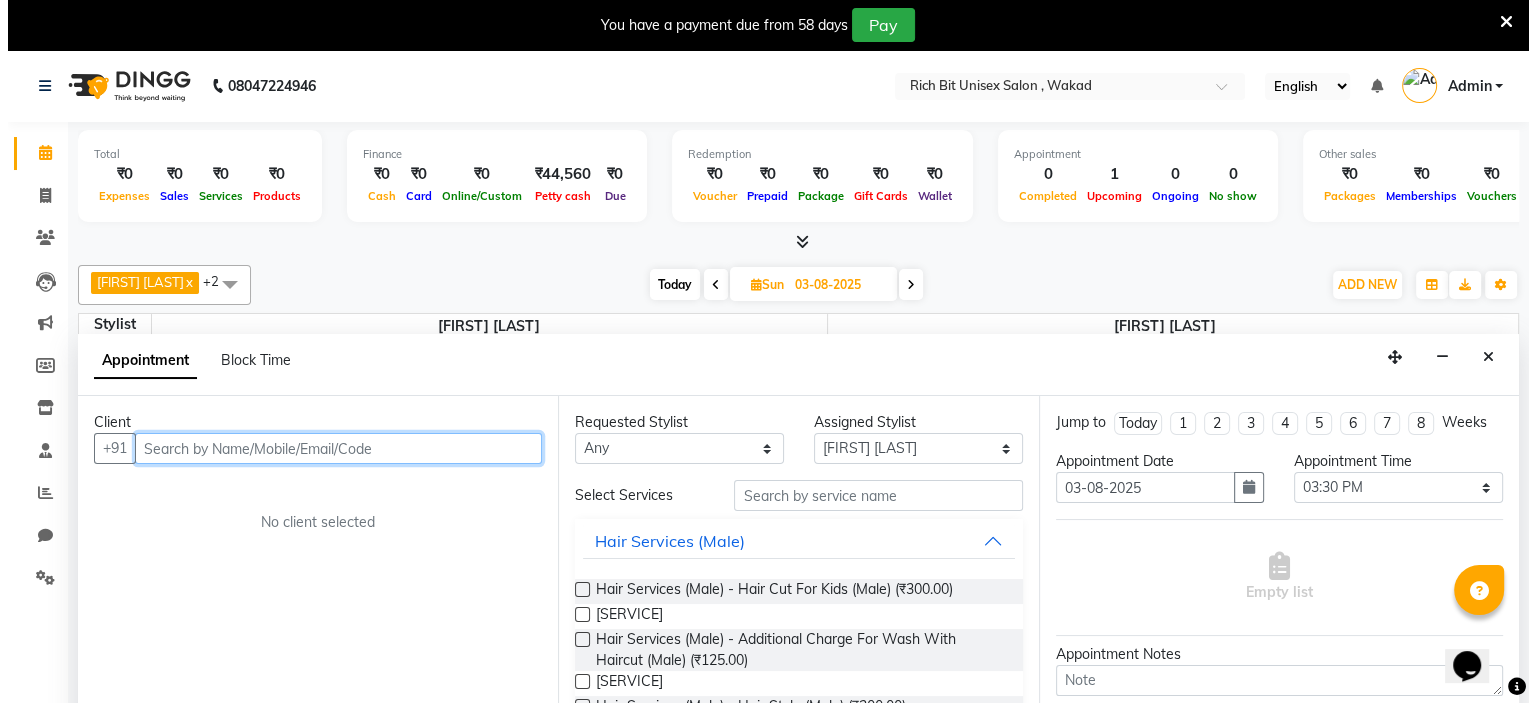 scroll, scrollTop: 51, scrollLeft: 0, axis: vertical 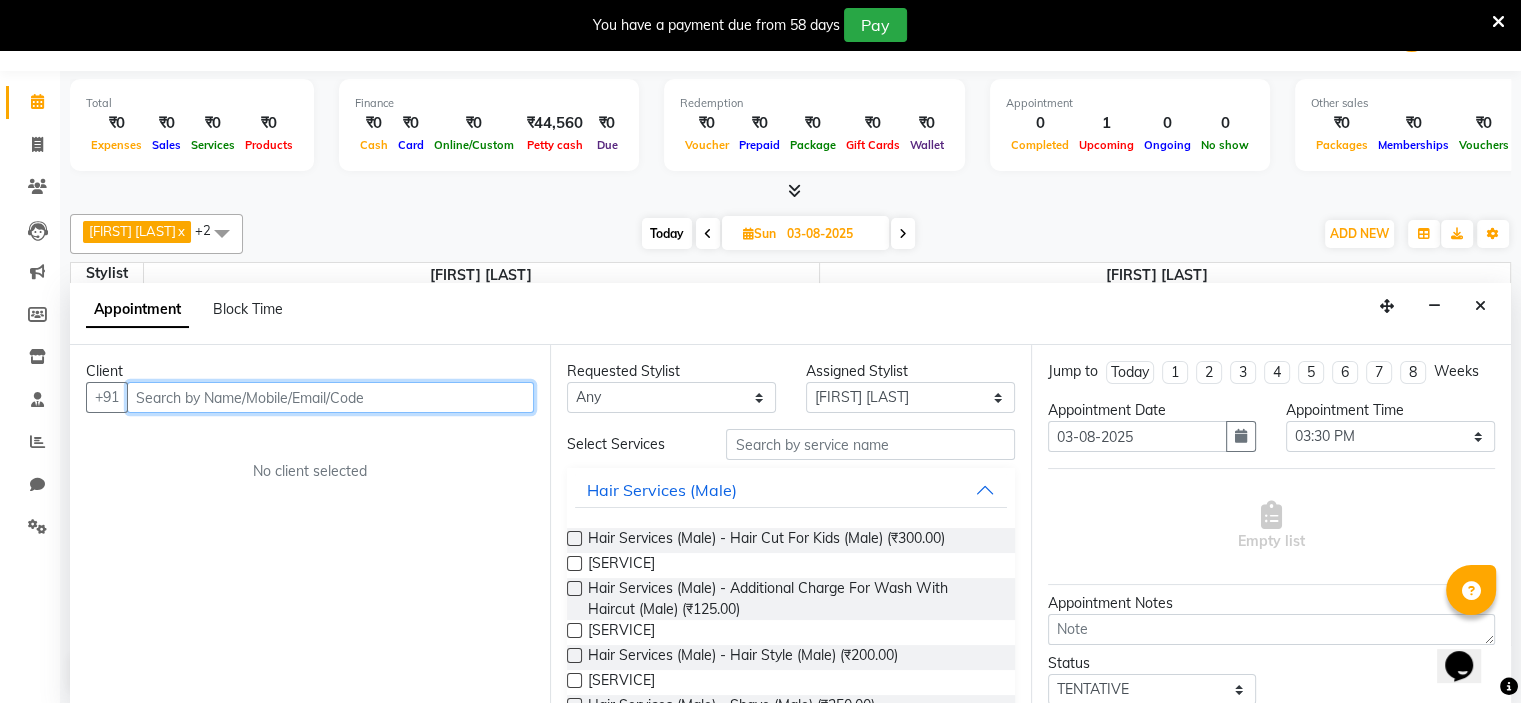 click at bounding box center (330, 397) 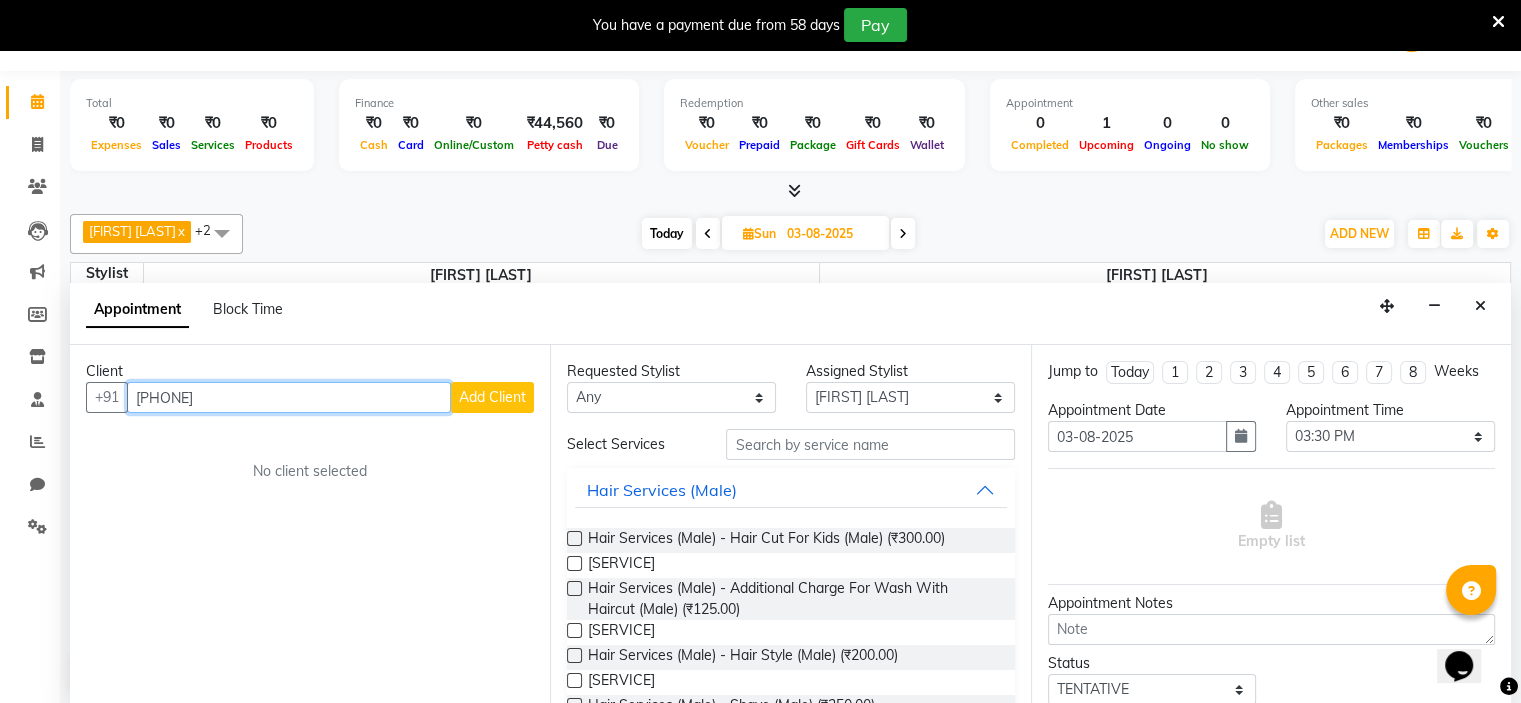 type on "[PHONE]" 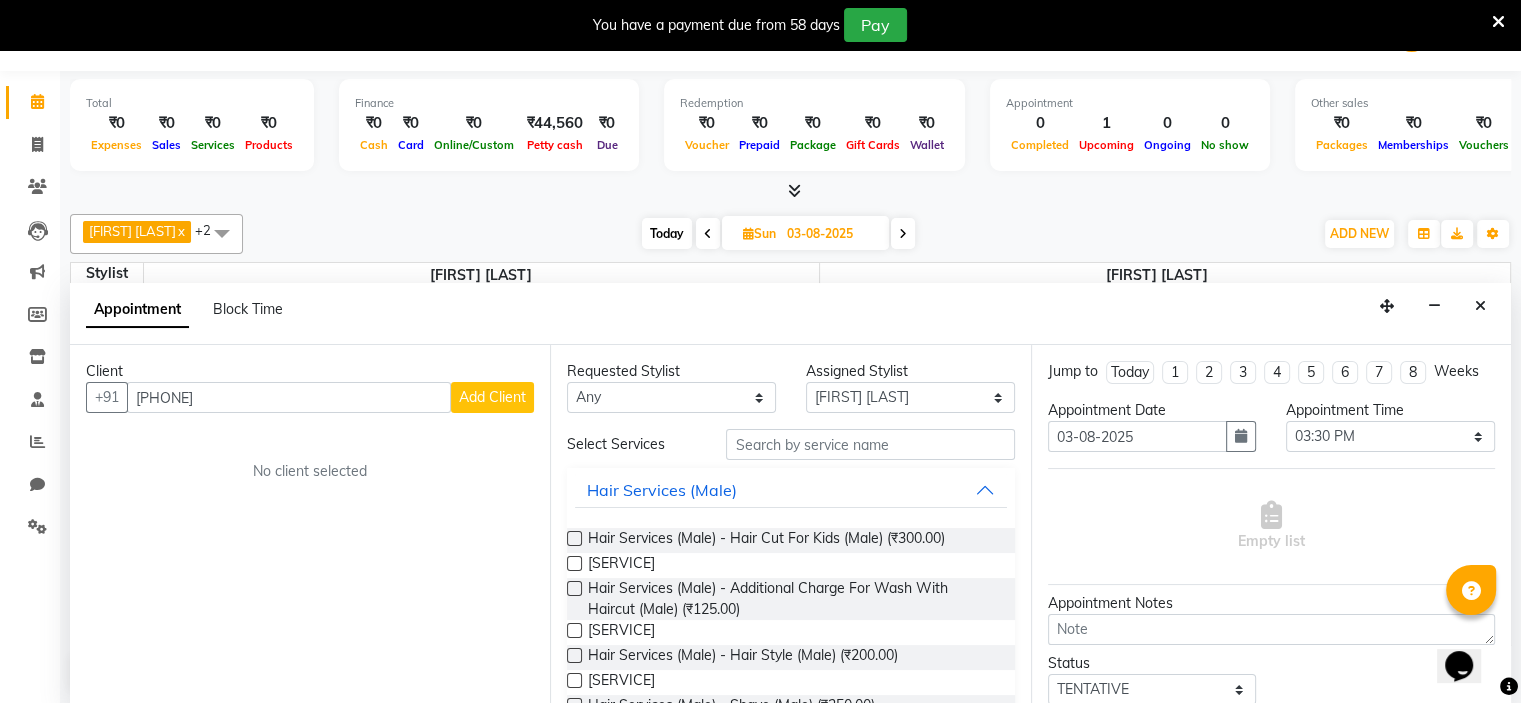 click on "Add Client" at bounding box center (492, 397) 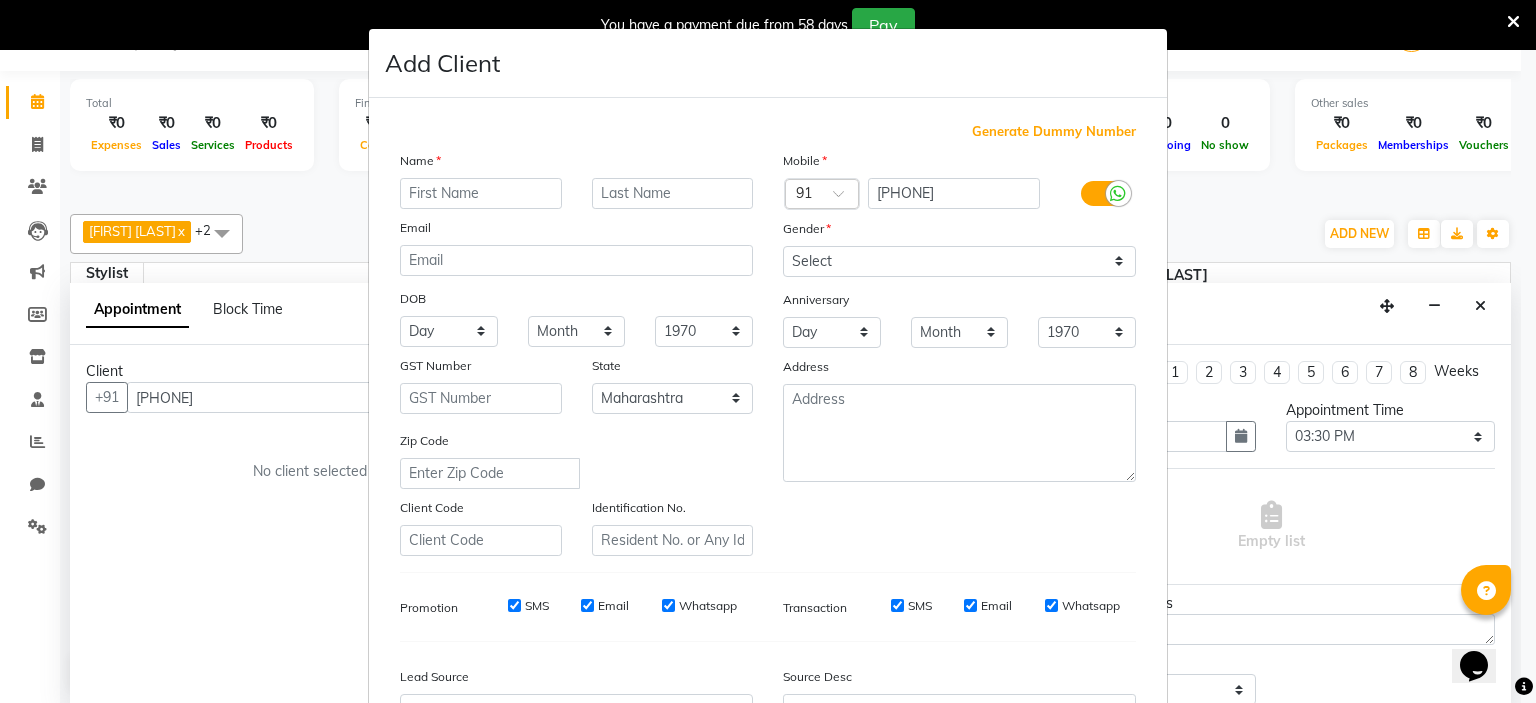 click on "Name Email DOB Day 01 02 03 04 05 06 07 08 09 10 11 12 13 14 15 16 17 18 19 20 21 22 23 24 25 26 27 28 29 30 31 Month January February March April May June July August September October November December 1940 1941 1942 1943 1944 1945 1946 1947 1948 1949 1950 1951 1952 1953 1954 1955 1956 1957 1958 1959 1960 1961 1962 1963 1964 1965 1966 1967 1968 1969 1970 1971 1972 1973 1974 1975 1976 1977 1978 1979 1980 1981 1982 1983 1984 1985 1986 1987 1988 1989 1990 1991 1992 1993 1994 1995 1996 1997 1998 1999 2000 2001 2002 2003 2004 2005 2006 2007 2008 2009 2010 2011 2012 2013 2014 2015 2016 2017 2018 2019 2020 2021 2022 2023 2024 GST Number State Select Andaman and Nicobar Islands Andhra Pradesh Arunachal Pradesh Assam Bihar Chandigarh Chhattisgarh Dadra and Nagar Haveli Daman and Diu Delhi Goa Gujarat Haryana Himachal Pradesh Jammu and Kashmir Jharkhand Karnataka Kerala Lakshadweep Madhya Pradesh Maharashtra Manipur Meghalaya Mizoram Nagaland Odisha Pondicherry Punjab Rajasthan Sikkim Tamil Nadu Telangana Tripura" at bounding box center [576, 353] 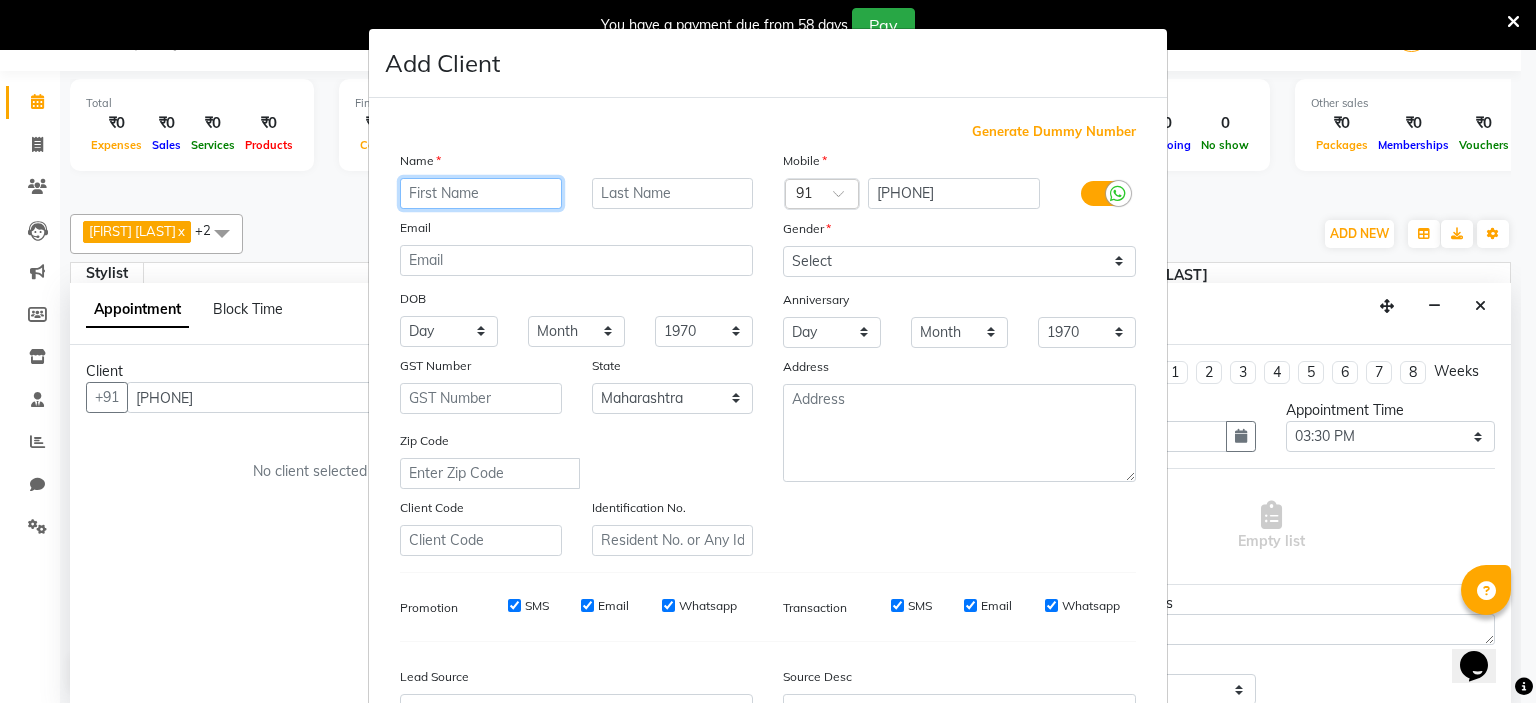 click at bounding box center (481, 193) 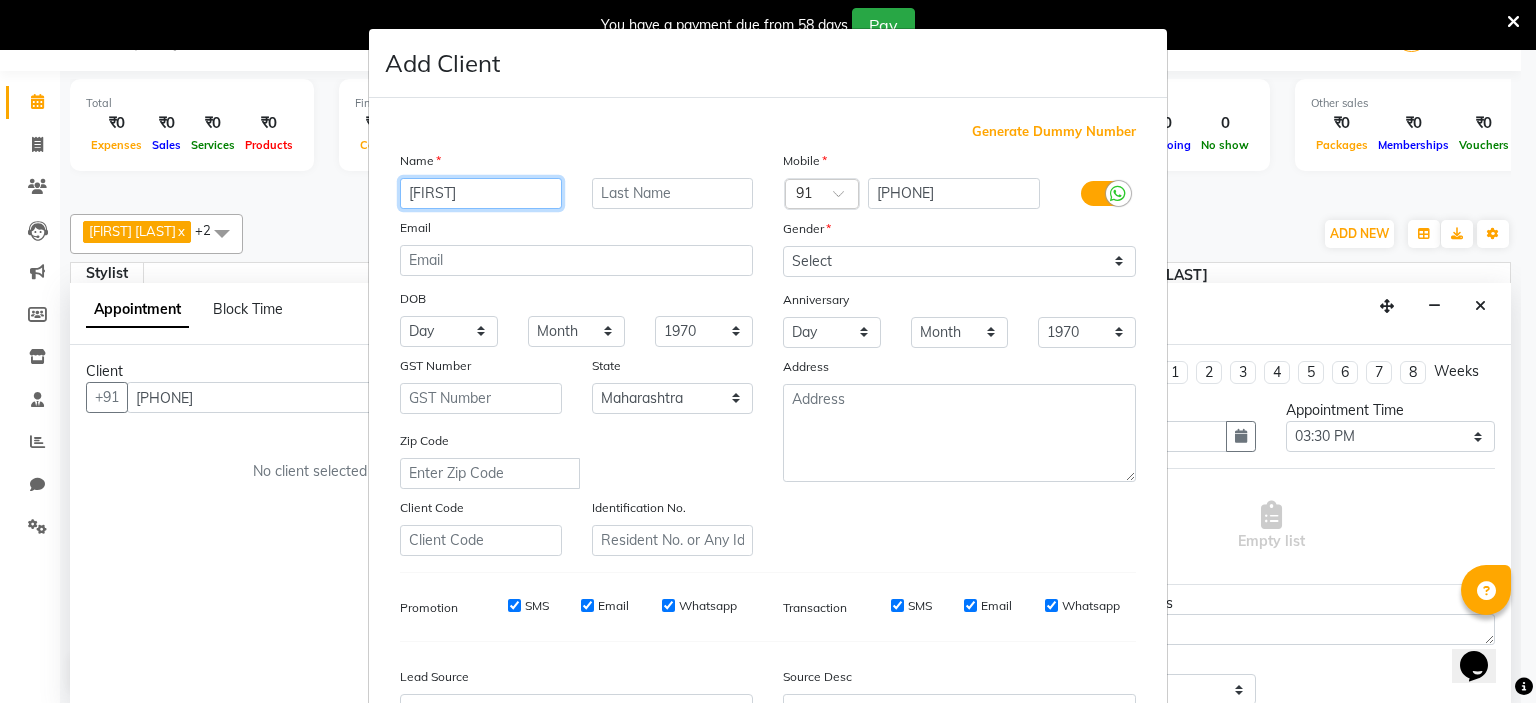 click on "[FIRST]" at bounding box center (481, 193) 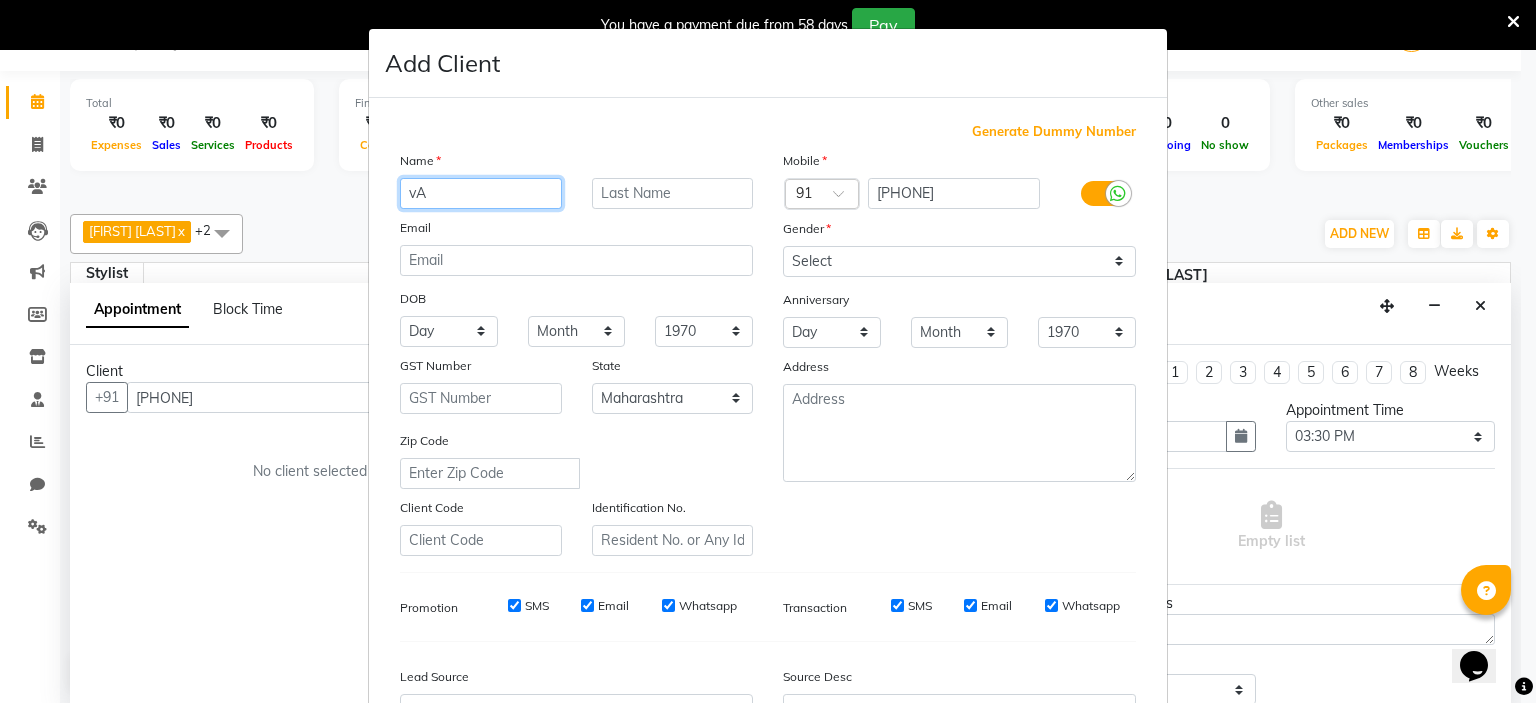type on "v" 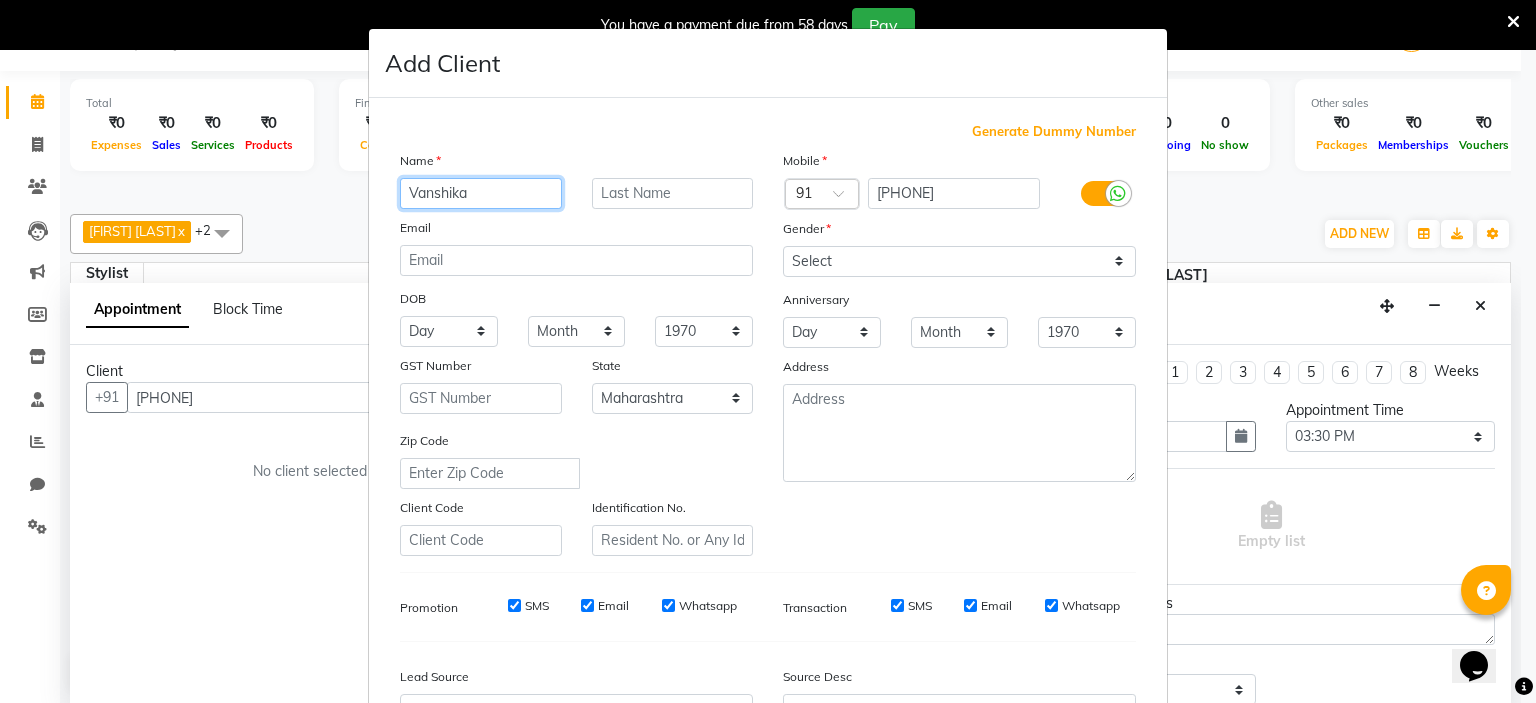 type on "Vanshika" 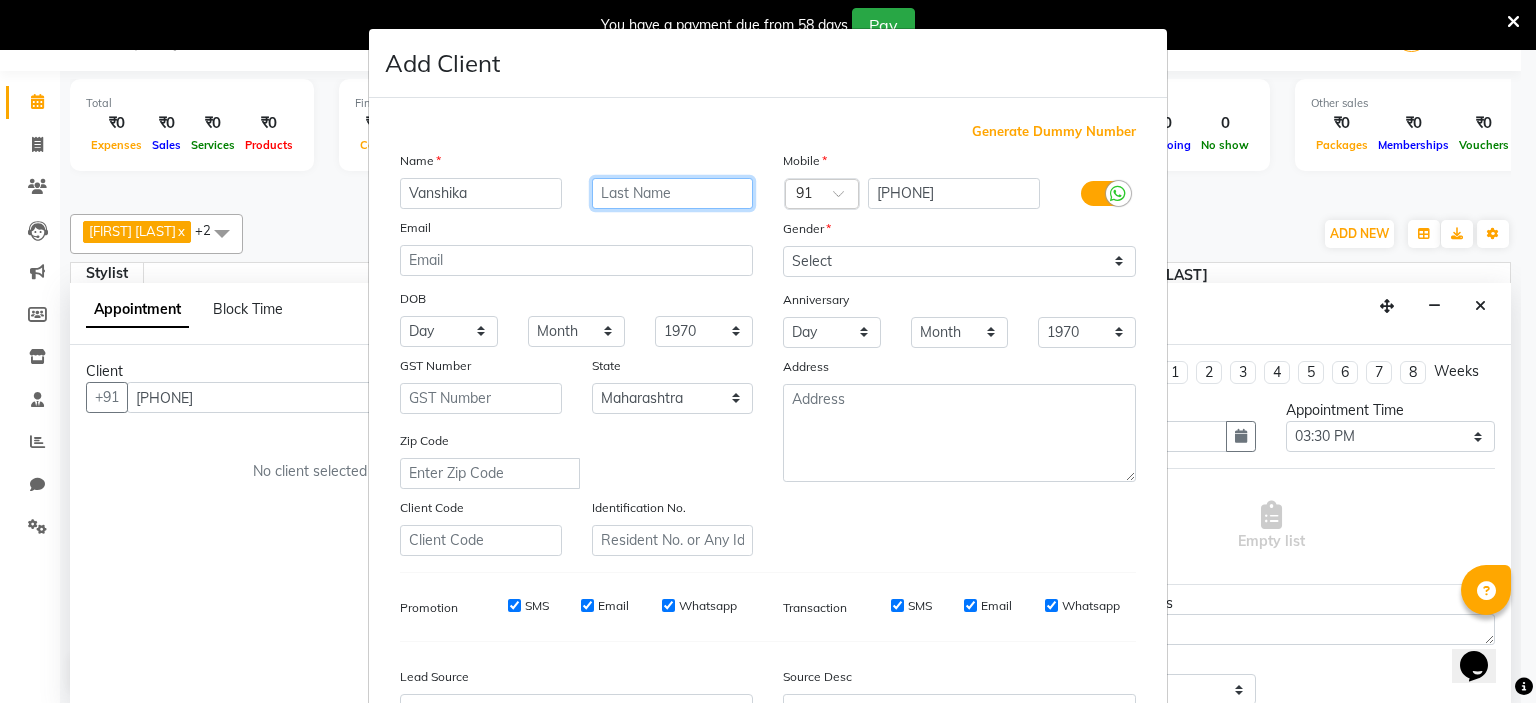 click at bounding box center [673, 193] 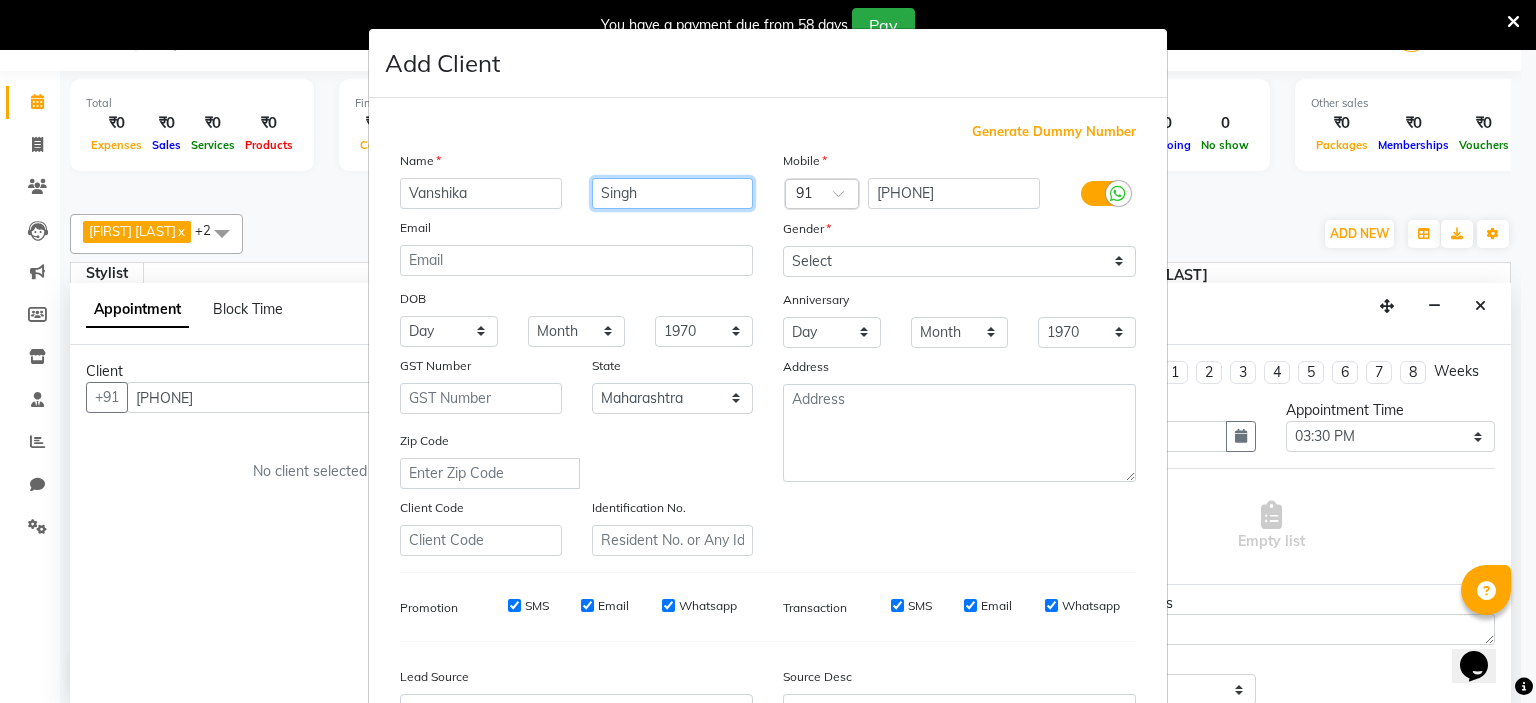 type on "Singh" 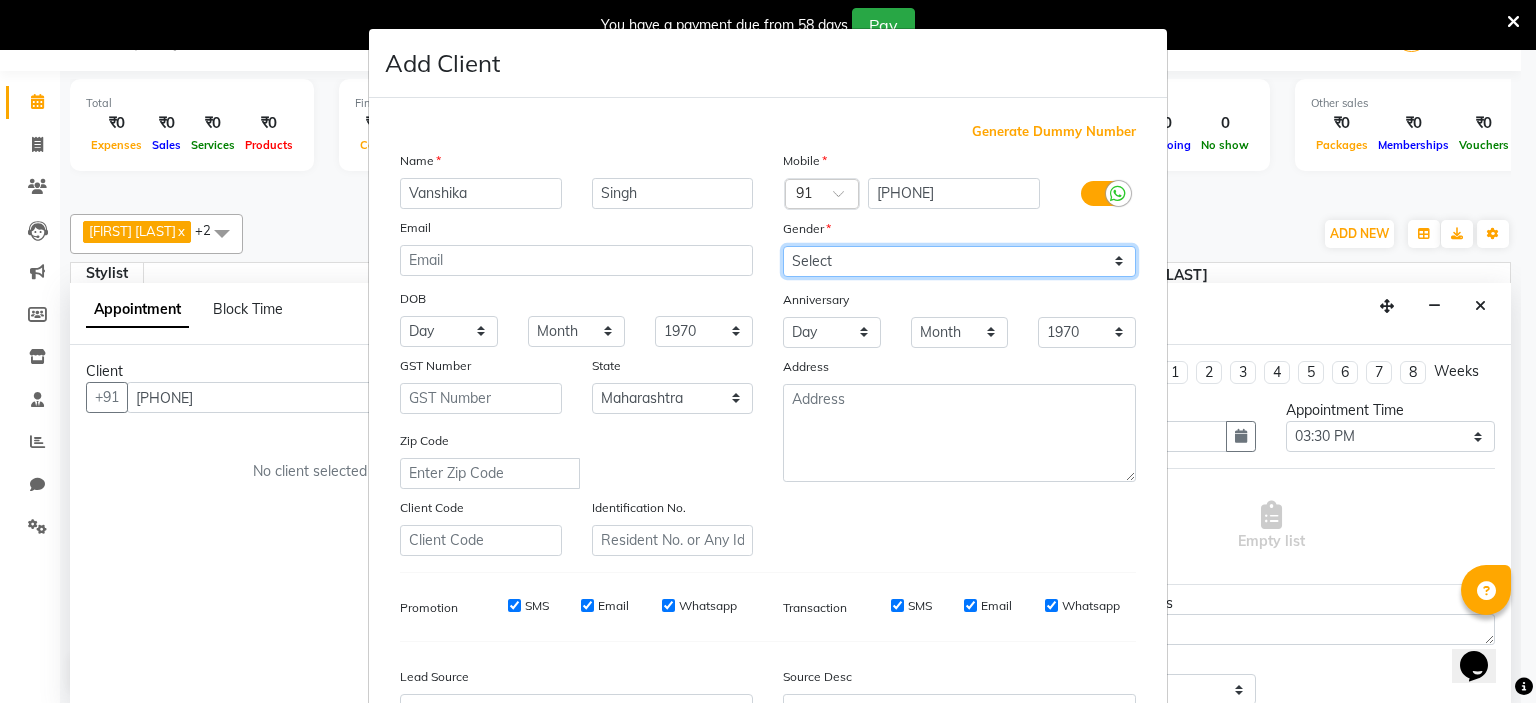click on "Select Male Female Other Prefer Not To Say" at bounding box center [959, 261] 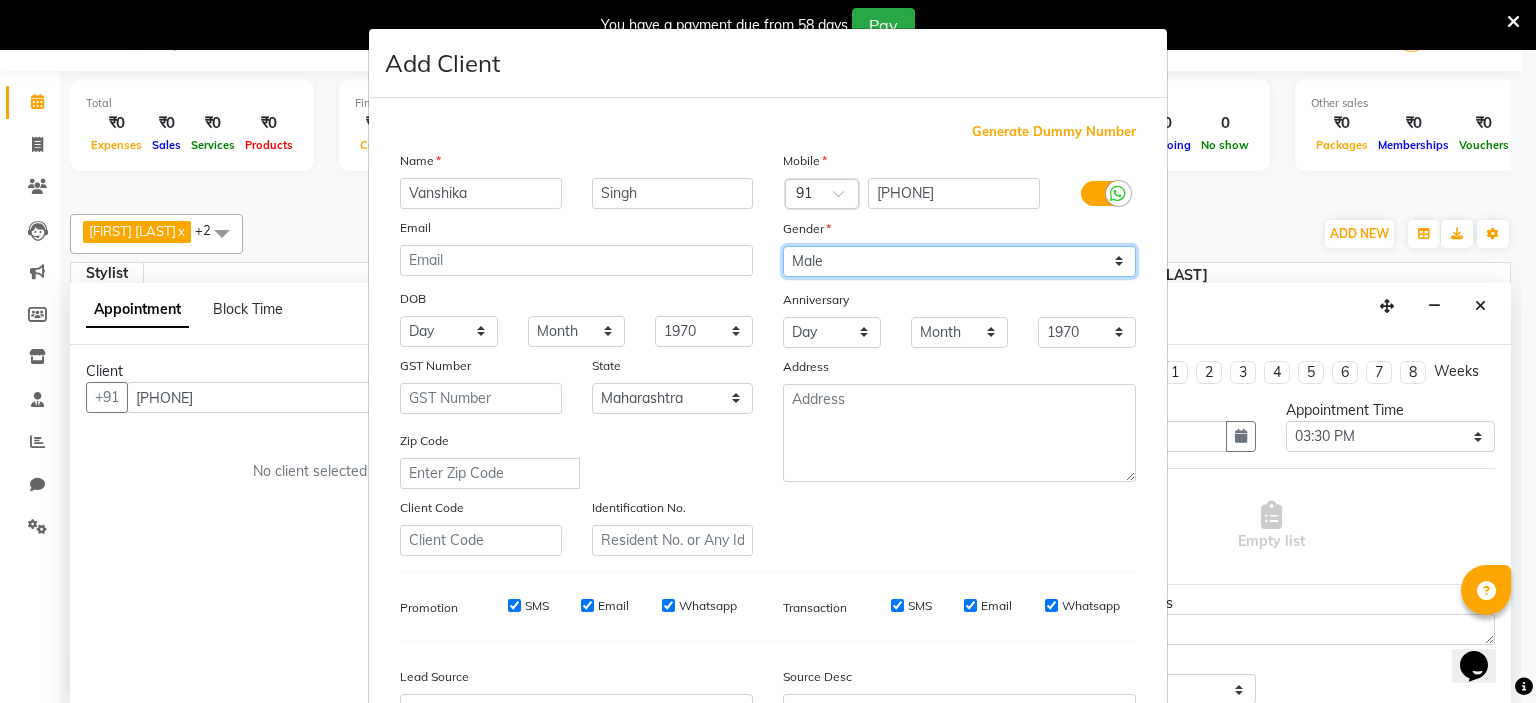 click on "Select Male Female Other Prefer Not To Say" at bounding box center [959, 261] 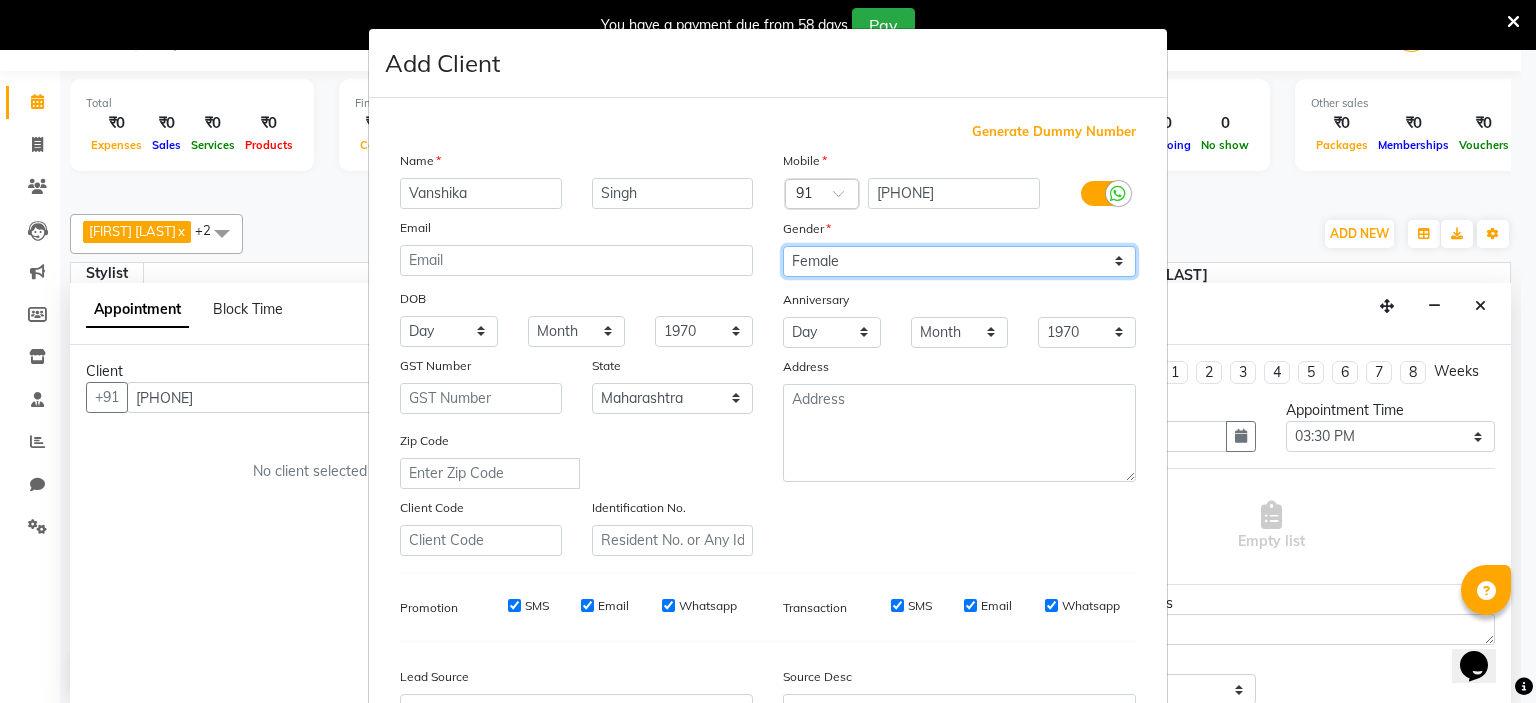 click on "Select Male Female Other Prefer Not To Say" at bounding box center [959, 261] 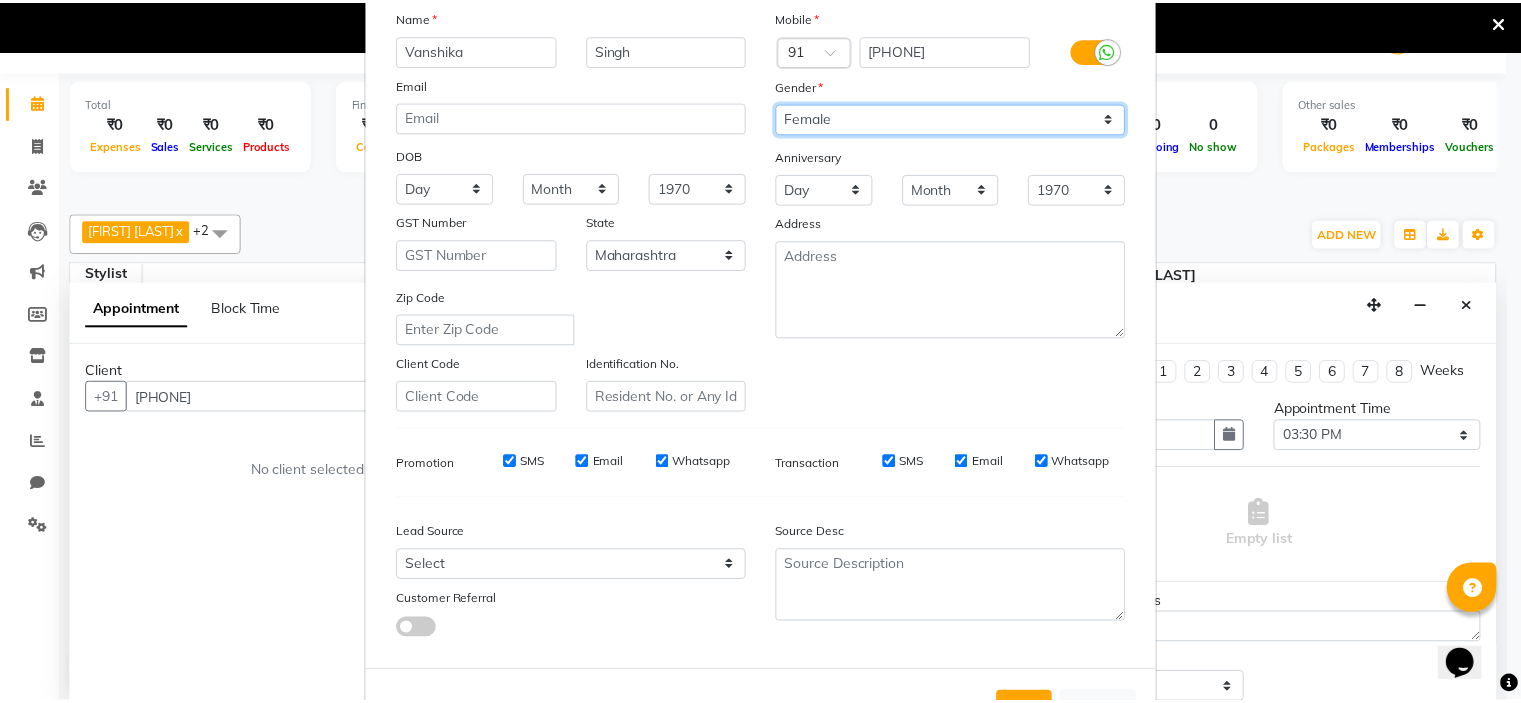scroll, scrollTop: 229, scrollLeft: 0, axis: vertical 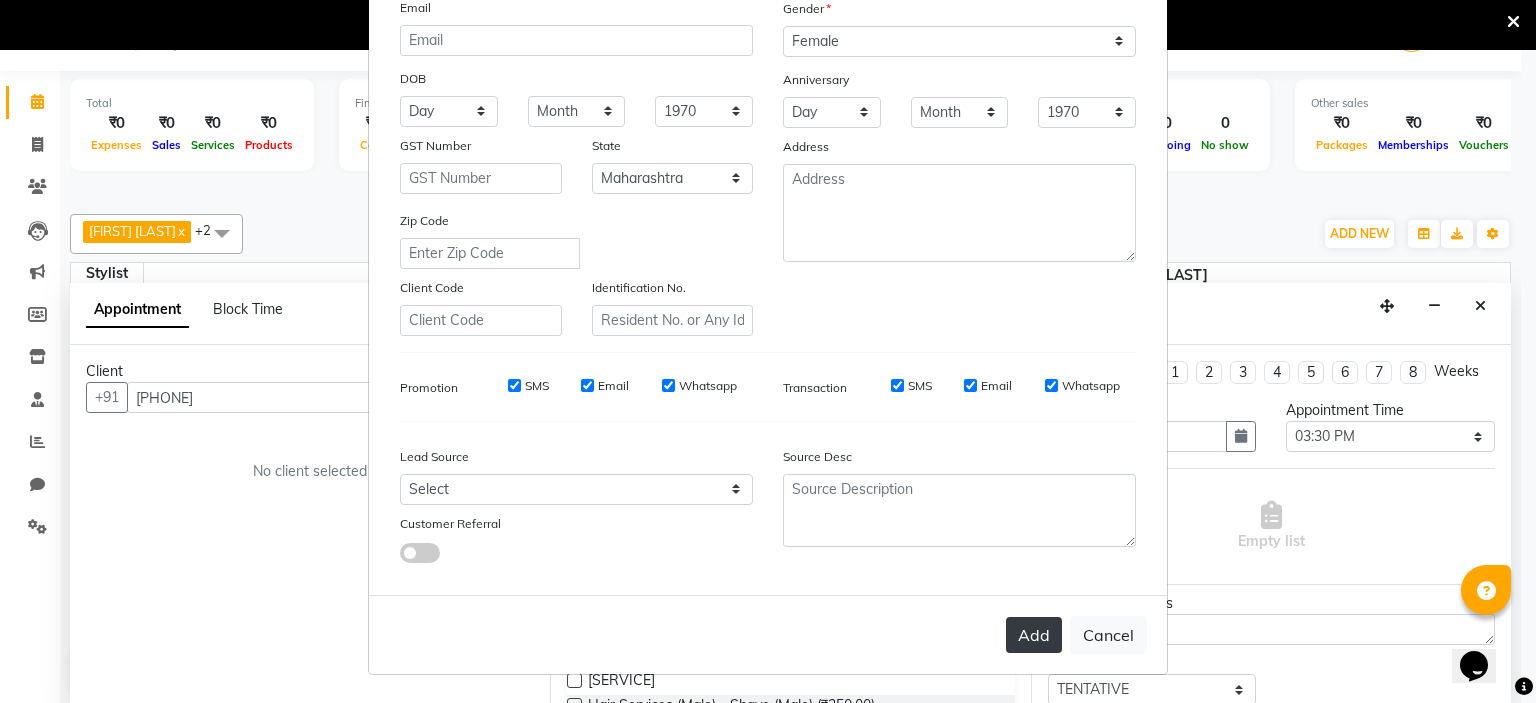 click on "Add" at bounding box center [1034, 635] 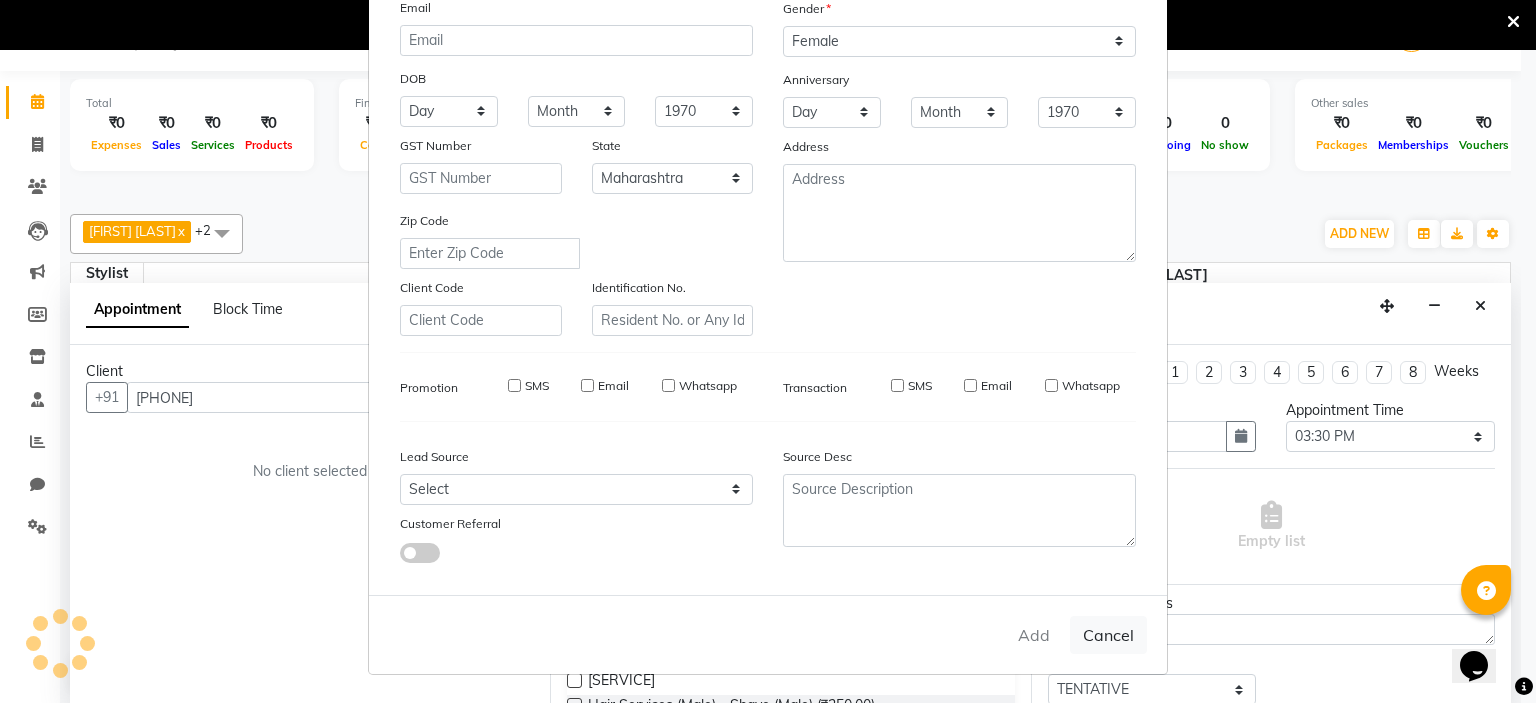 type 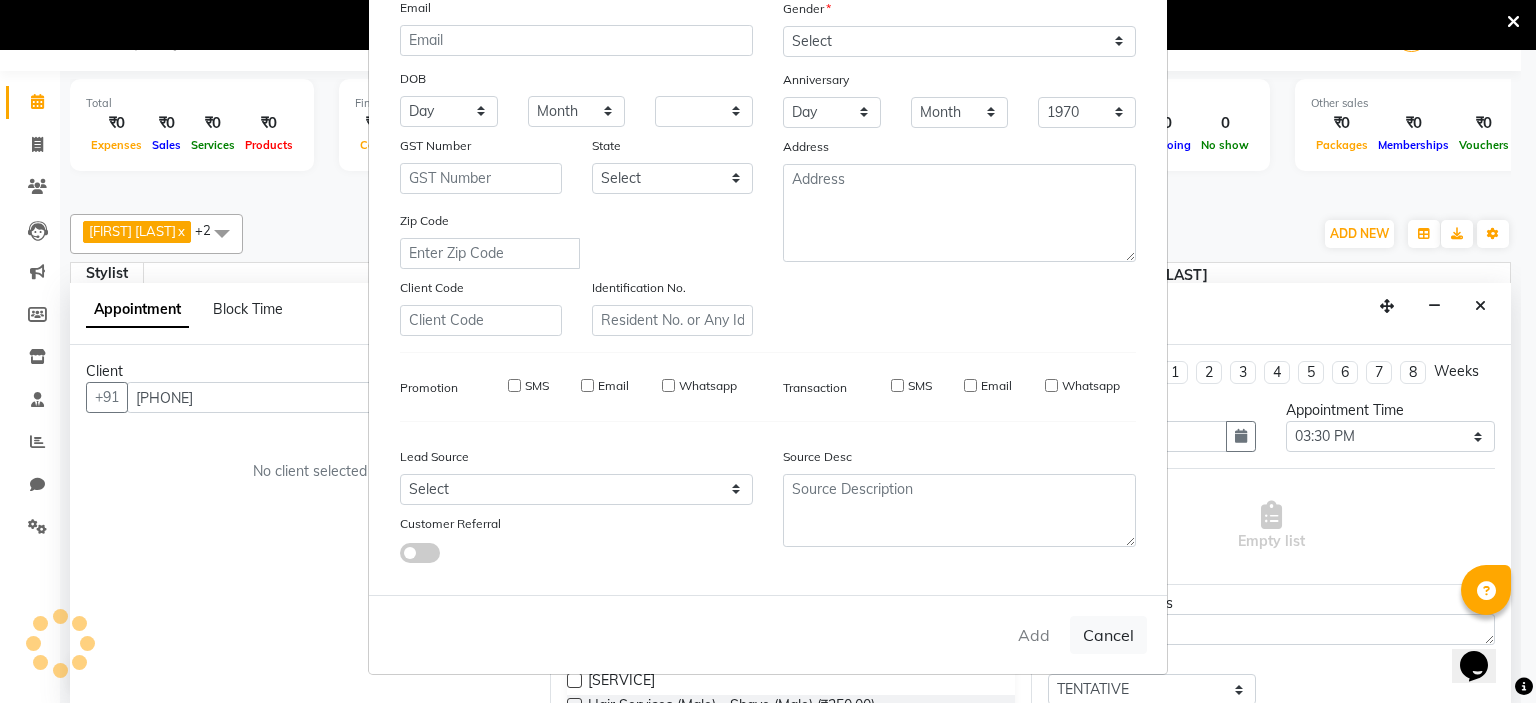 select 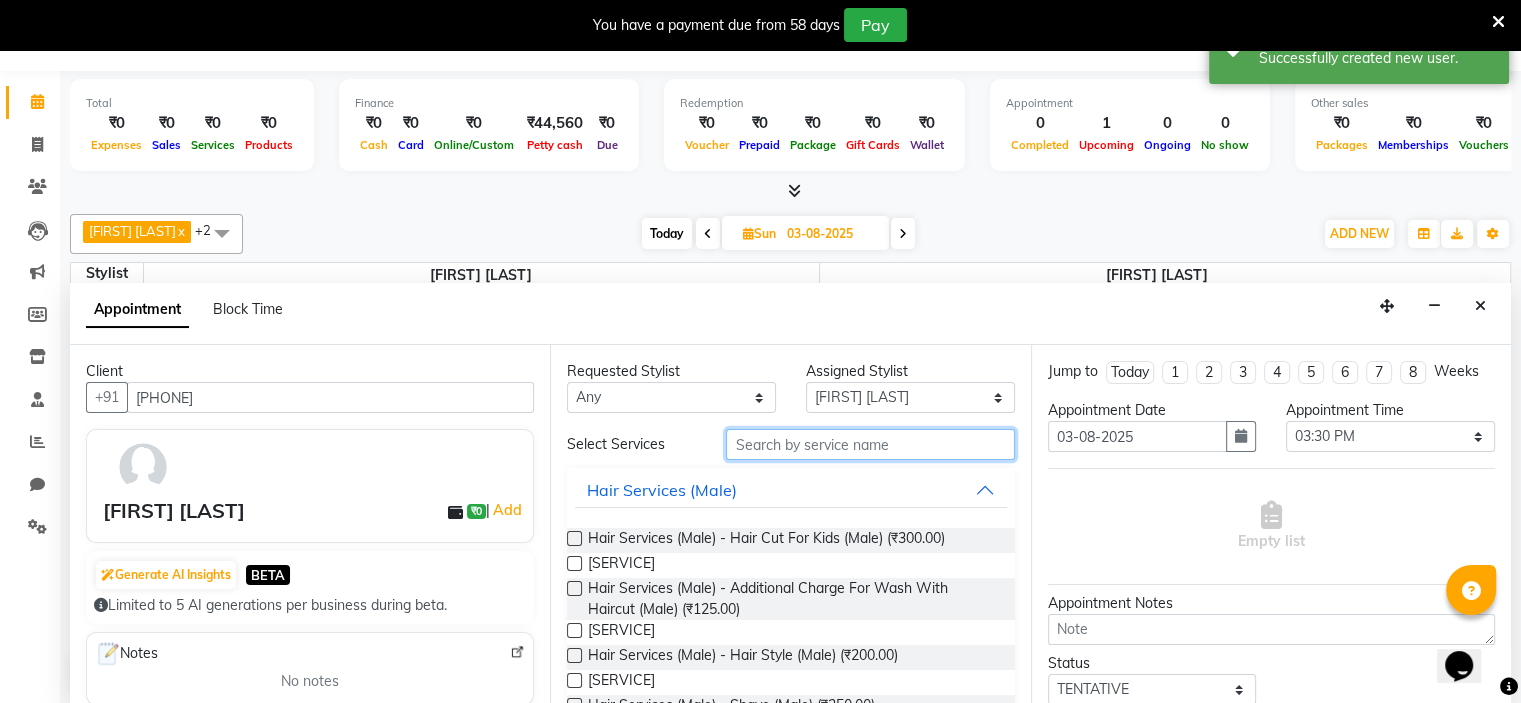 click at bounding box center (870, 444) 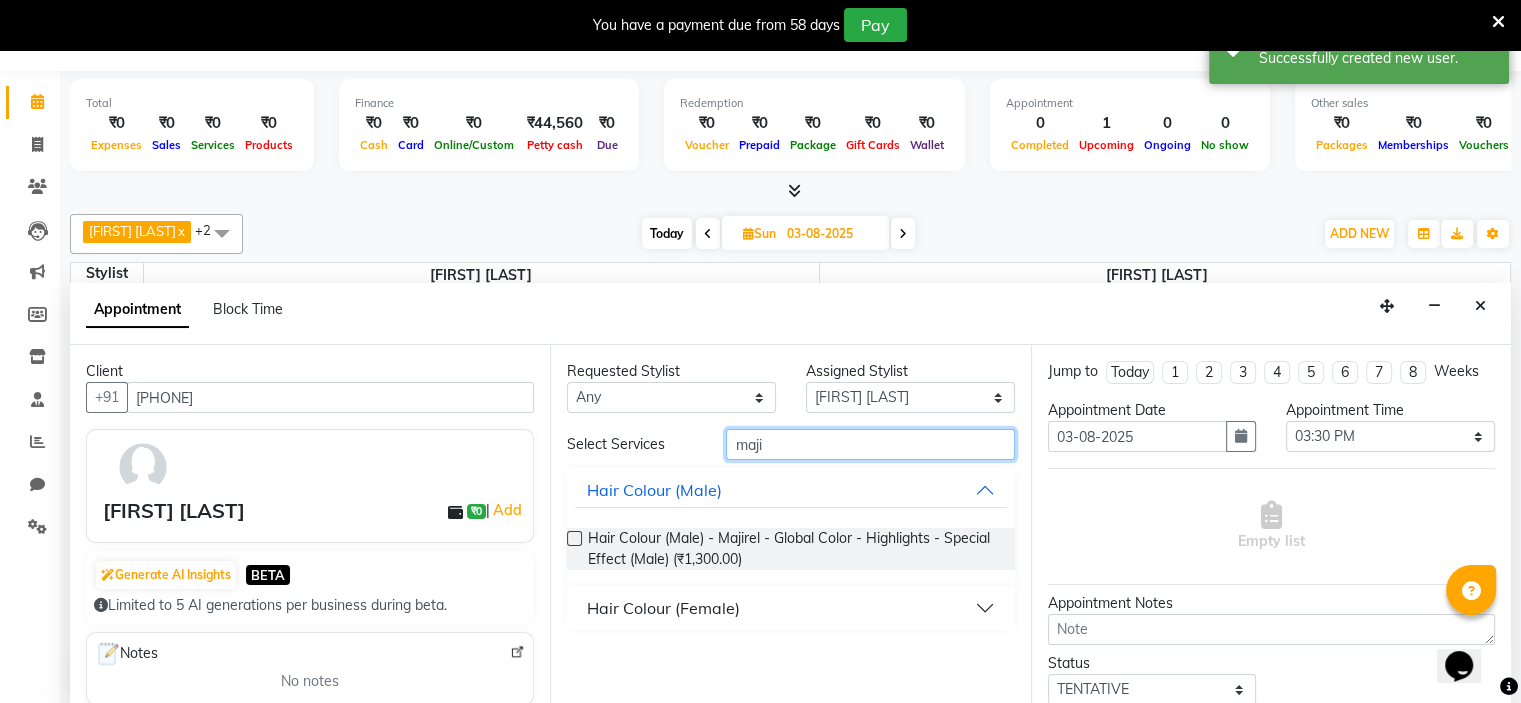type on "maji" 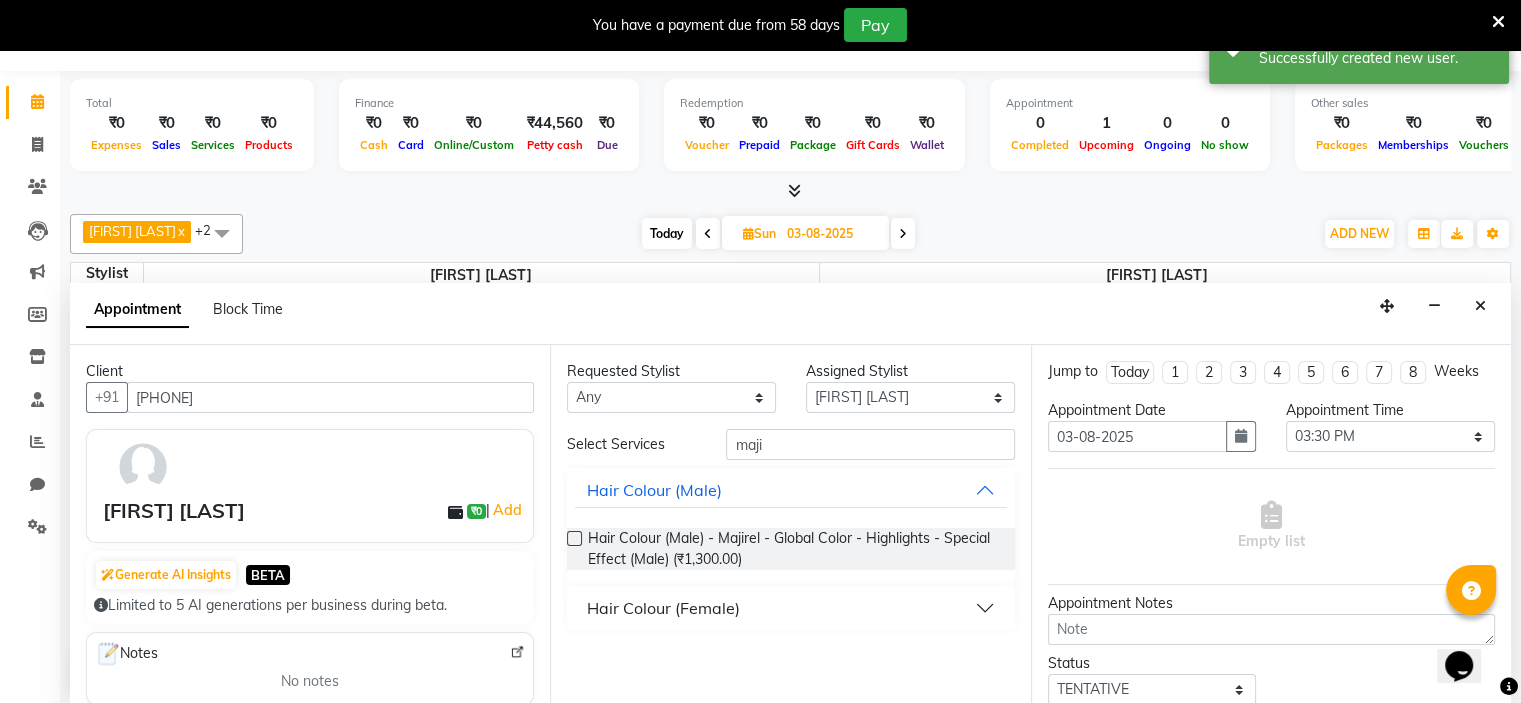 click on "Hair Colour (Female)" at bounding box center (790, 608) 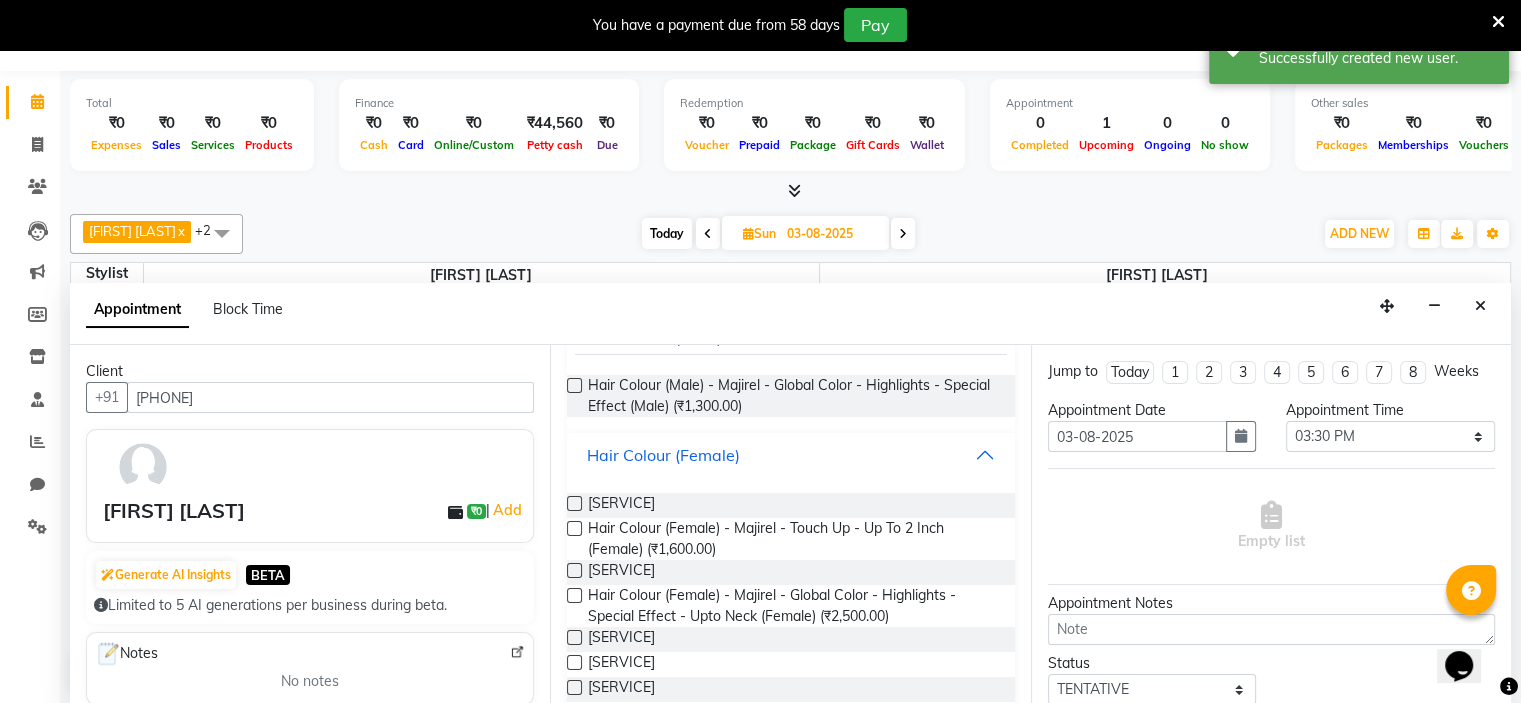 scroll, scrollTop: 242, scrollLeft: 0, axis: vertical 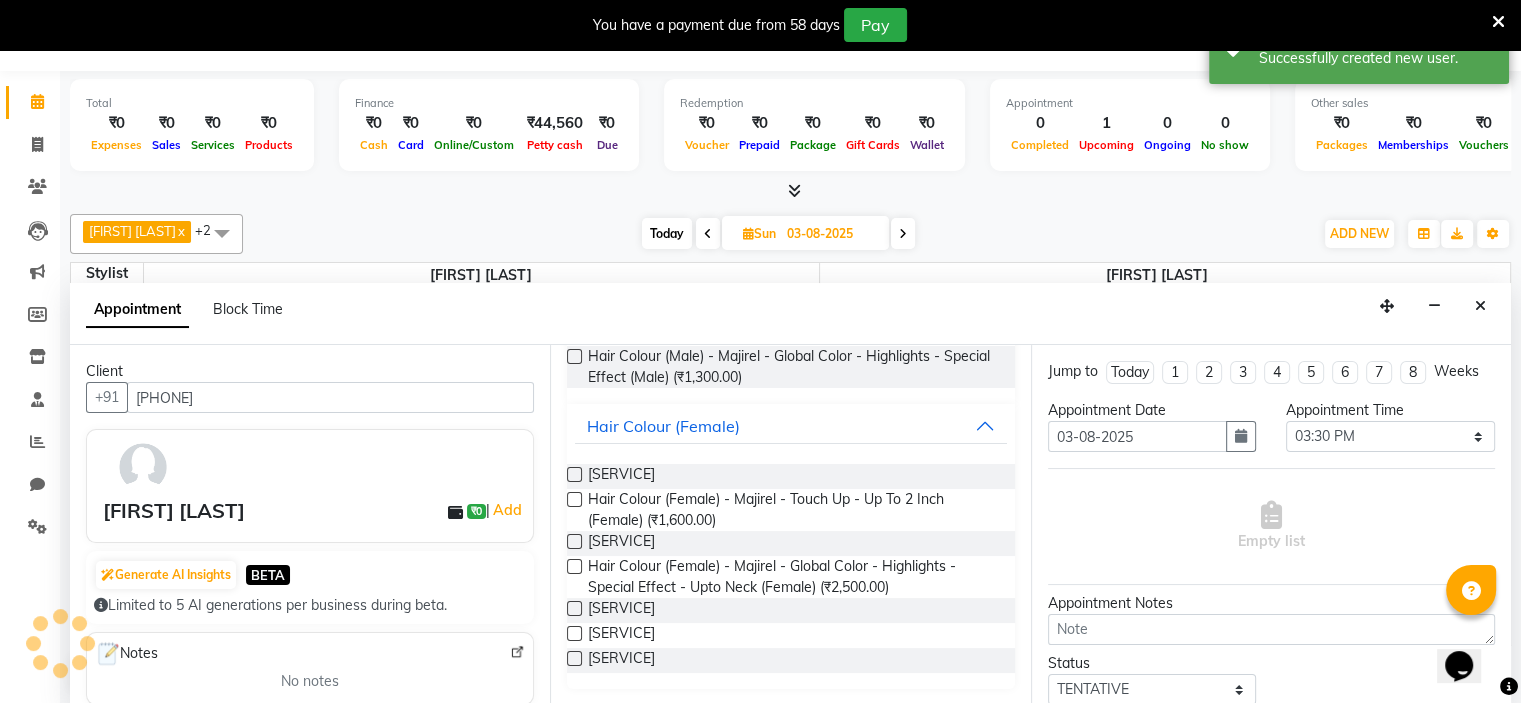 click at bounding box center (574, 633) 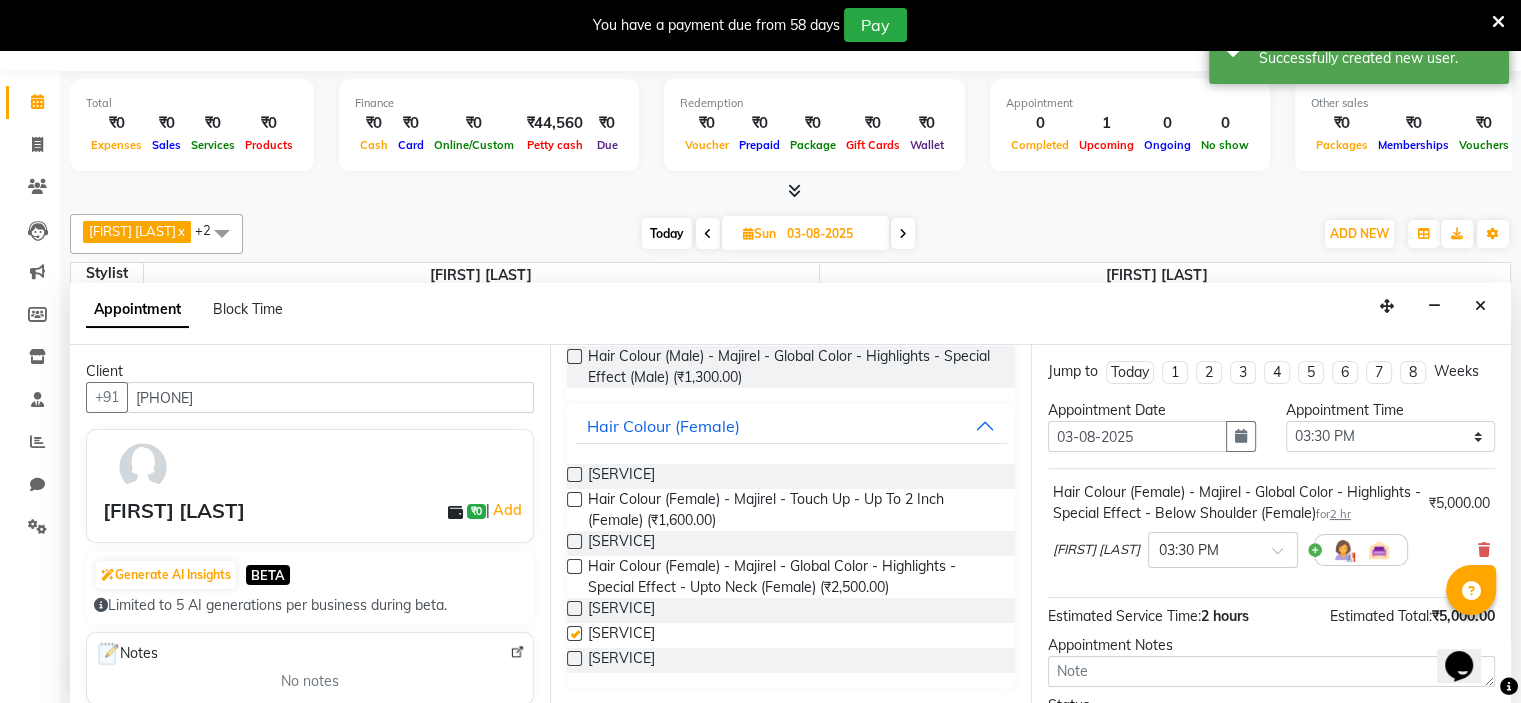 checkbox on "false" 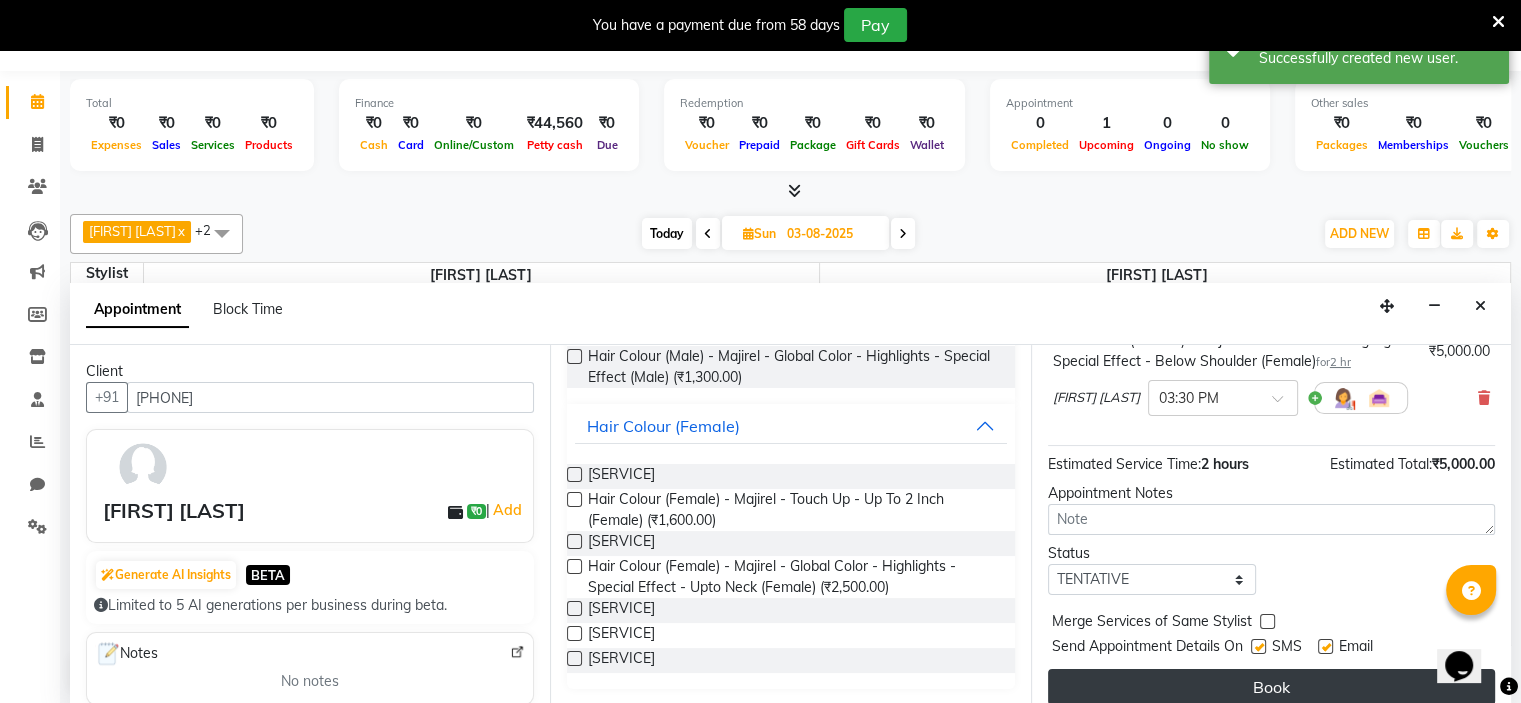 scroll, scrollTop: 188, scrollLeft: 0, axis: vertical 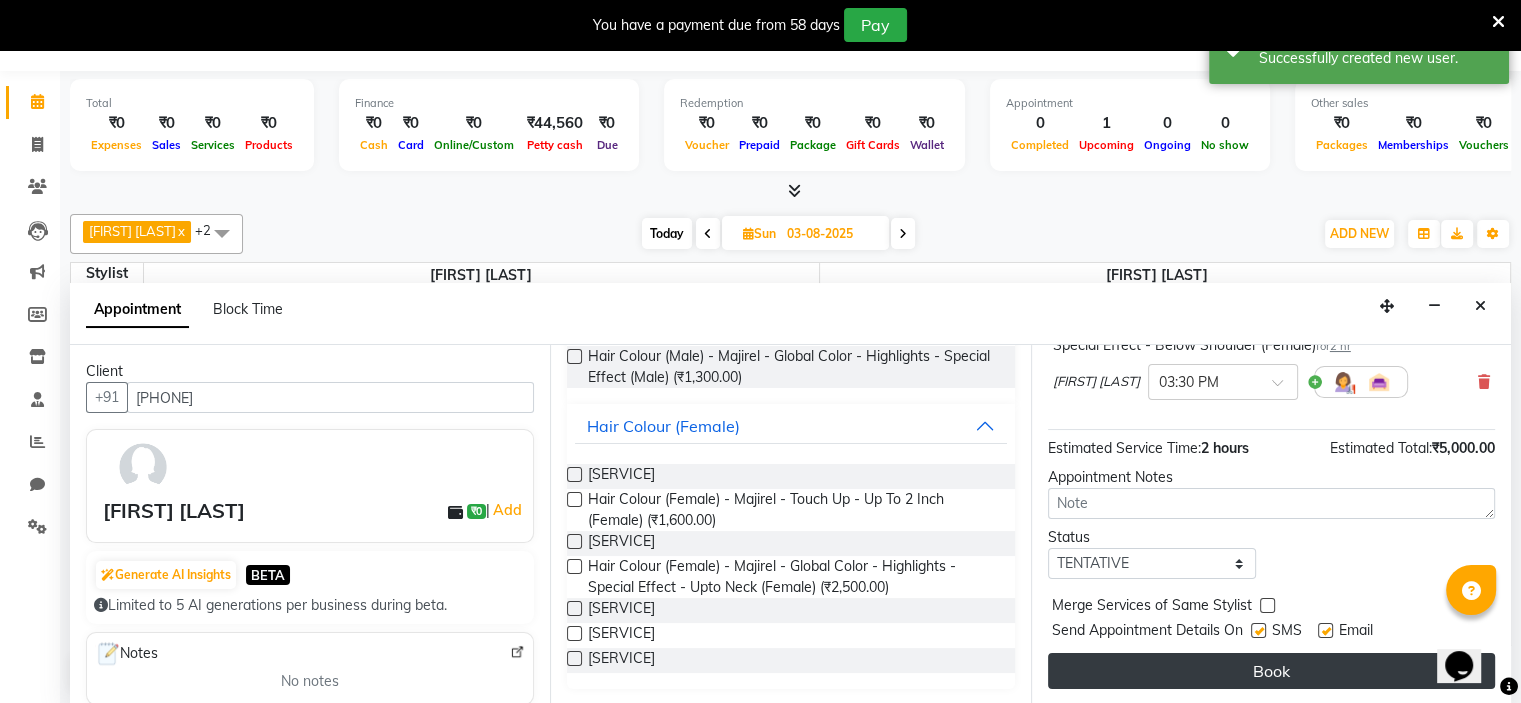 click on "Book" at bounding box center [1271, 671] 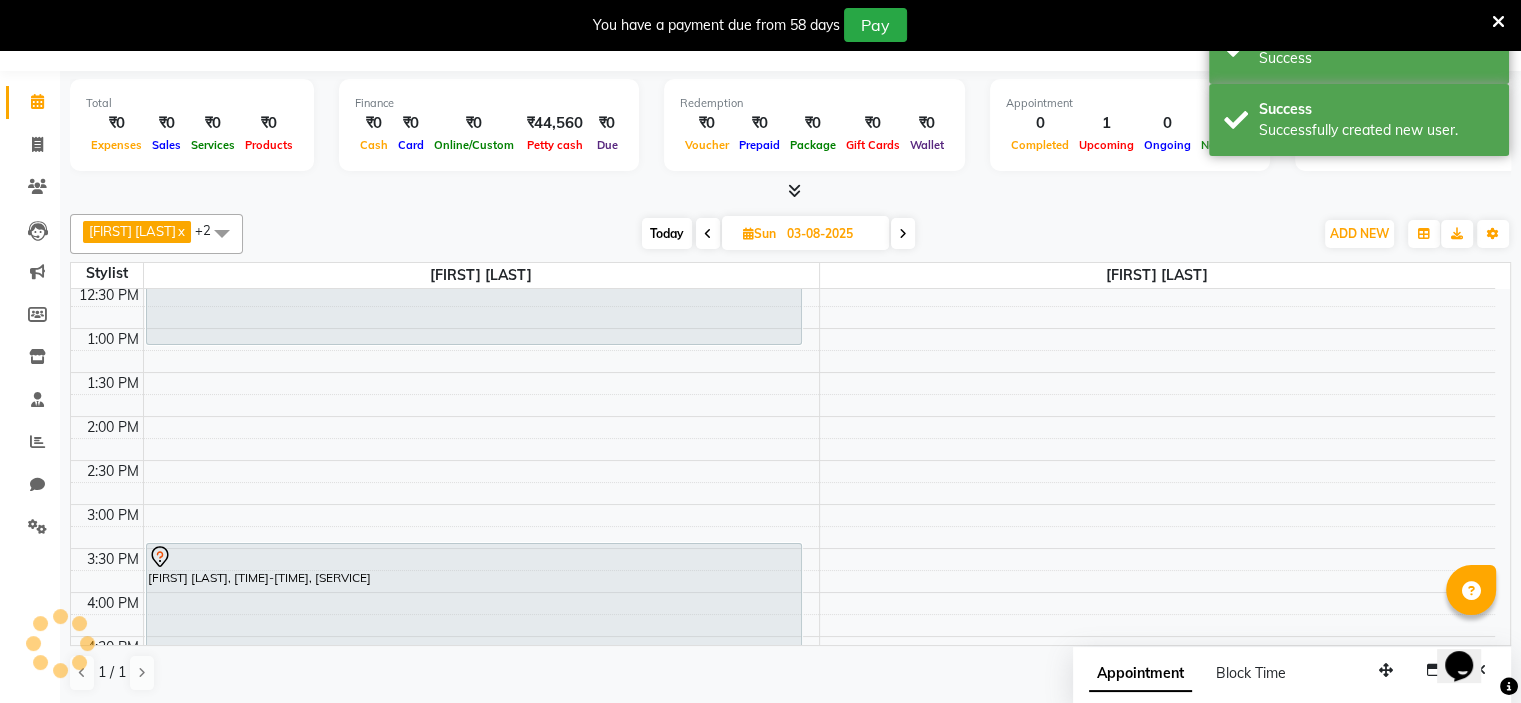 scroll, scrollTop: 0, scrollLeft: 0, axis: both 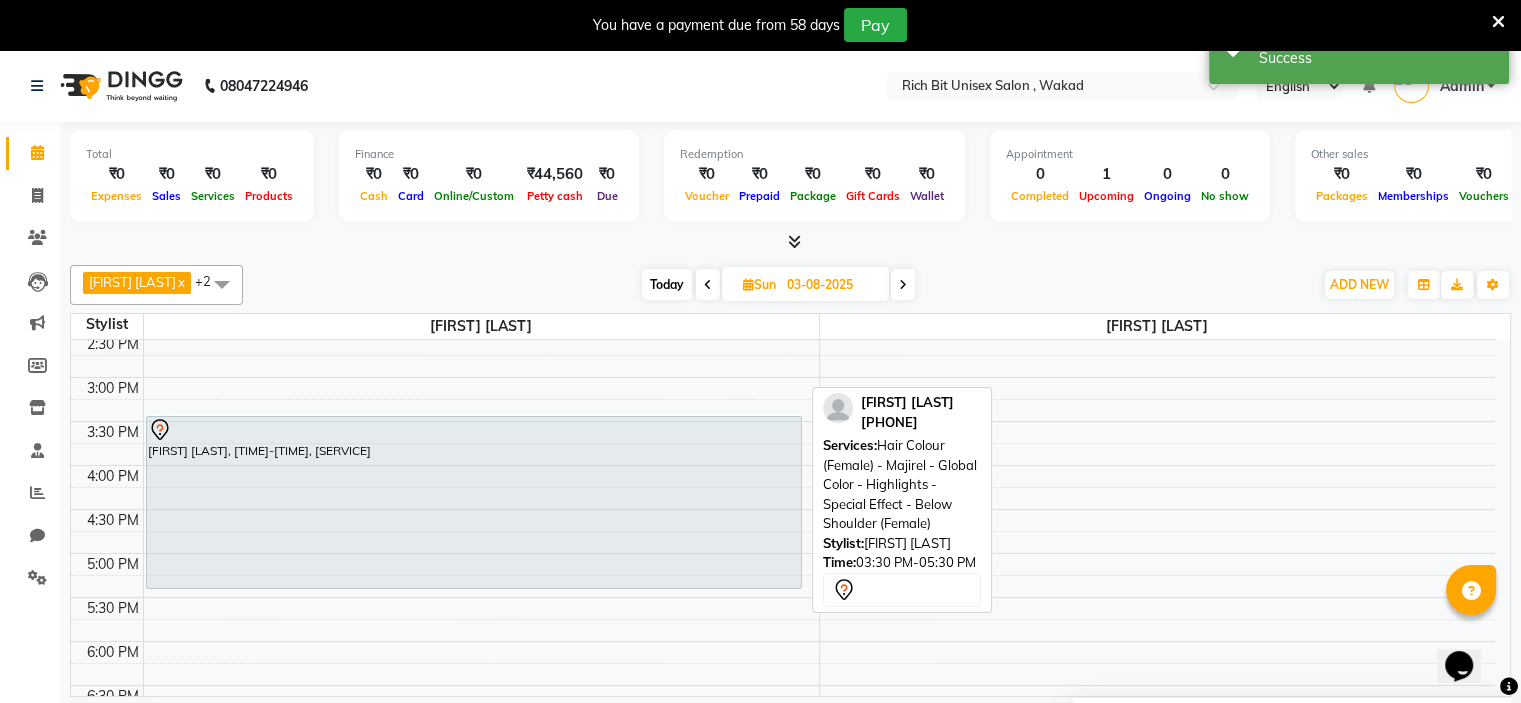 click on "[FIRST] [LAST], [TIME]-[TIME], [SERVICE]" at bounding box center (474, 502) 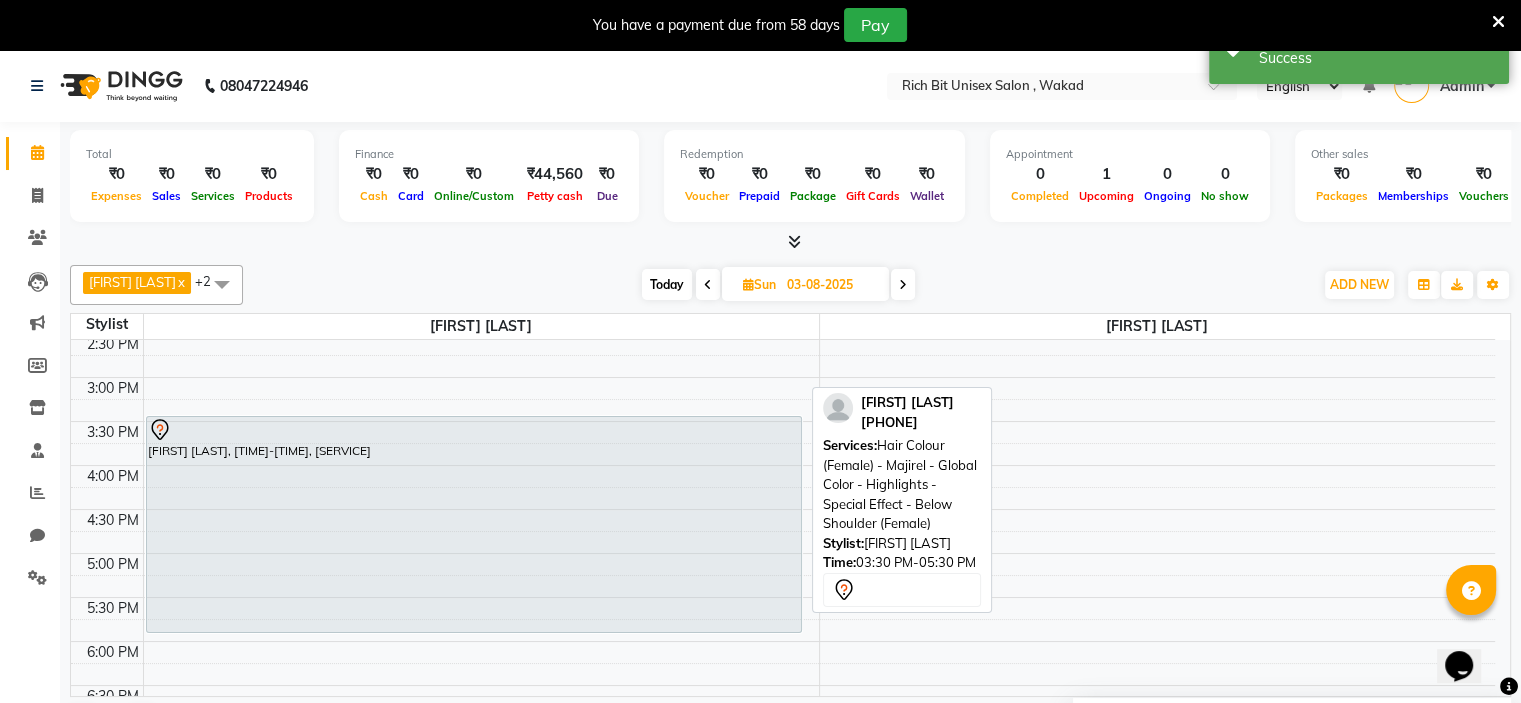 drag, startPoint x: 415, startPoint y: 583, endPoint x: 414, endPoint y: 612, distance: 29.017237 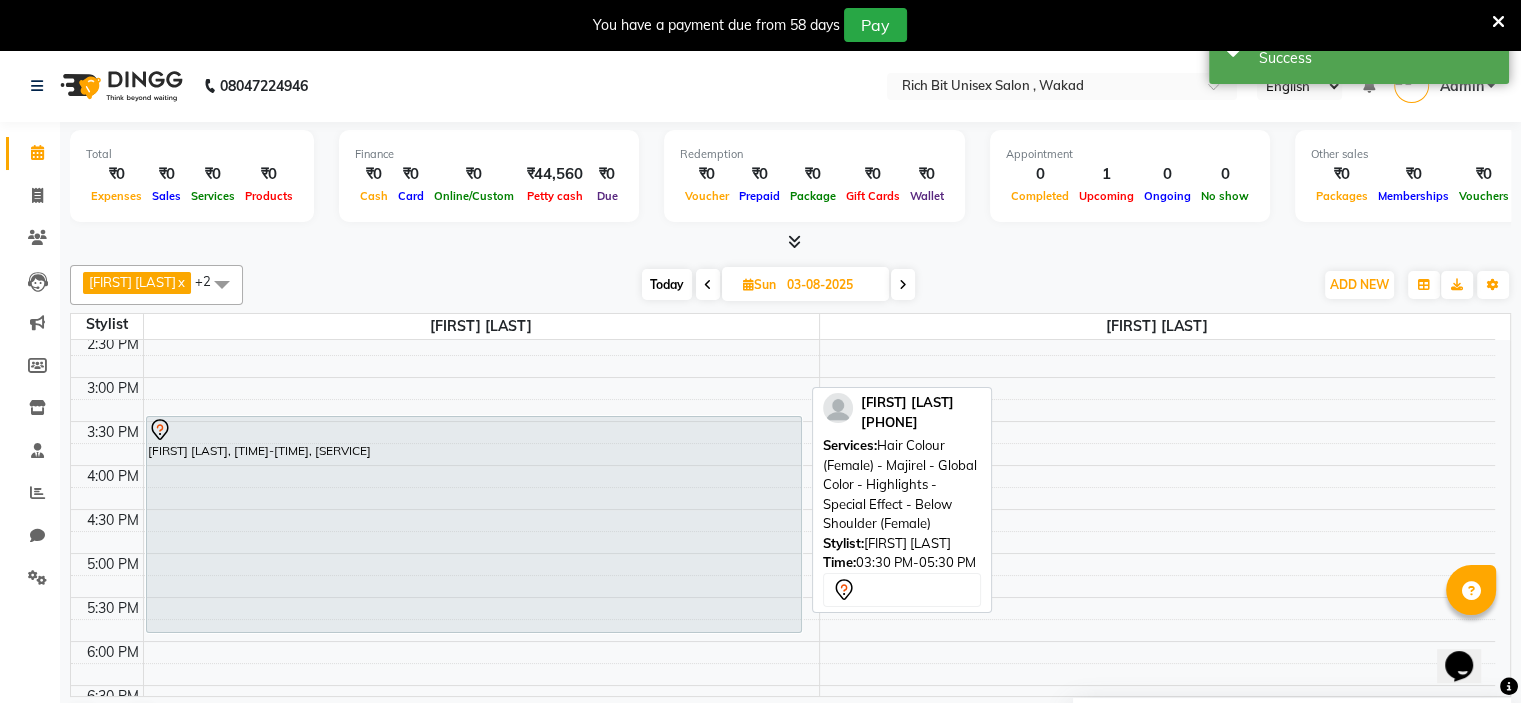 click on "Dr. [LAST] [LAST], 11:15 AM-01:15 PM, Hair Colour (Female) - Inoa Ammonia Free - Inoa Touch Up - Upto 2 Inches (Female)             [FIRST] [LAST], 03:30 PM-05:30 PM, Hair Colour (Female) - Majirel - Global Color - Highlights - Special Effect - Below Shoulder (Female)             [FIRST] [LAST], 03:30 PM-05:30 PM, Hair Colour (Female) - Majirel - Global Color - Highlights - Special Effect - Below Shoulder (Female)" at bounding box center [481, 421] 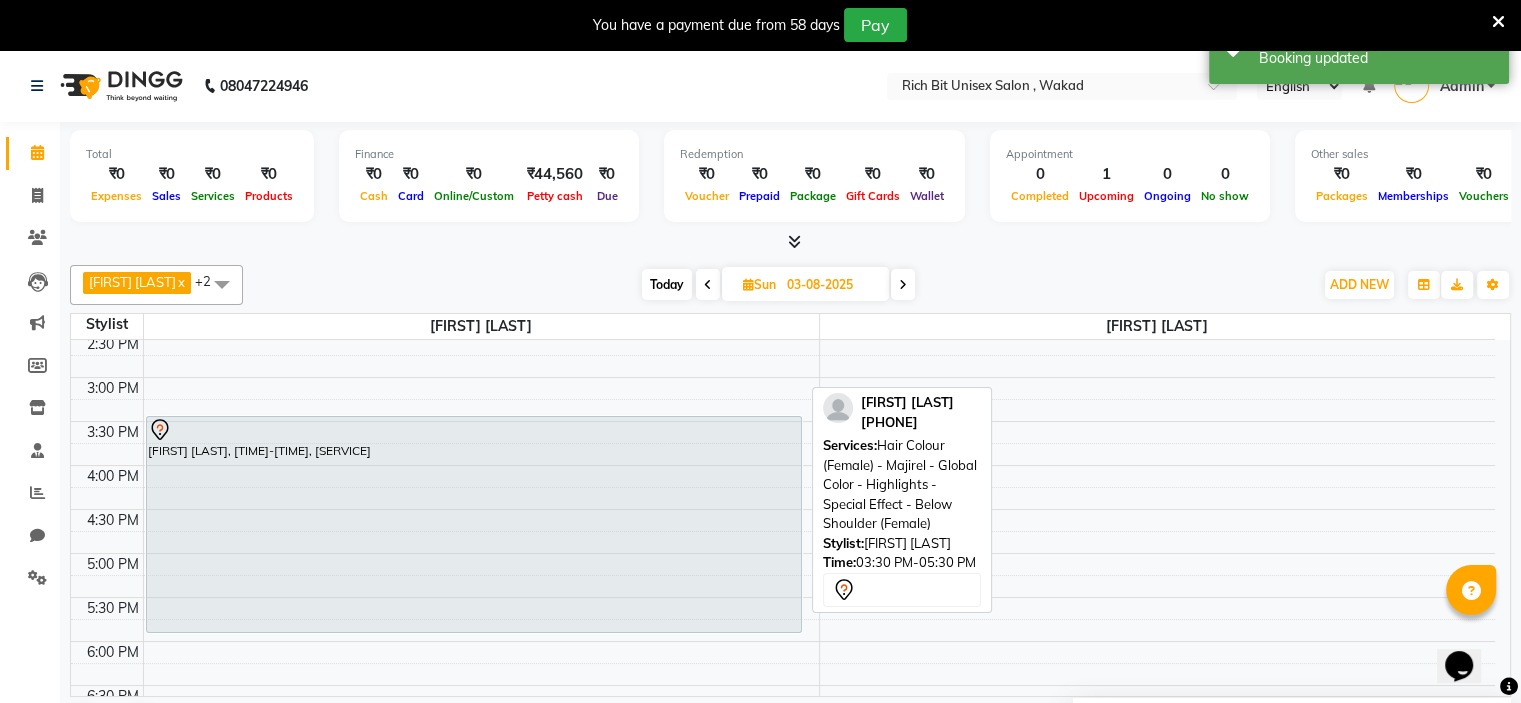 scroll, scrollTop: 0, scrollLeft: 0, axis: both 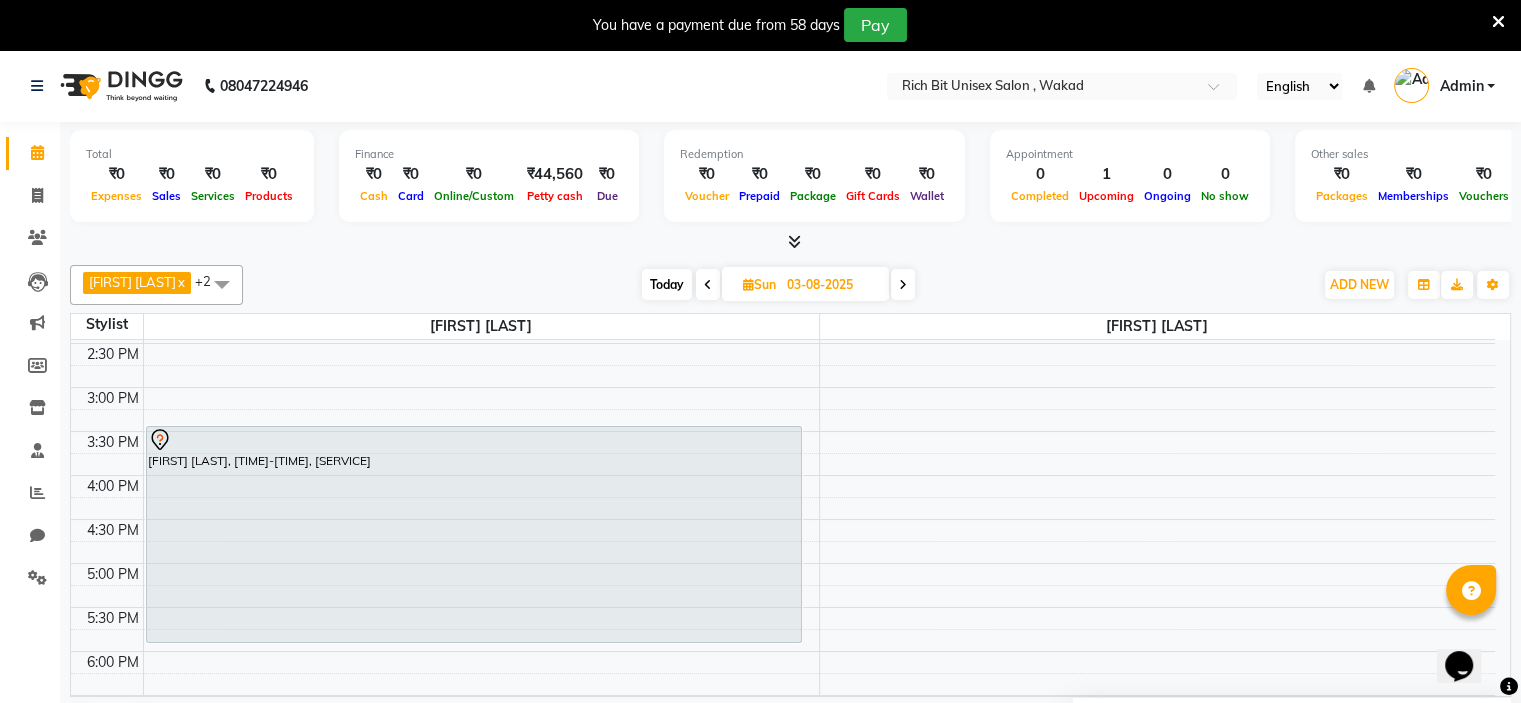 drag, startPoint x: 658, startPoint y: 287, endPoint x: 721, endPoint y: 295, distance: 63.505905 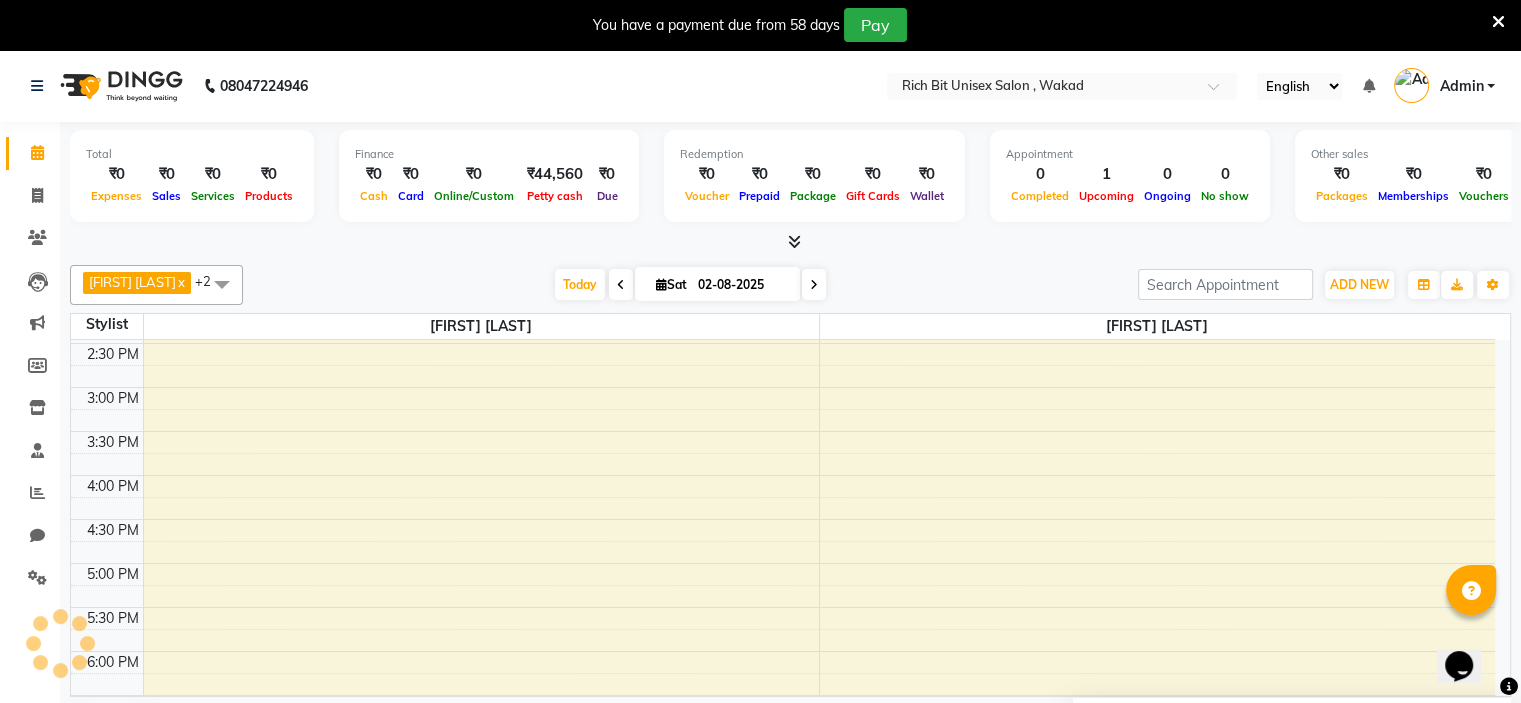 scroll, scrollTop: 350, scrollLeft: 0, axis: vertical 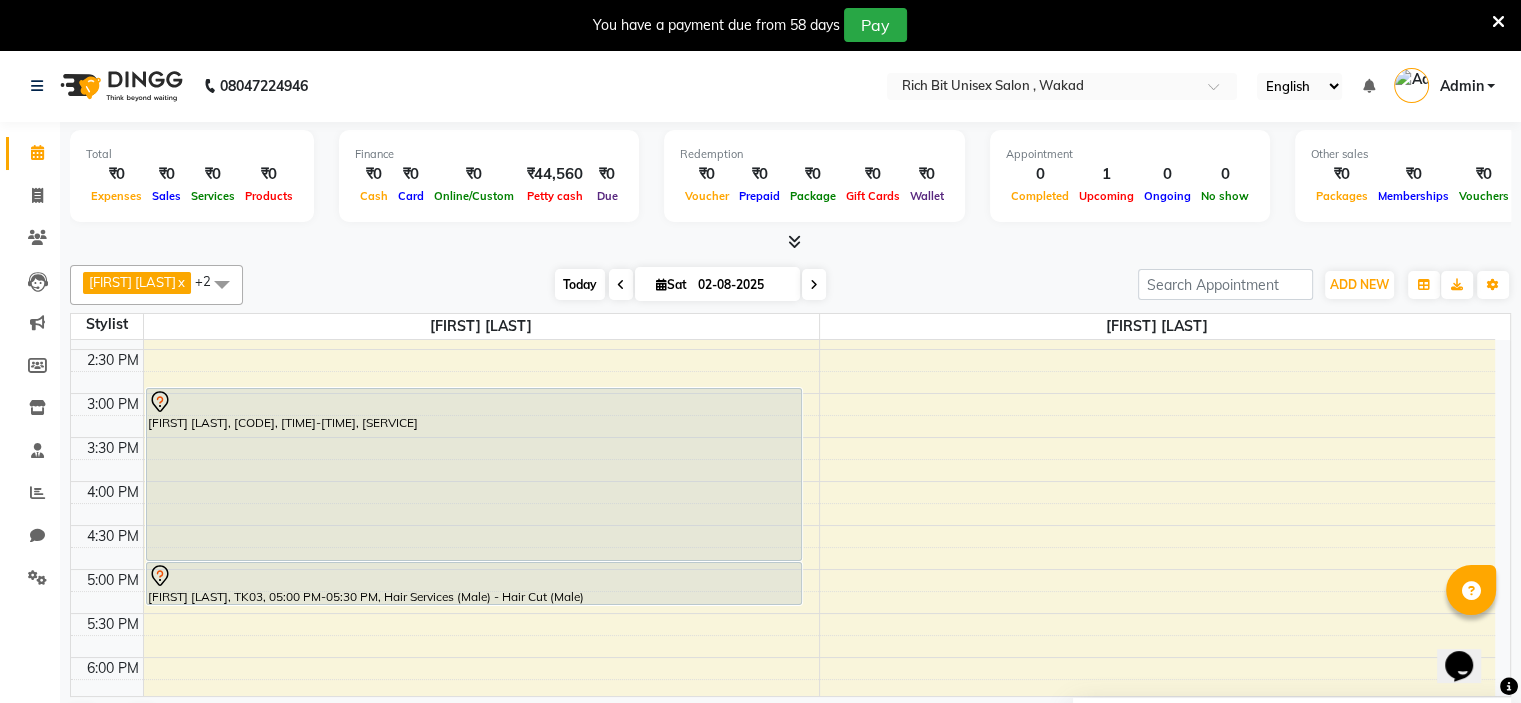 click on "Today" at bounding box center (580, 284) 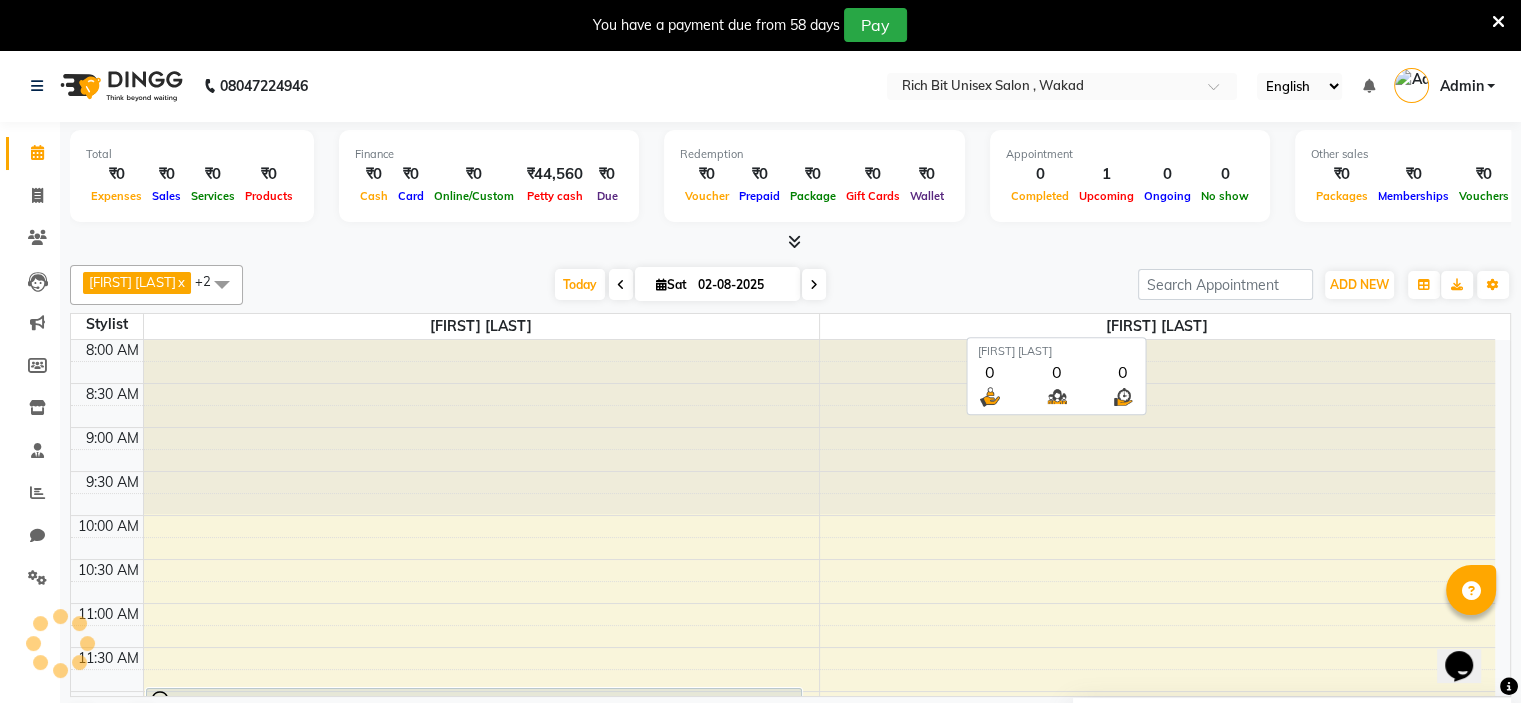scroll, scrollTop: 350, scrollLeft: 0, axis: vertical 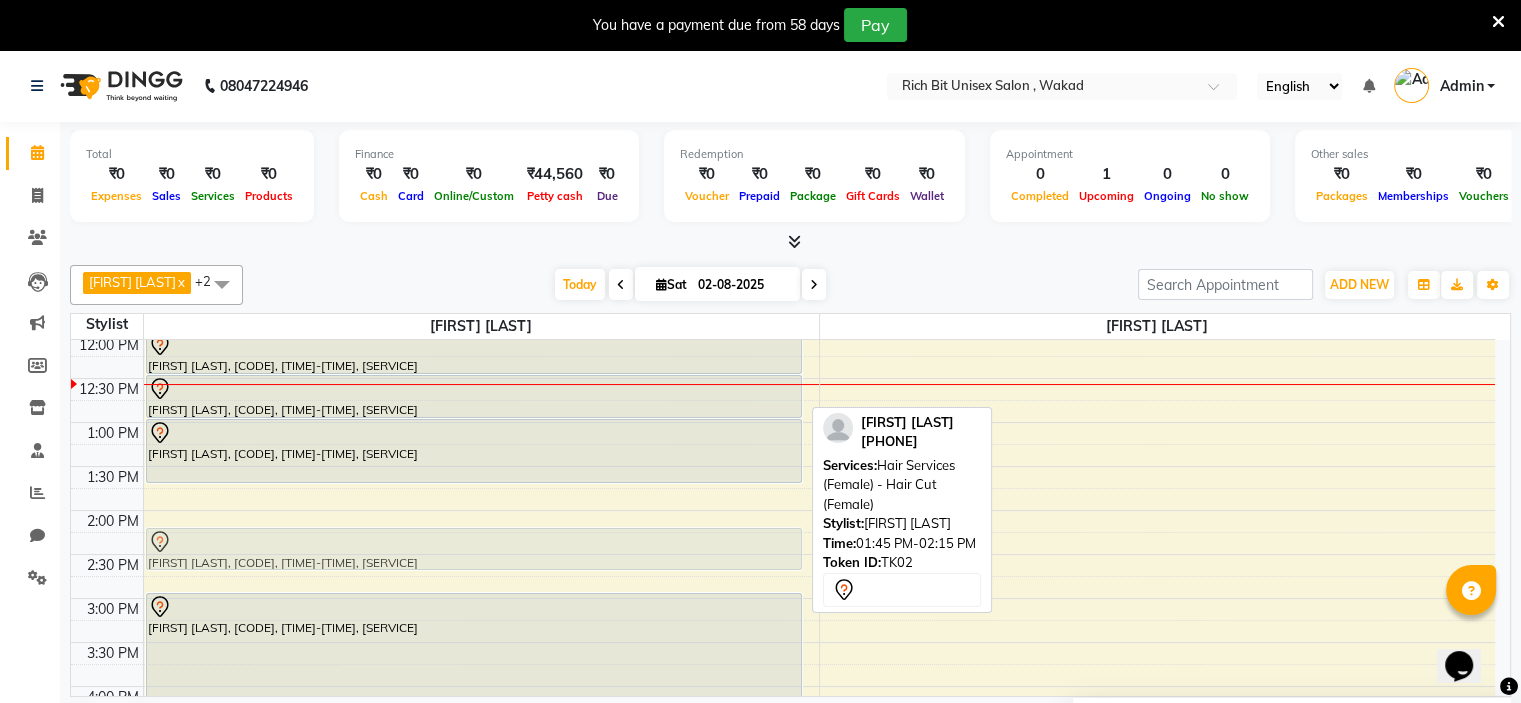 drag, startPoint x: 235, startPoint y: 493, endPoint x: 244, endPoint y: 534, distance: 41.976185 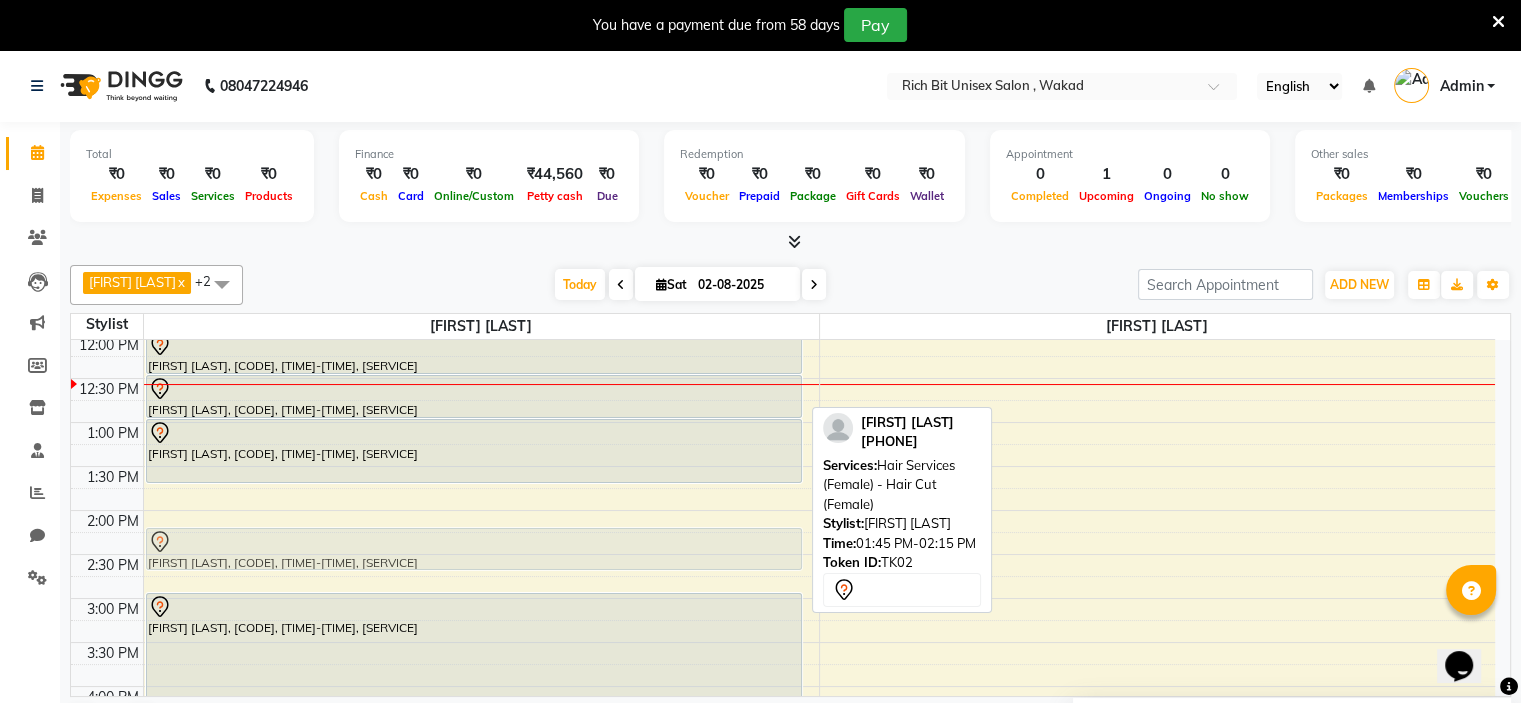 click on "[FIRST] [LAST], [CODE], [TIME]-[TIME], [SERVICE]             [FIRST] [LAST], [CODE], [TIME]-[TIME], [SERVICE]             [FIRST] [LAST], [CODE], [TIME]-[TIME], [SERVICE]             [FIRST] [LAST], [CODE], [TIME]-[TIME], [SERVICE]             [FIRST] [LAST], [CODE], [TIME]-[TIME], [SERVICE]             [FIRST] [LAST], [CODE], [TIME]-[TIME], [SERVICE]             [FIRST] [LAST], [CODE], [TIME]-[TIME], [SERVICE]" at bounding box center (481, 642) 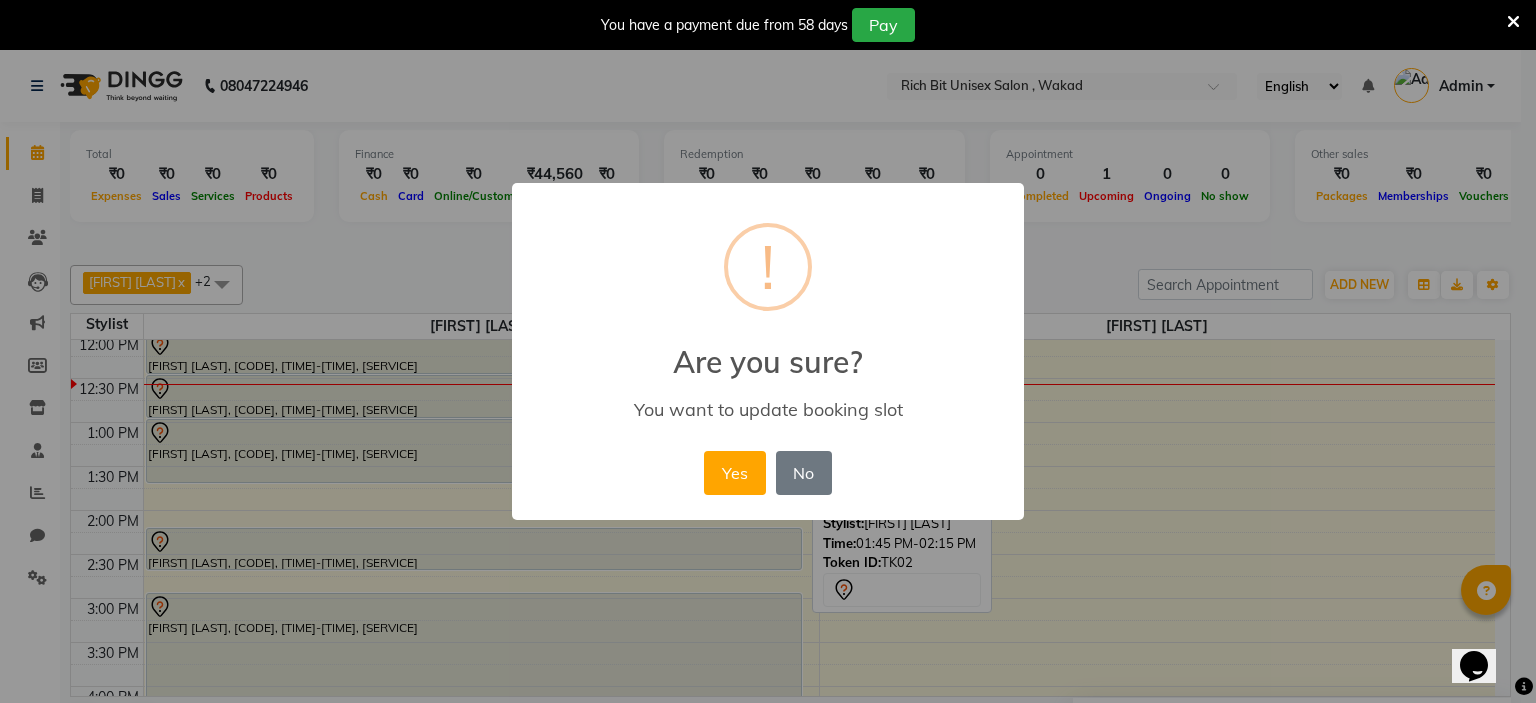 drag, startPoint x: 210, startPoint y: 447, endPoint x: 224, endPoint y: 484, distance: 39.56008 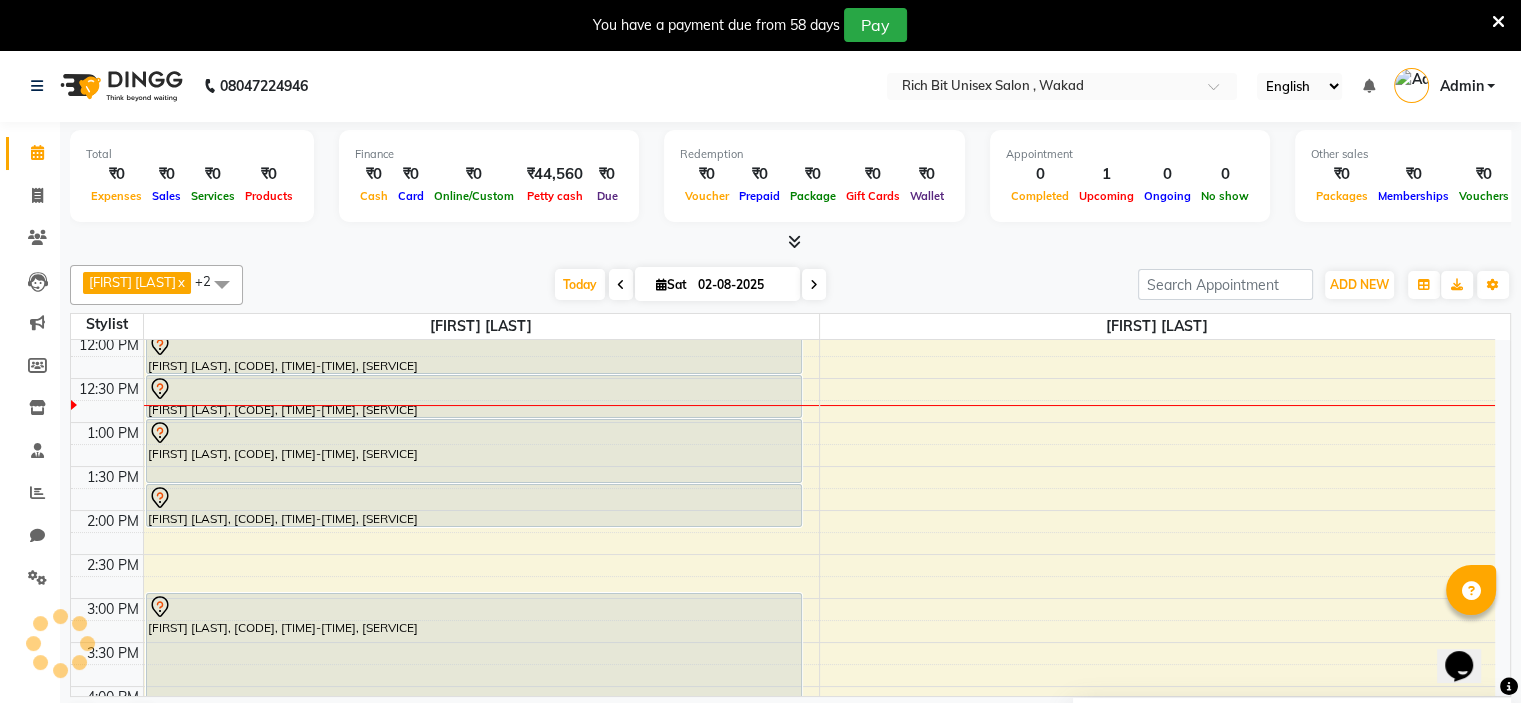 scroll, scrollTop: 51, scrollLeft: 0, axis: vertical 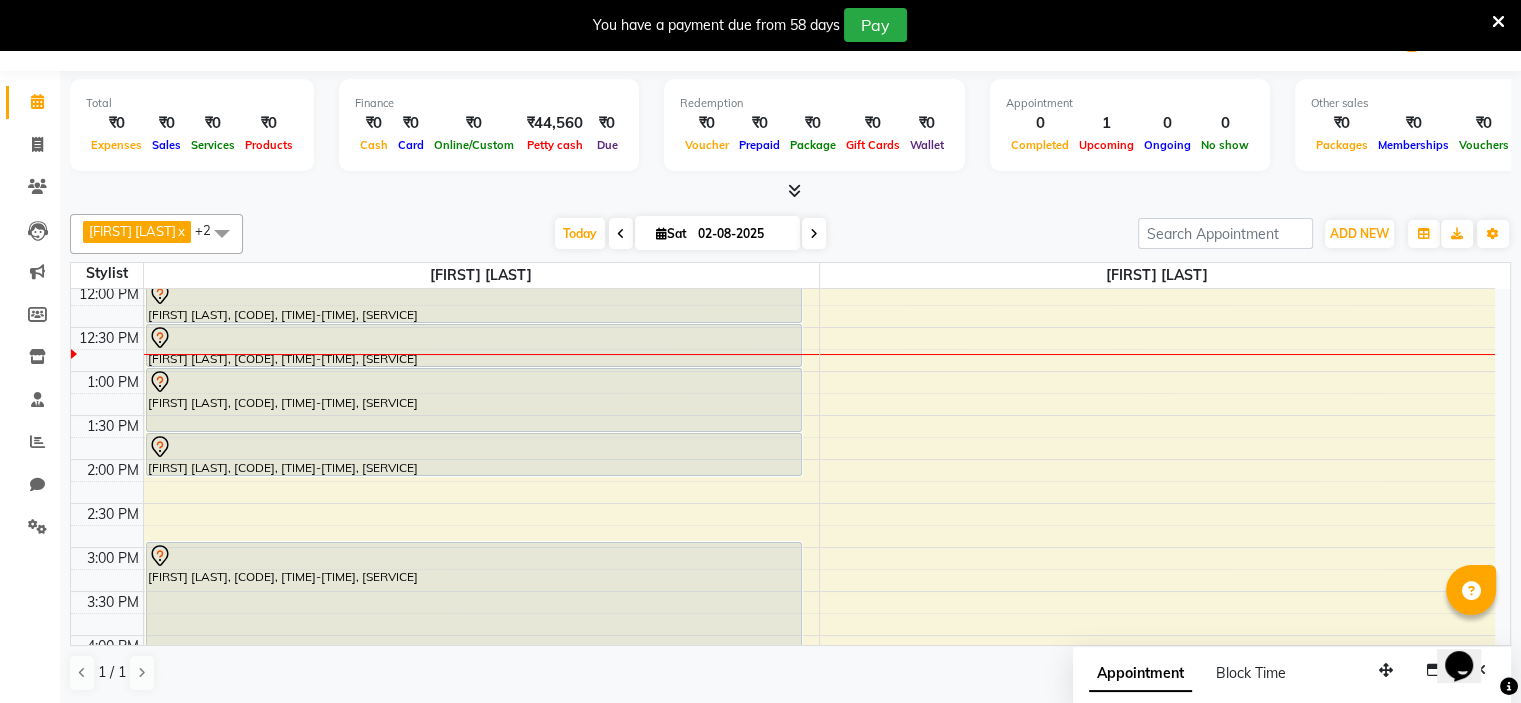 click at bounding box center (814, 234) 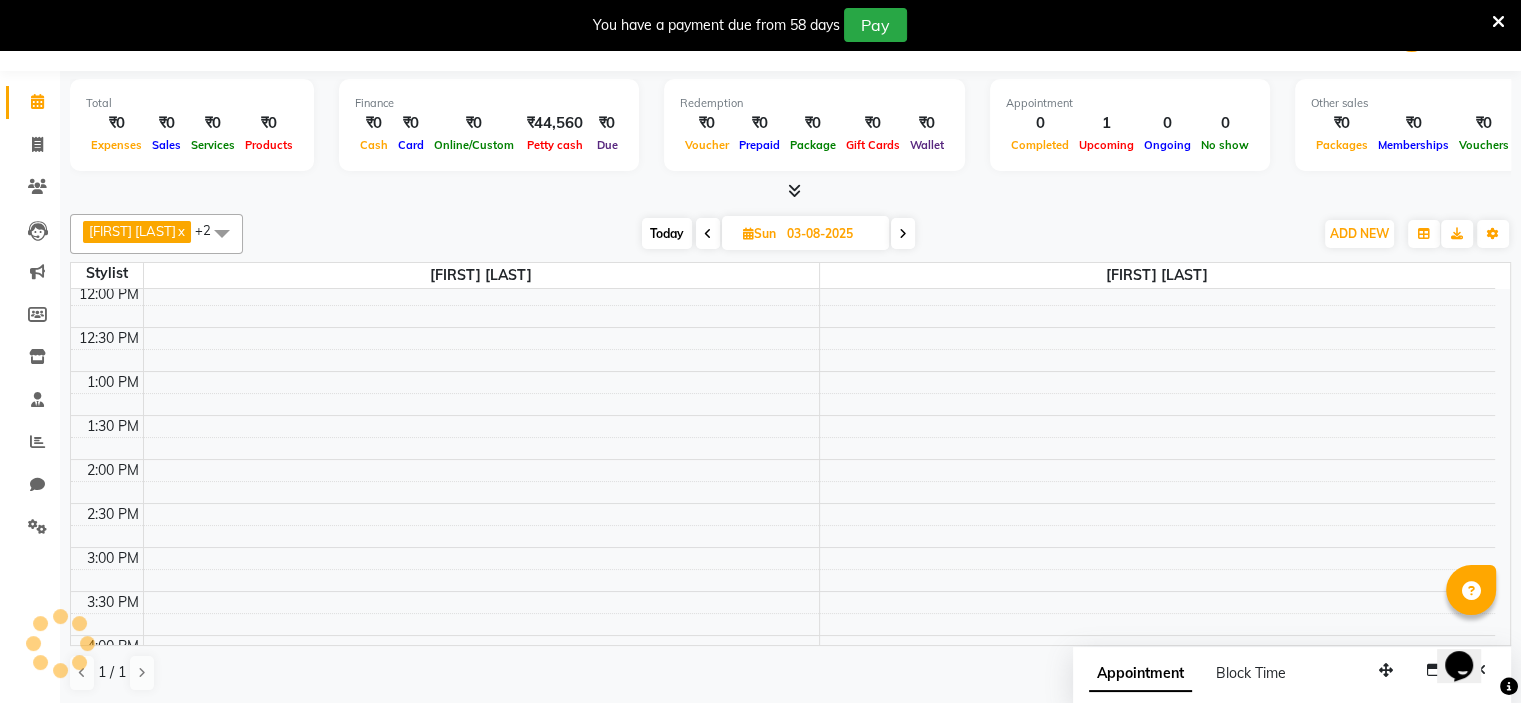 scroll, scrollTop: 350, scrollLeft: 0, axis: vertical 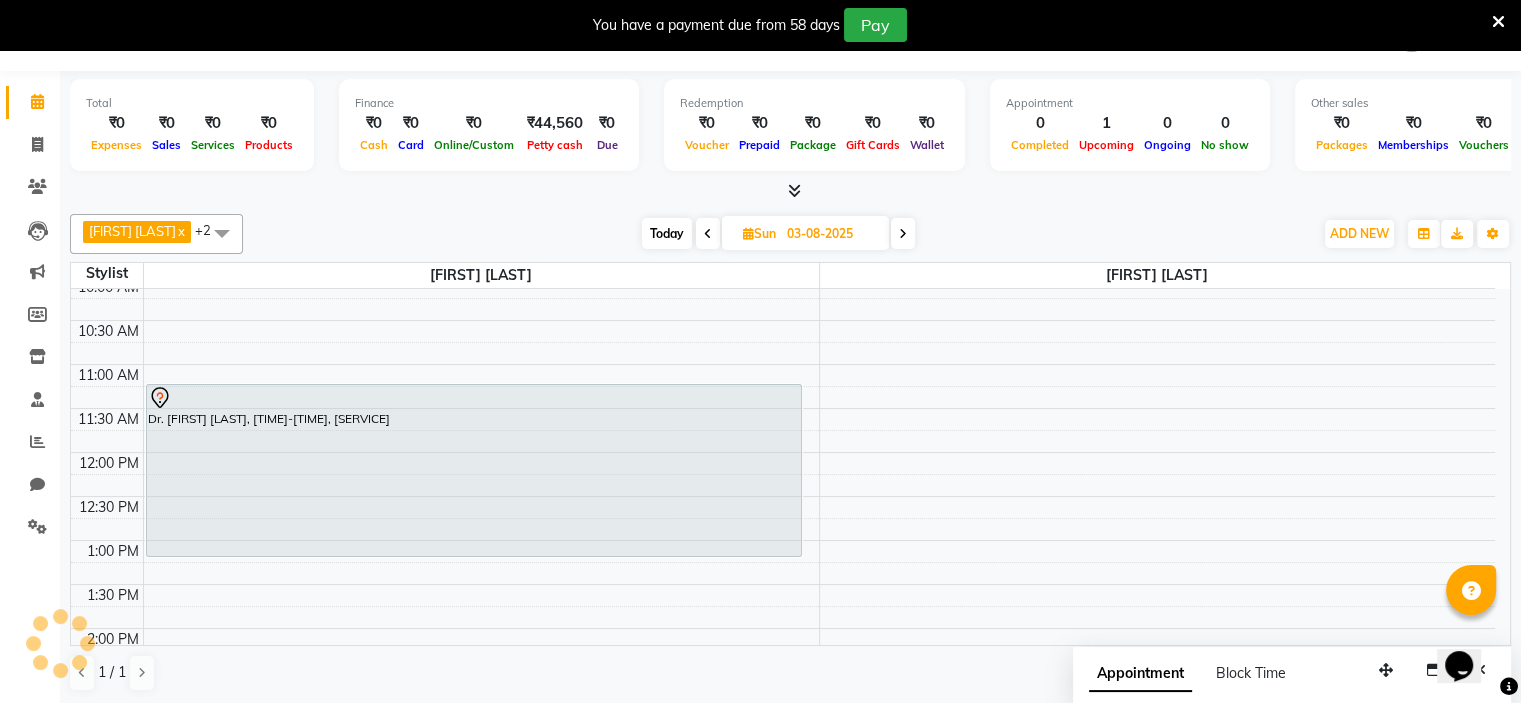 click on "[FIRST] [LAST], [TIME]-[TIME], [SERVICE]             [FIRST] [LAST], [TIME]-[TIME], [SERVICE]" at bounding box center (783, 760) 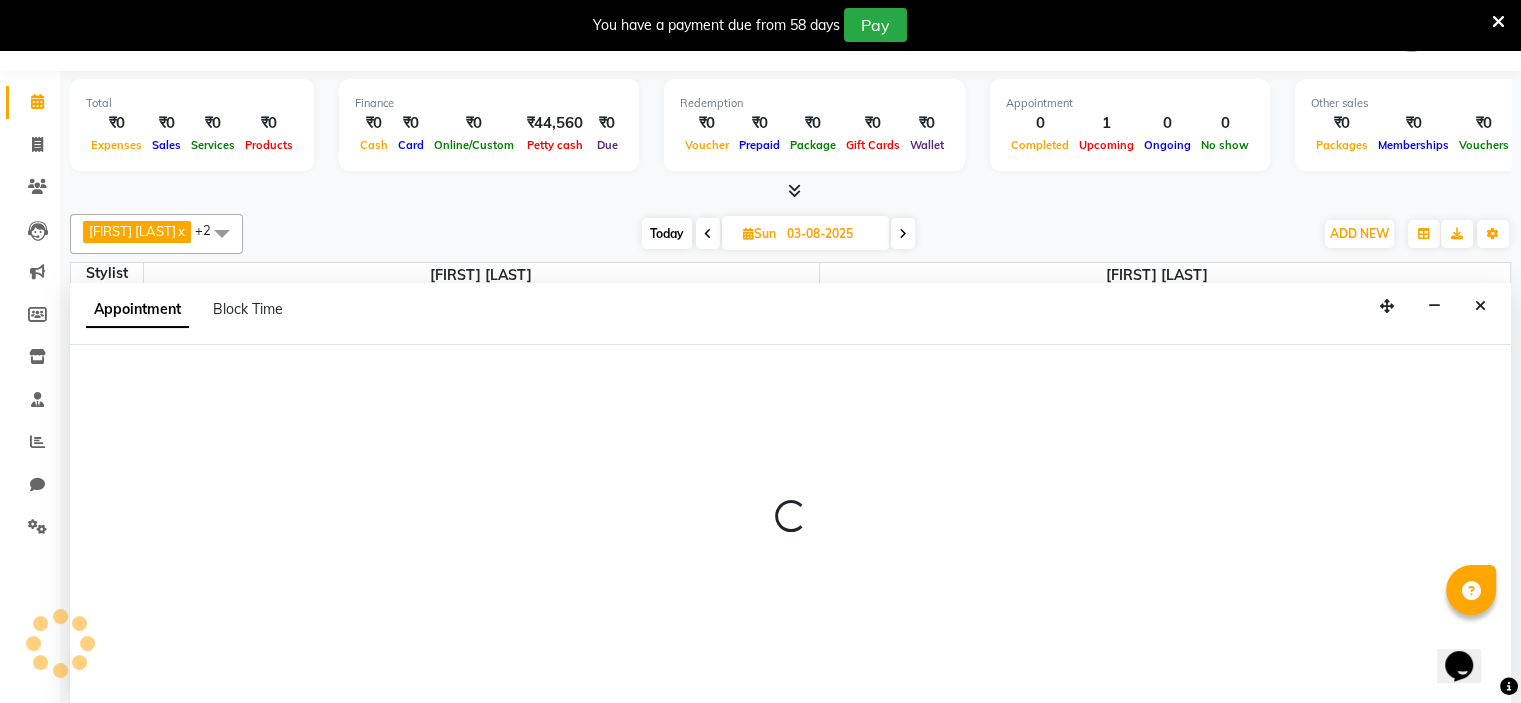 select on "70823" 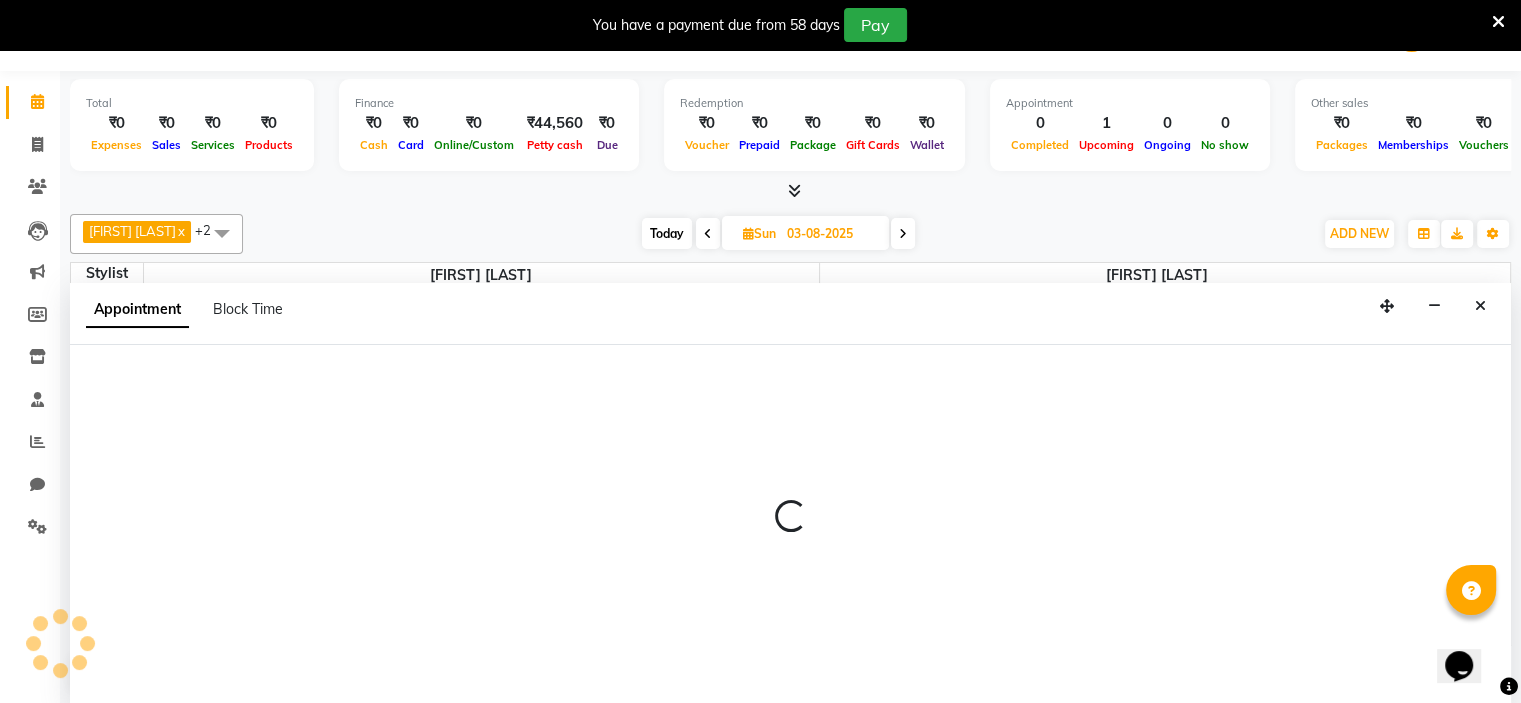 select on "780" 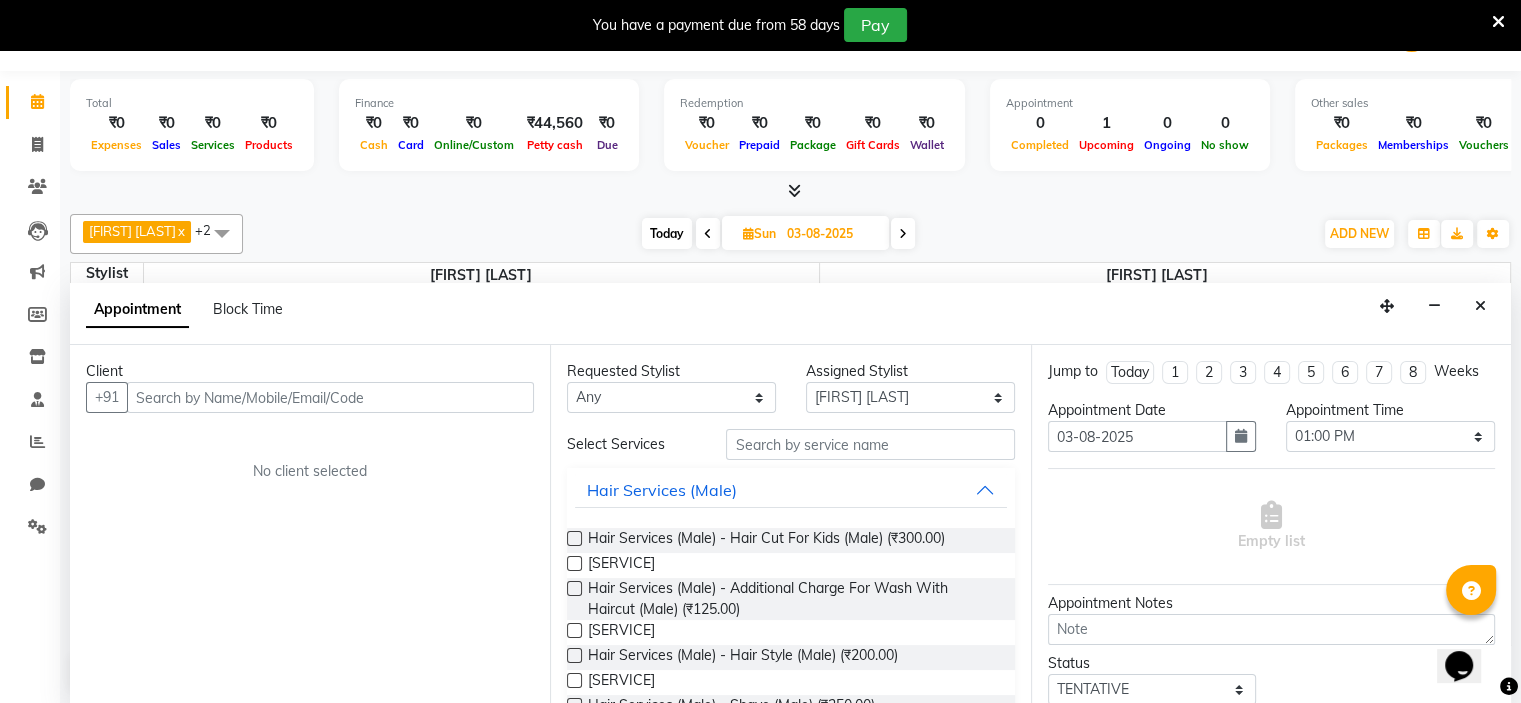 click at bounding box center [330, 397] 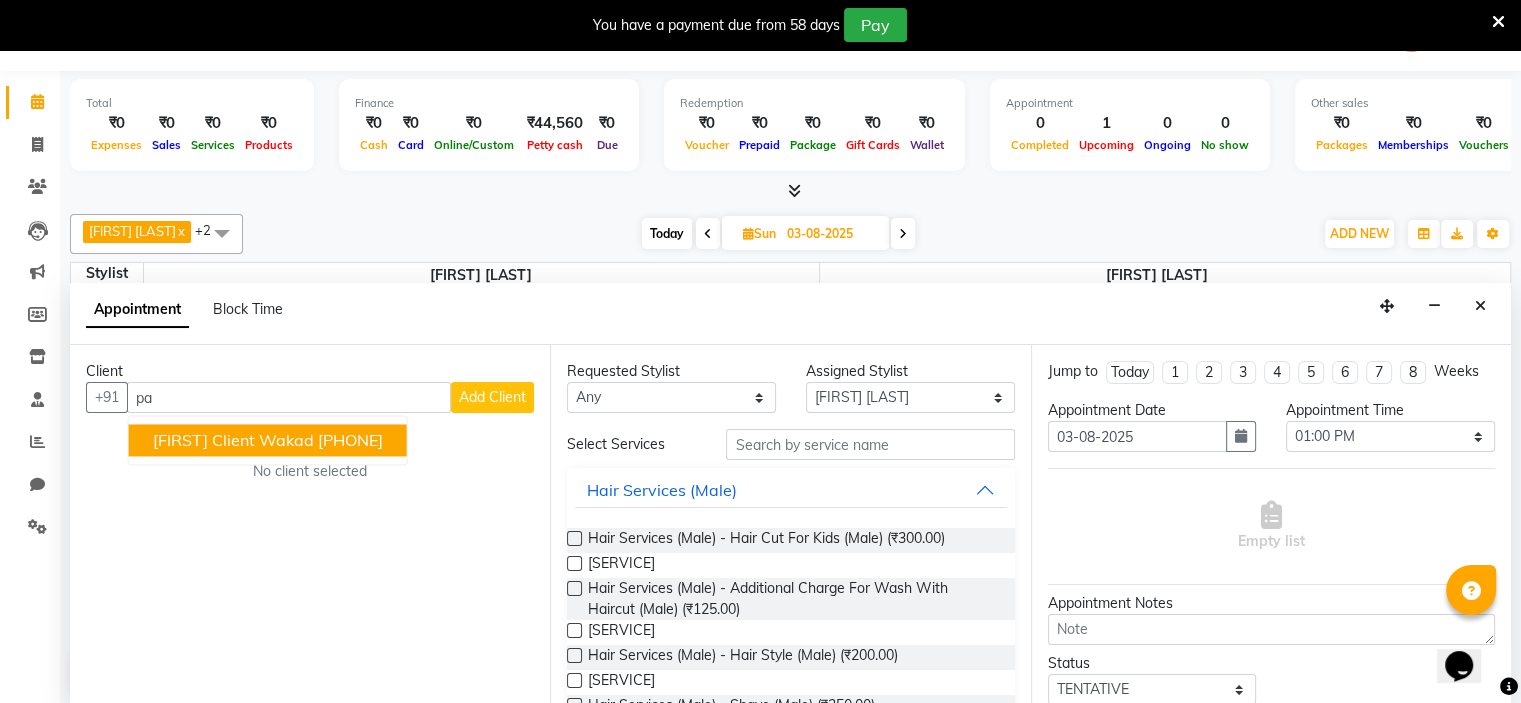 type on "p" 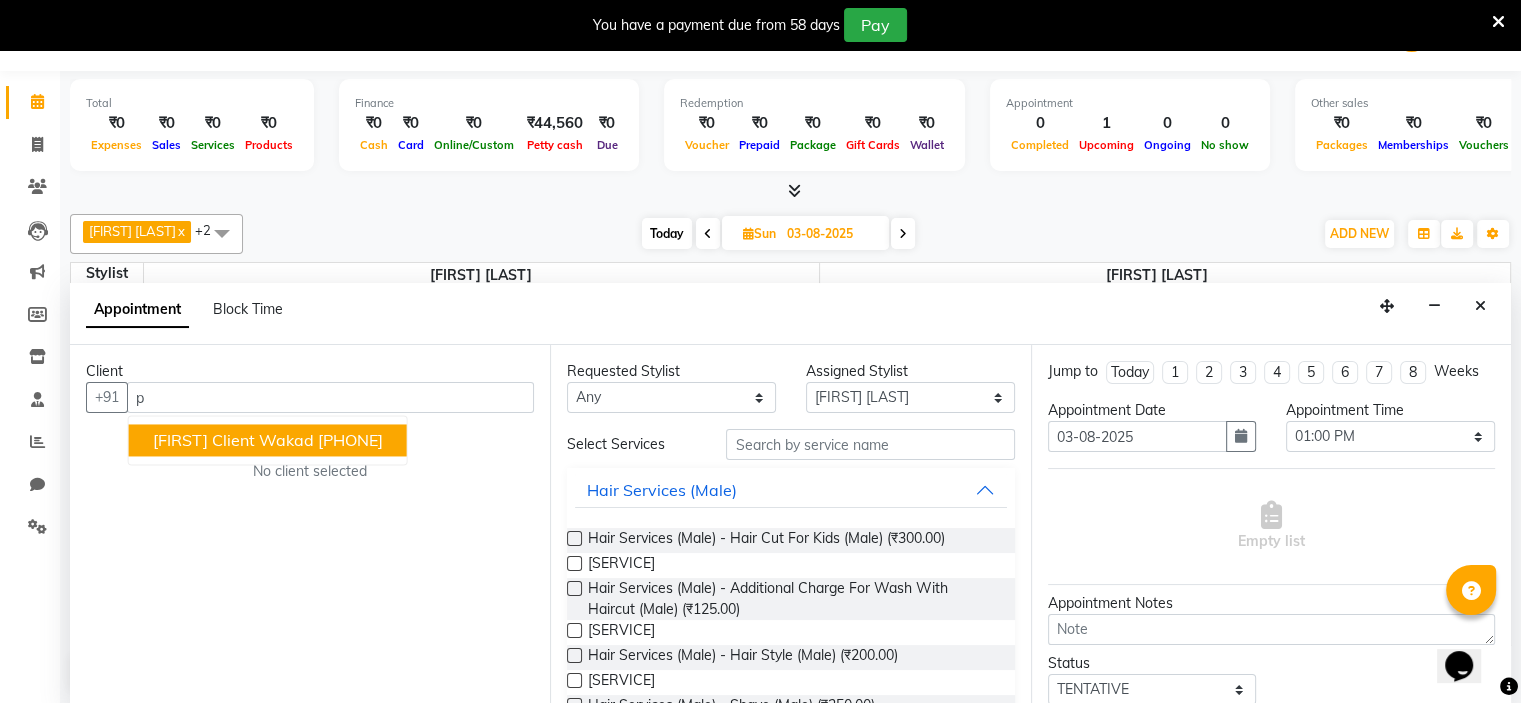 type 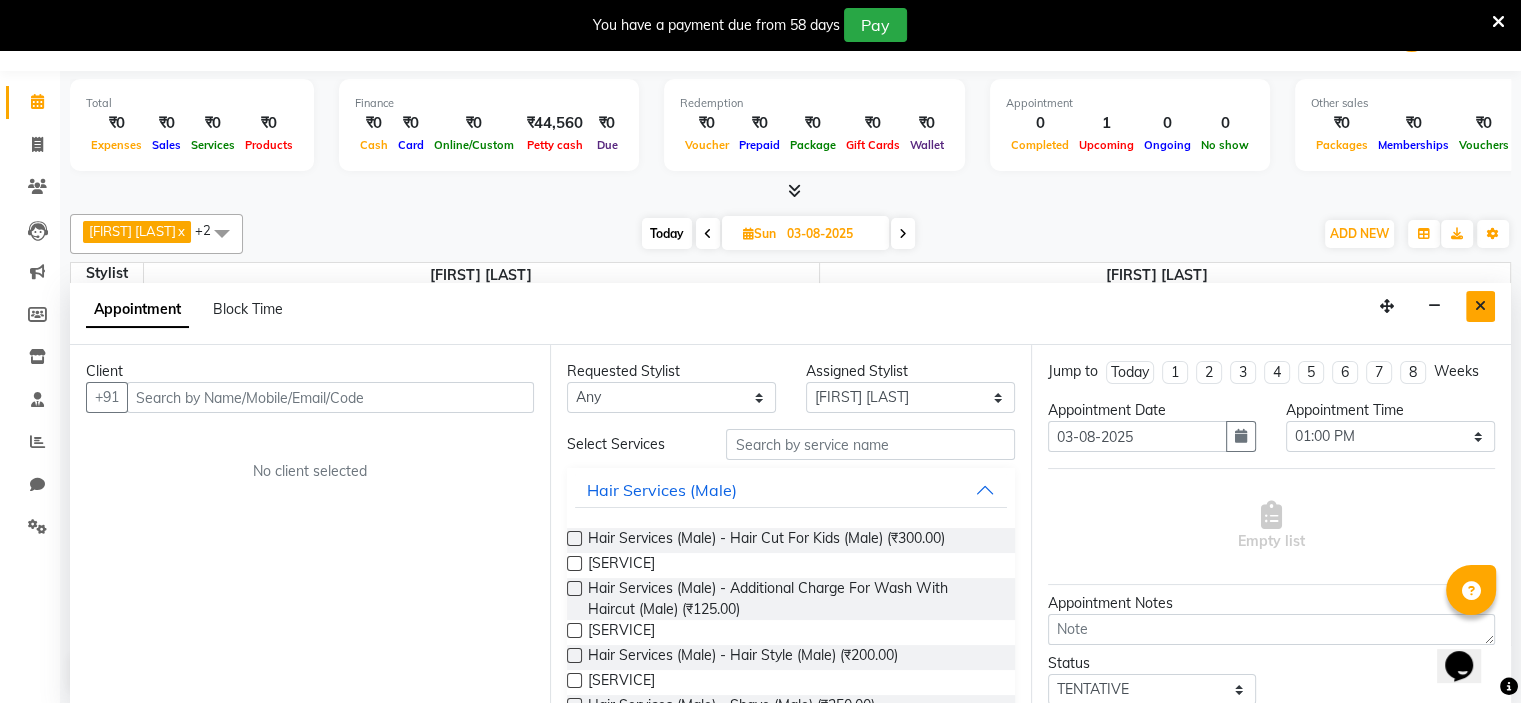 click at bounding box center (1480, 306) 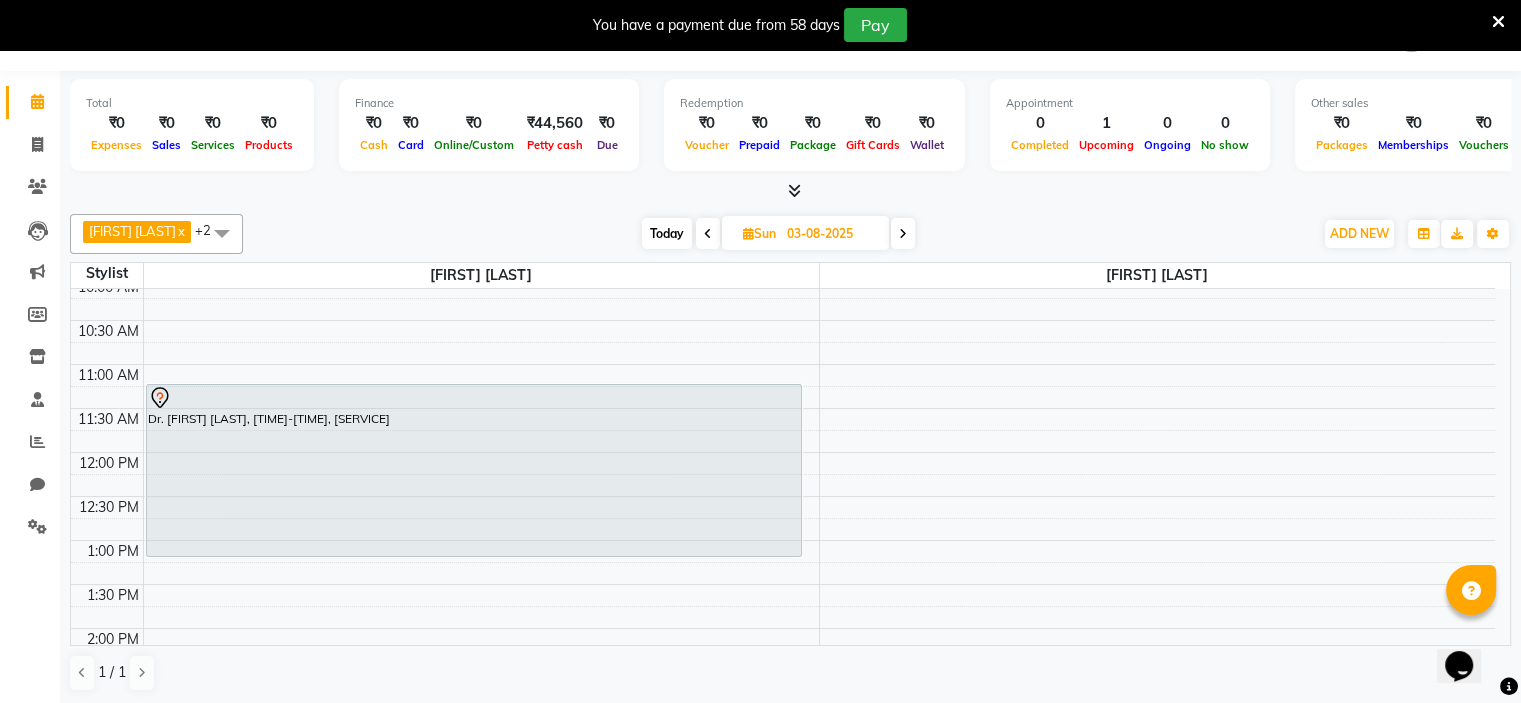 click at bounding box center (708, 233) 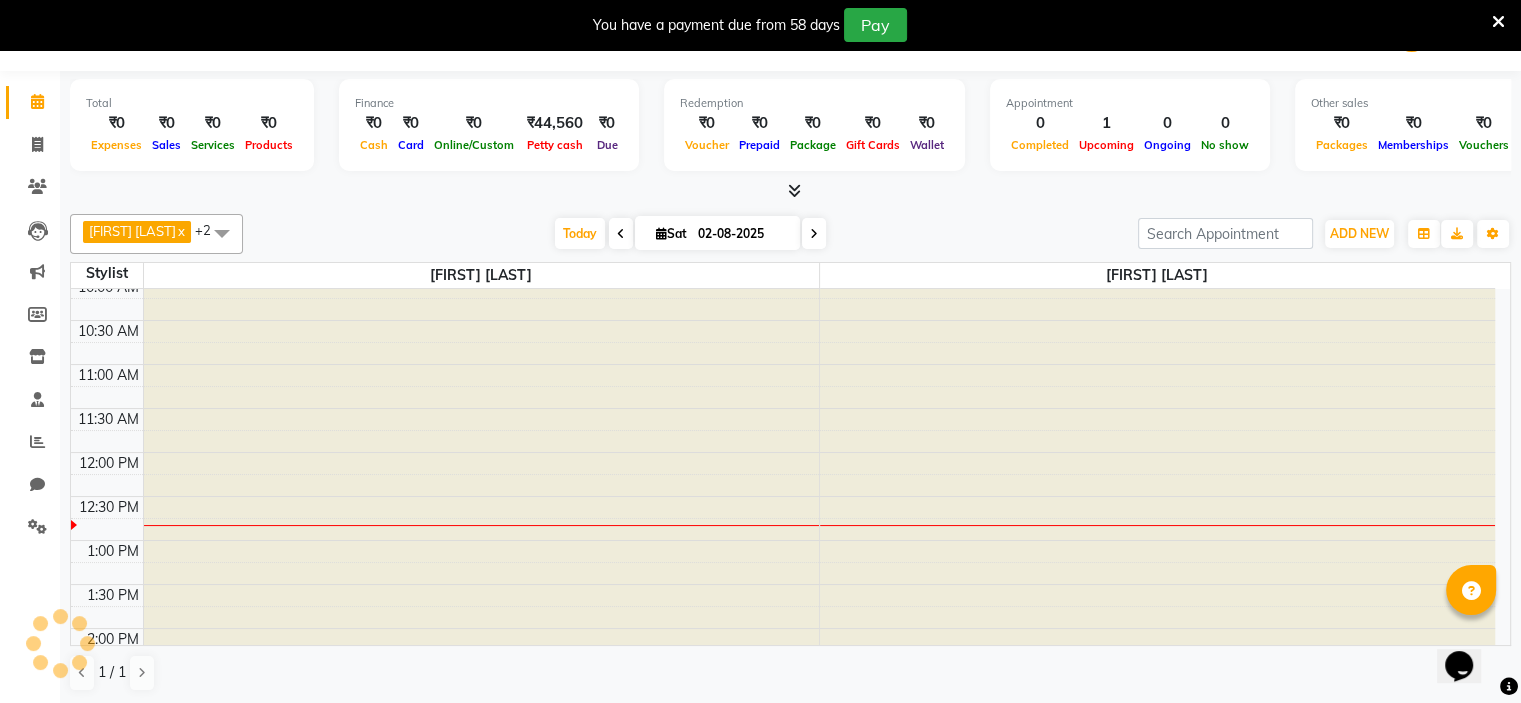 scroll, scrollTop: 350, scrollLeft: 0, axis: vertical 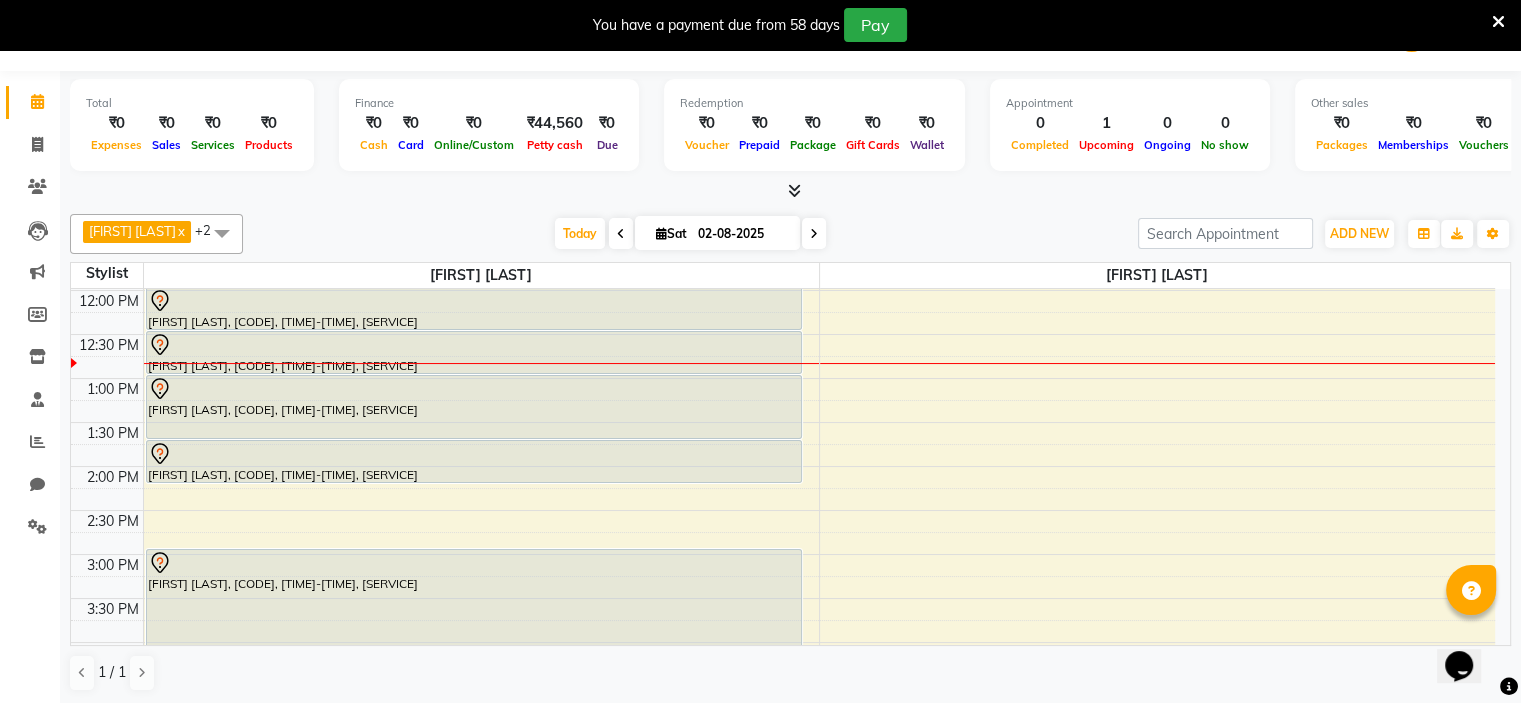 click at bounding box center [814, 234] 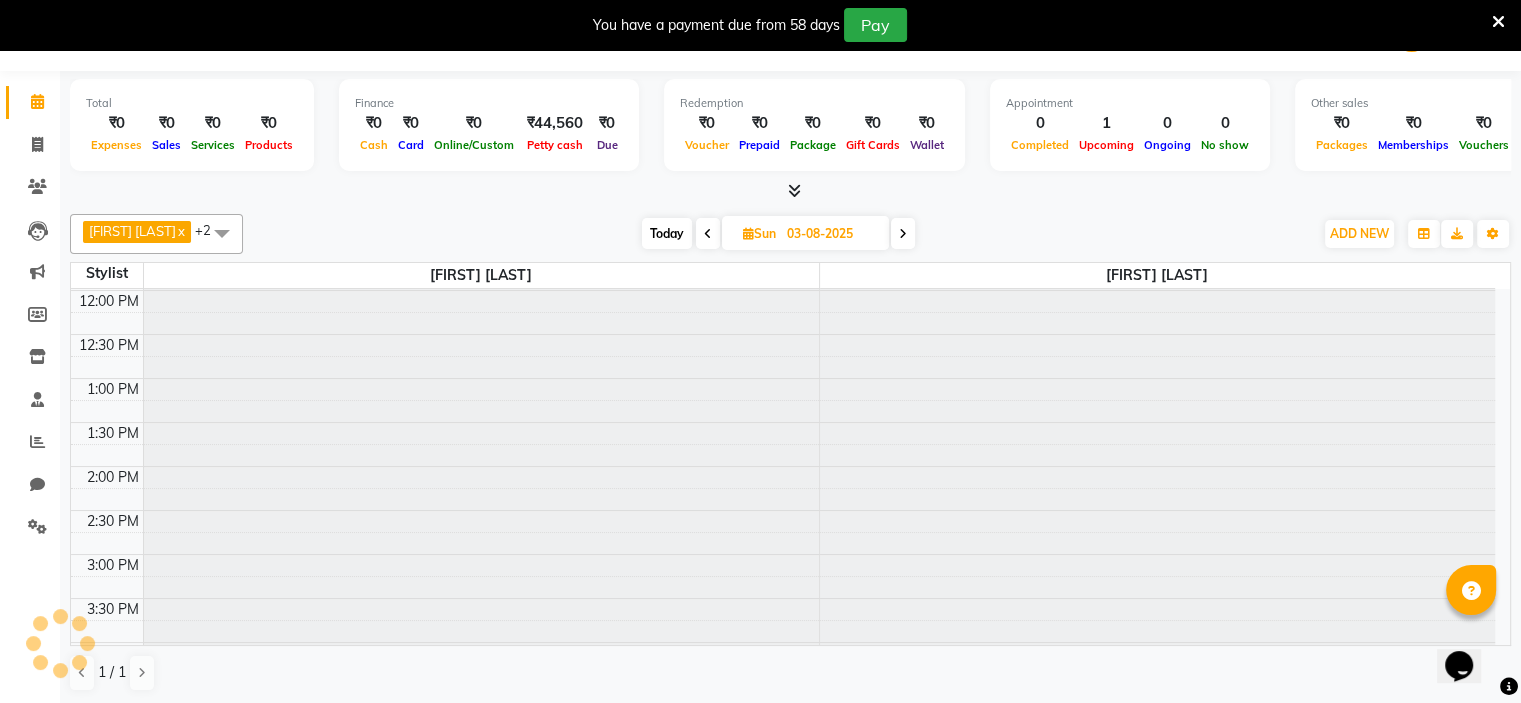 scroll, scrollTop: 350, scrollLeft: 0, axis: vertical 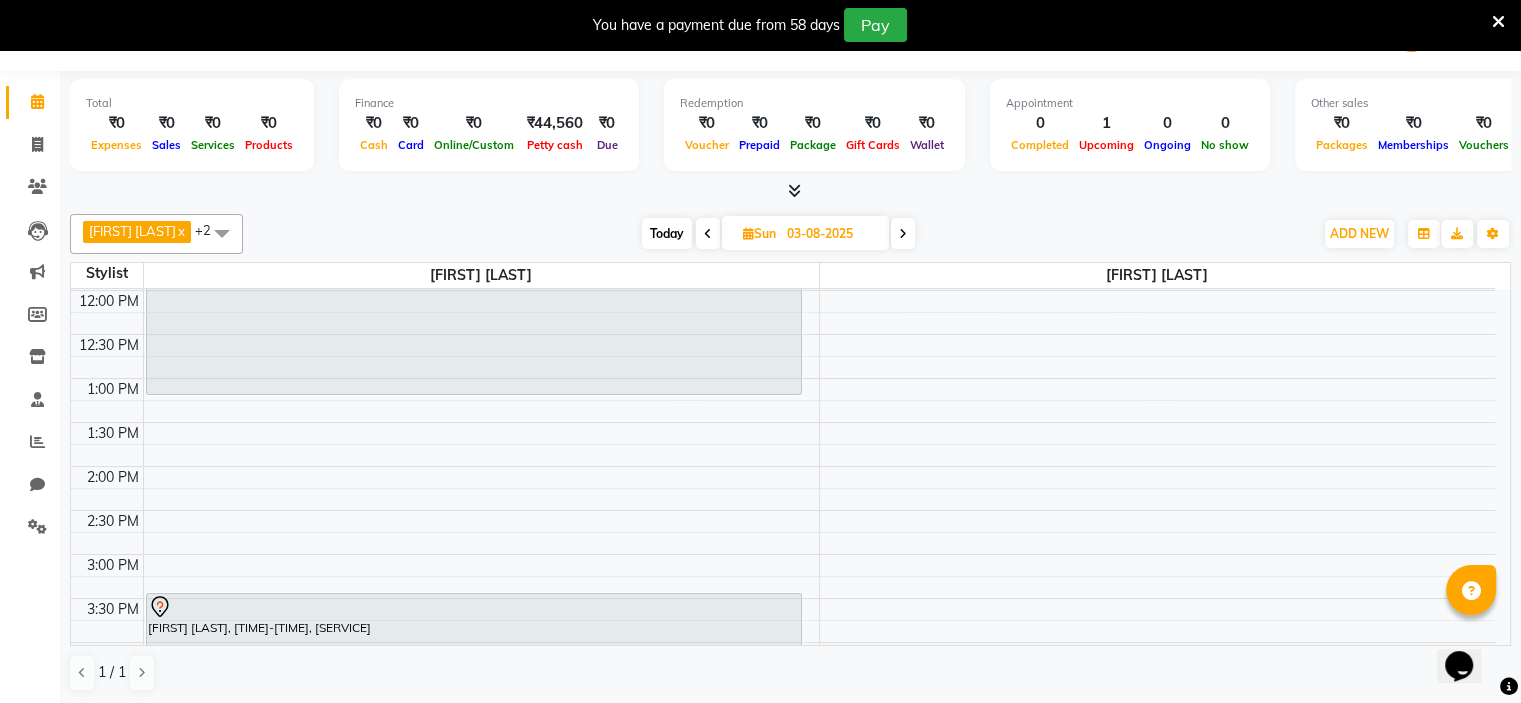 click on "[FIRST] [LAST], [TIME]-[TIME], [SERVICE]             [FIRST] [LAST], [TIME]-[TIME], [SERVICE]" at bounding box center [783, 598] 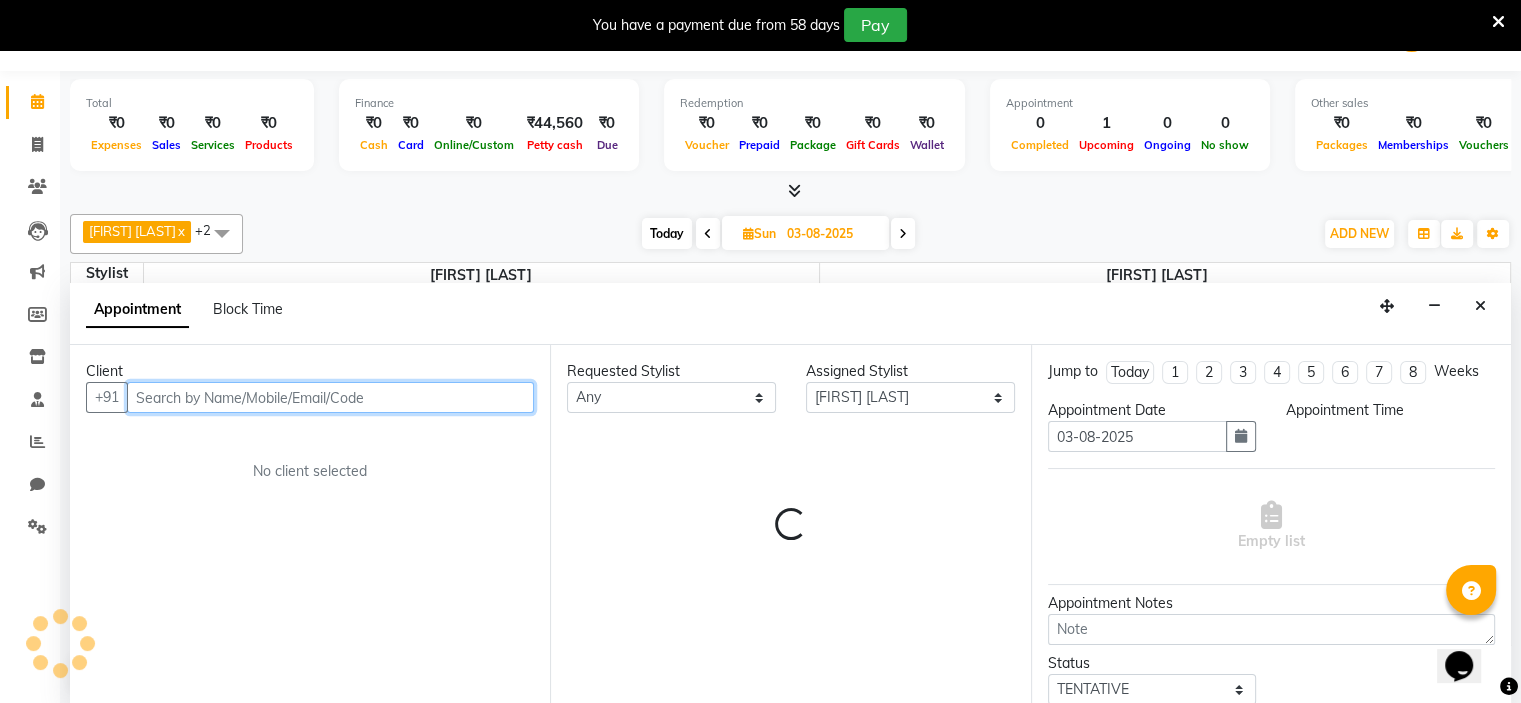 select on "780" 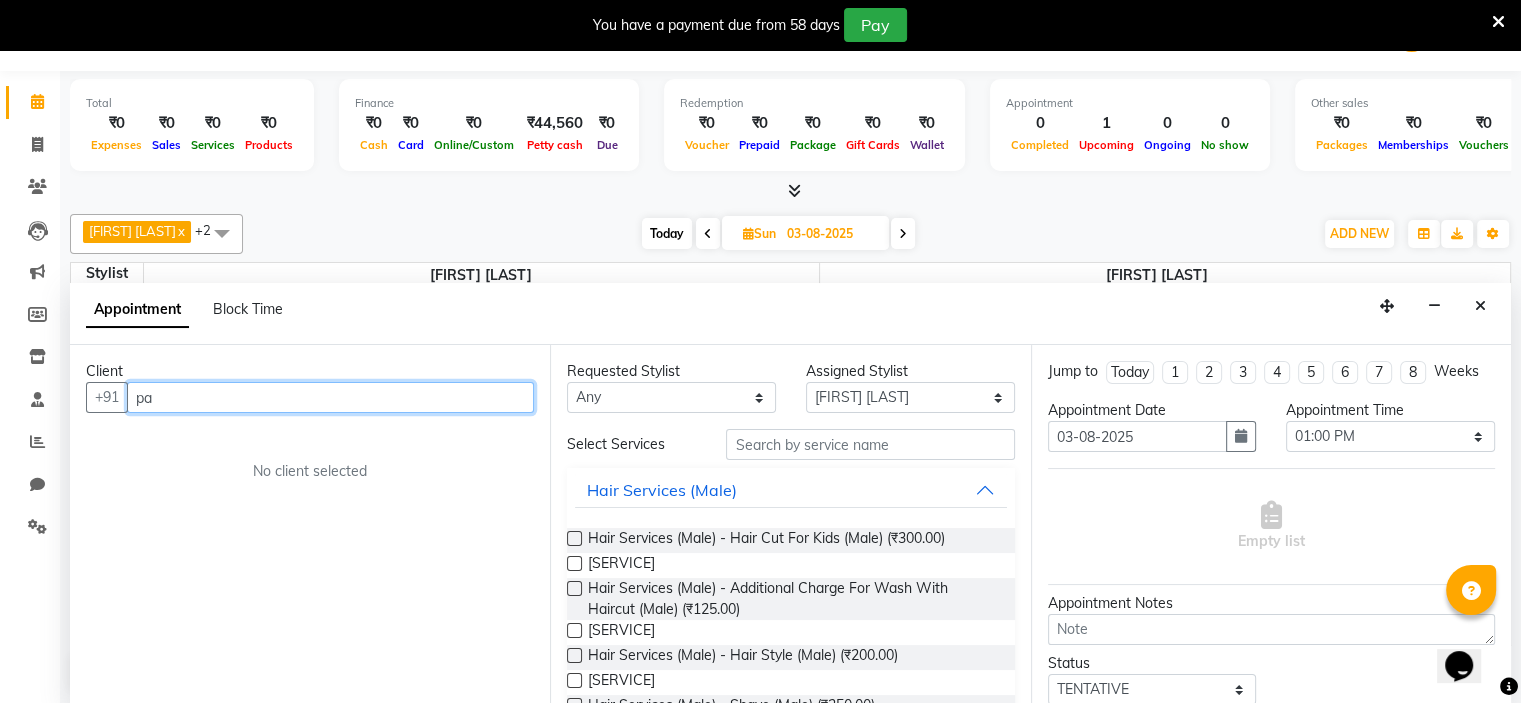 type on "p" 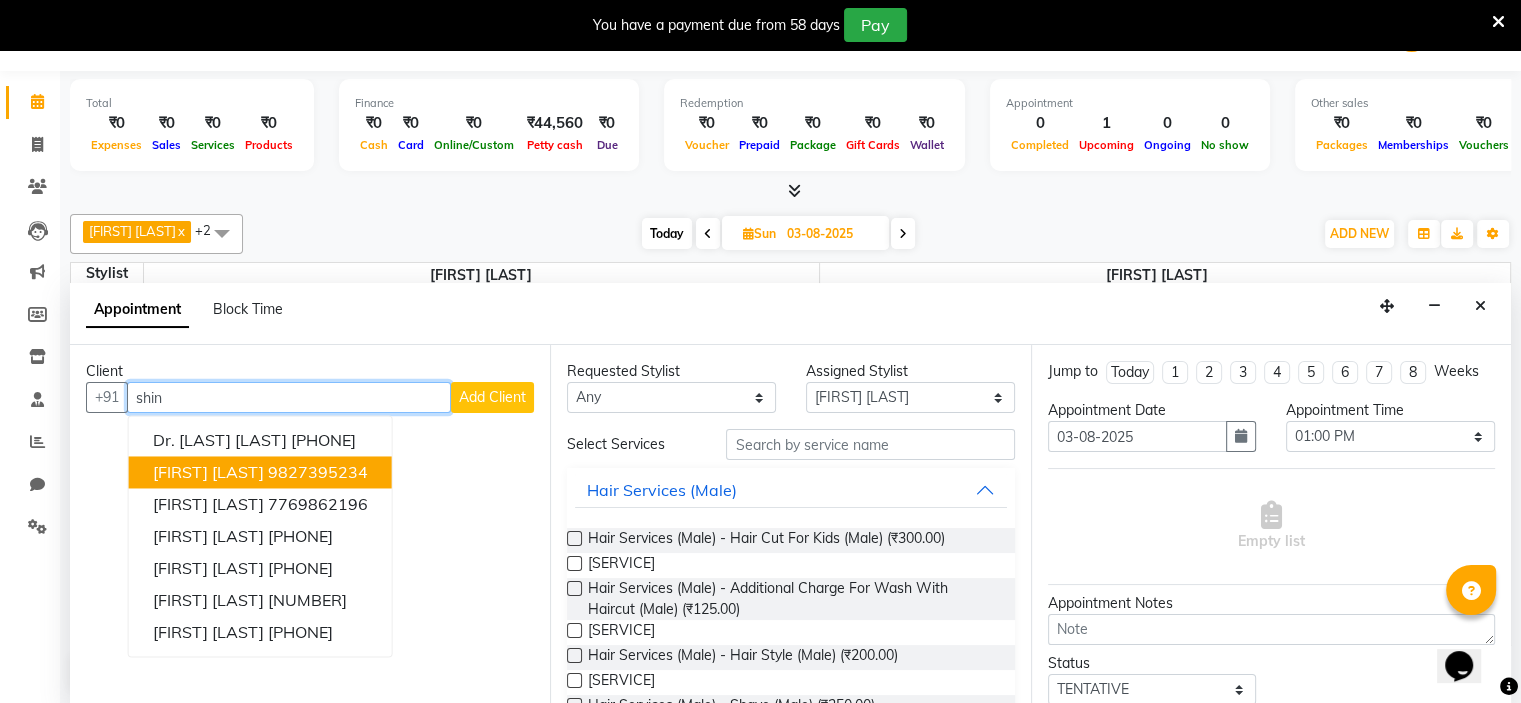 click on "[FIRST] [LAST]" at bounding box center (208, 472) 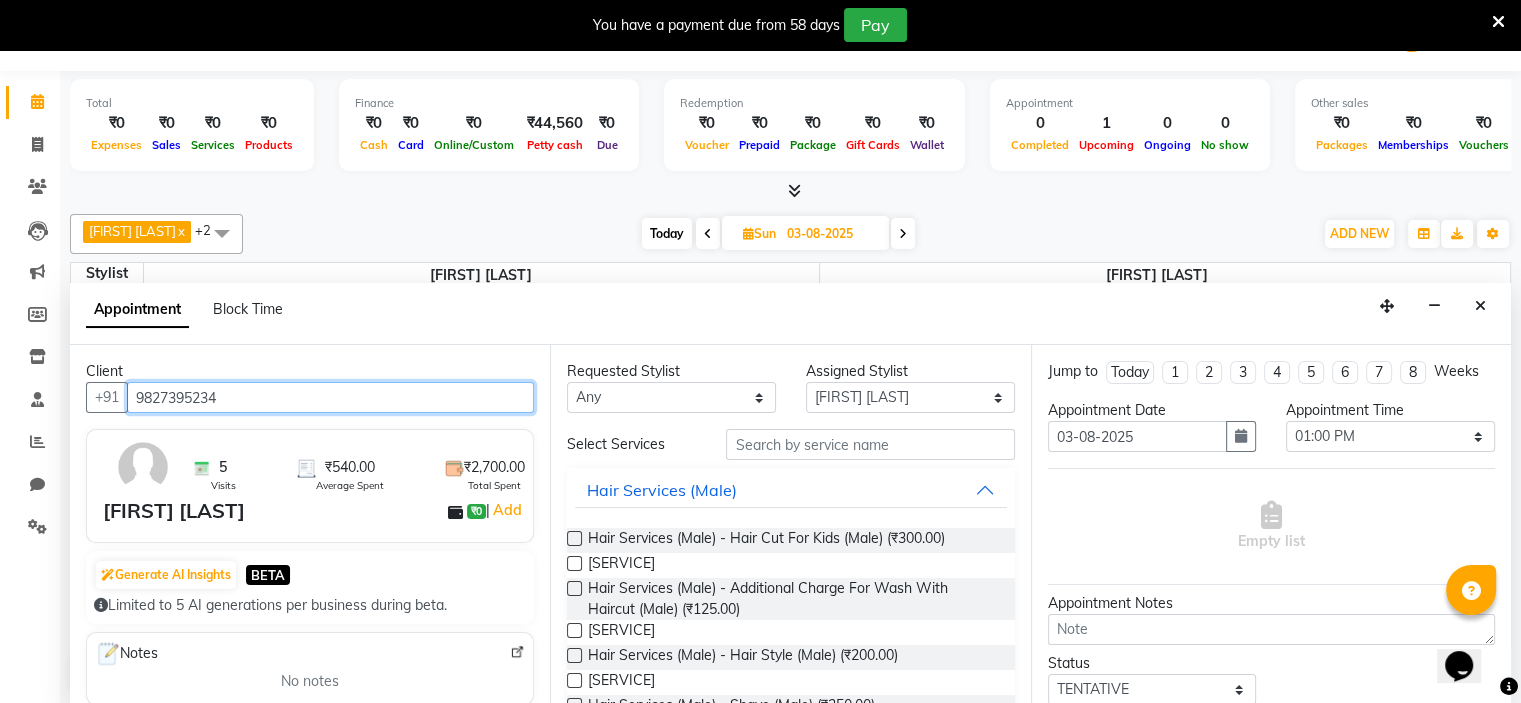 type on "9827395234" 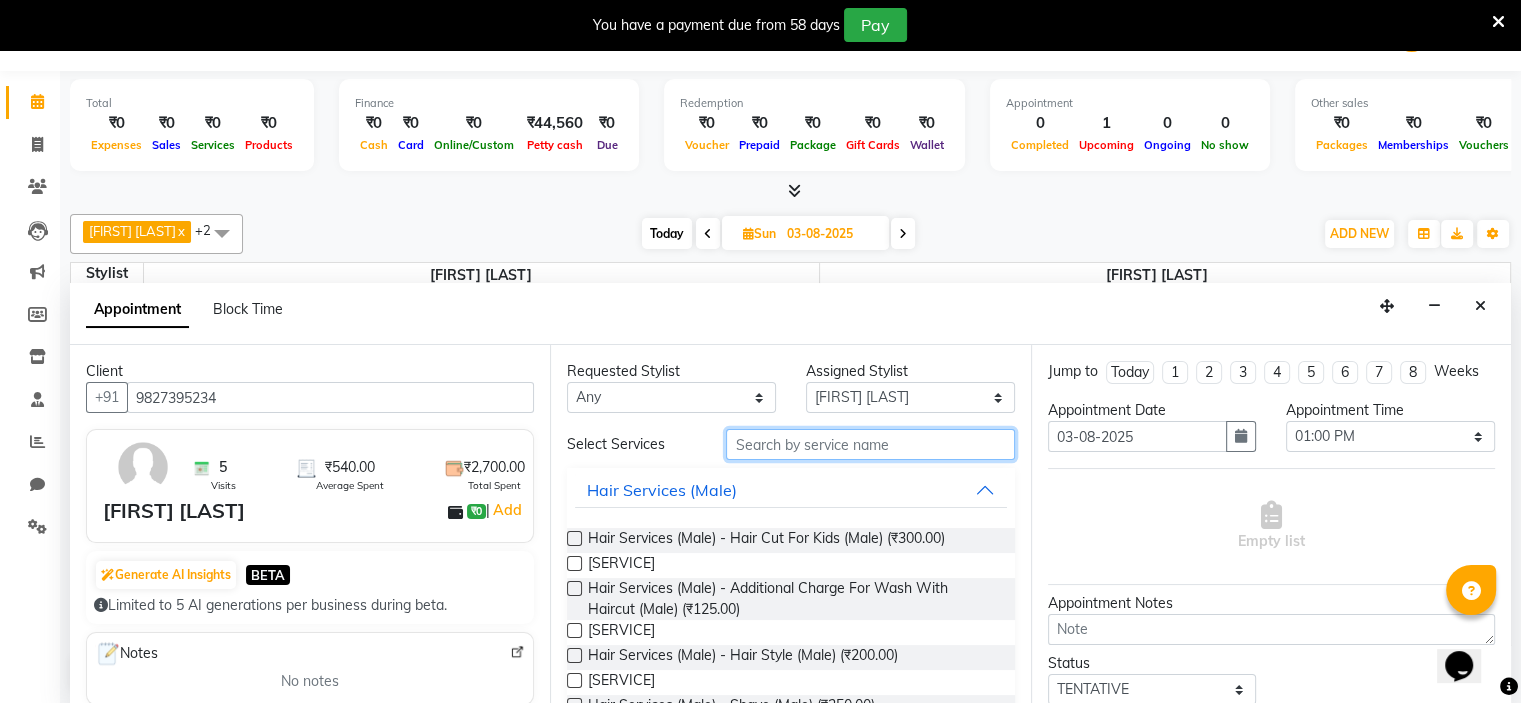 click at bounding box center (870, 444) 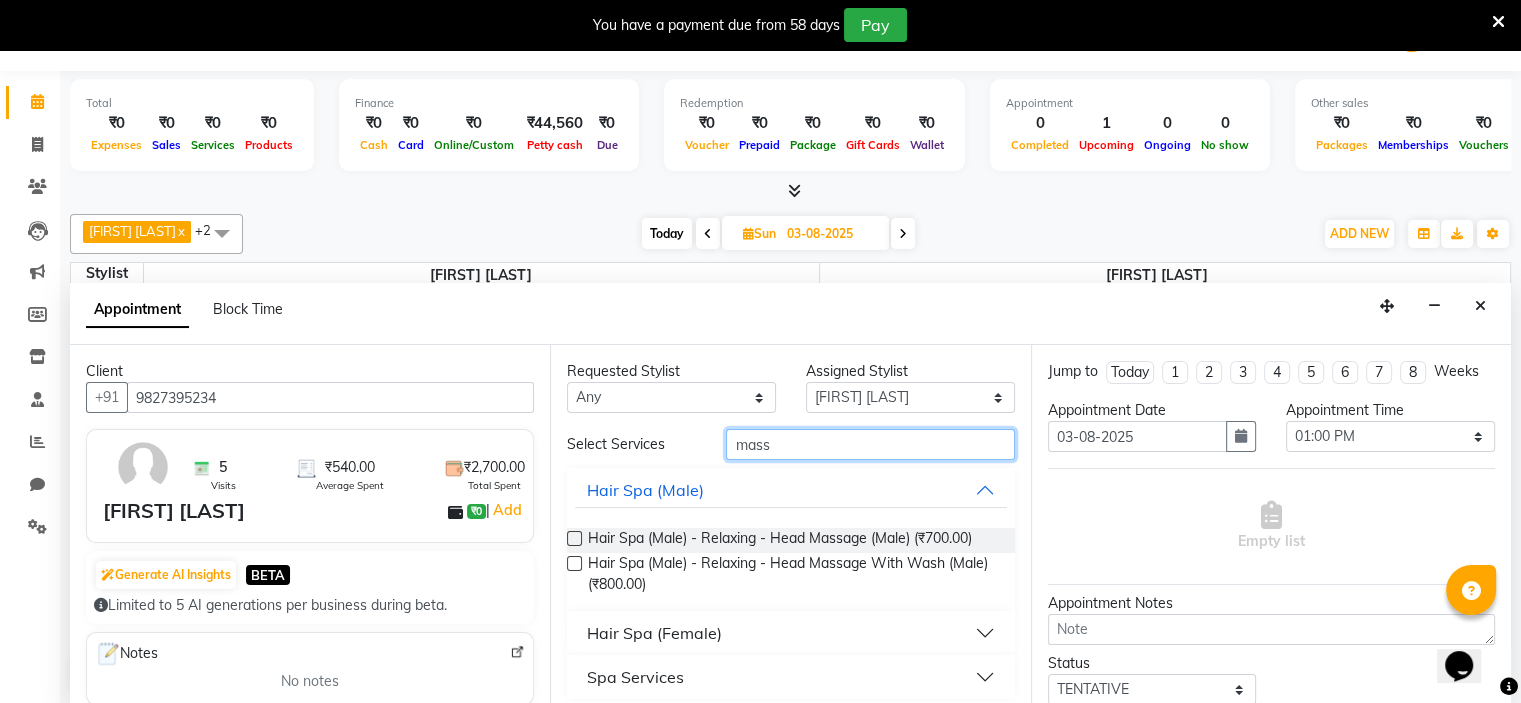 type on "mass" 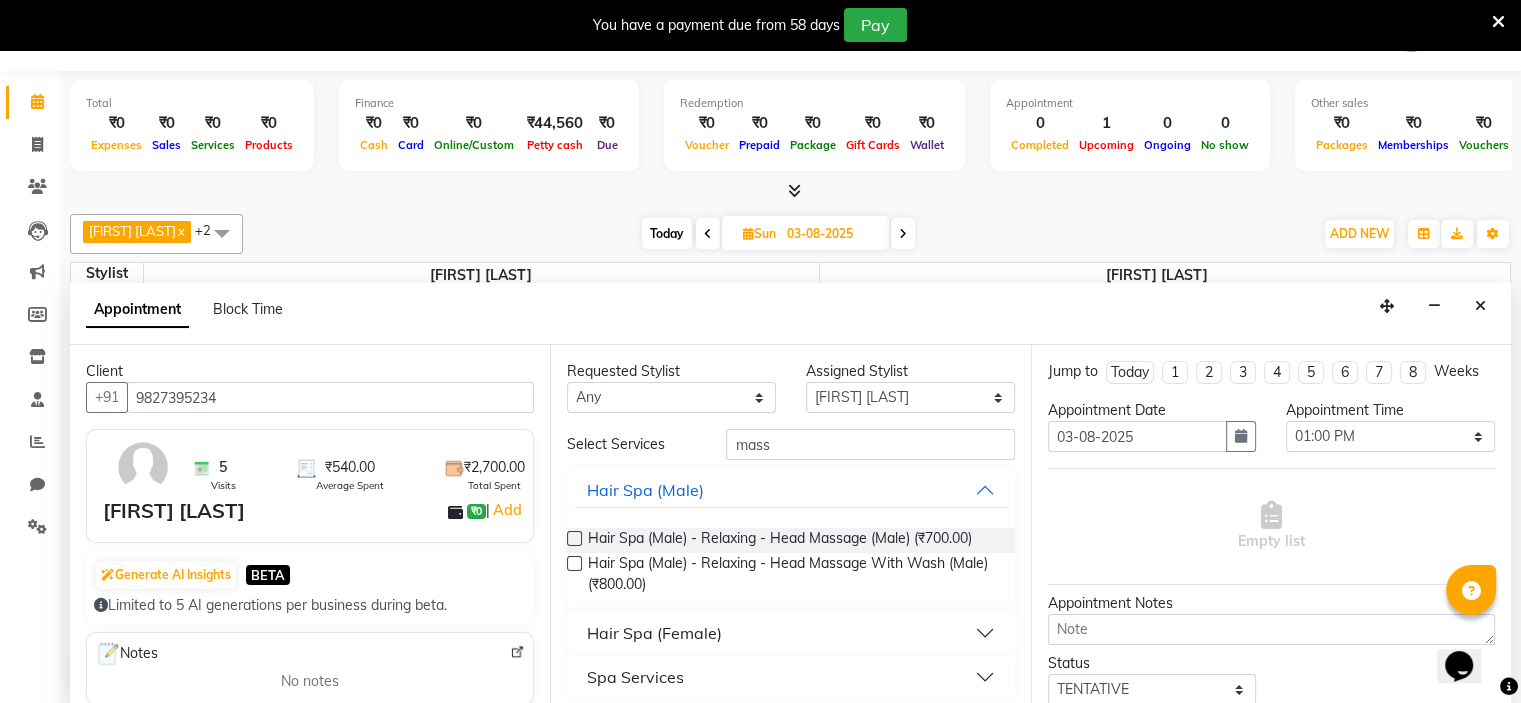 click at bounding box center (574, 538) 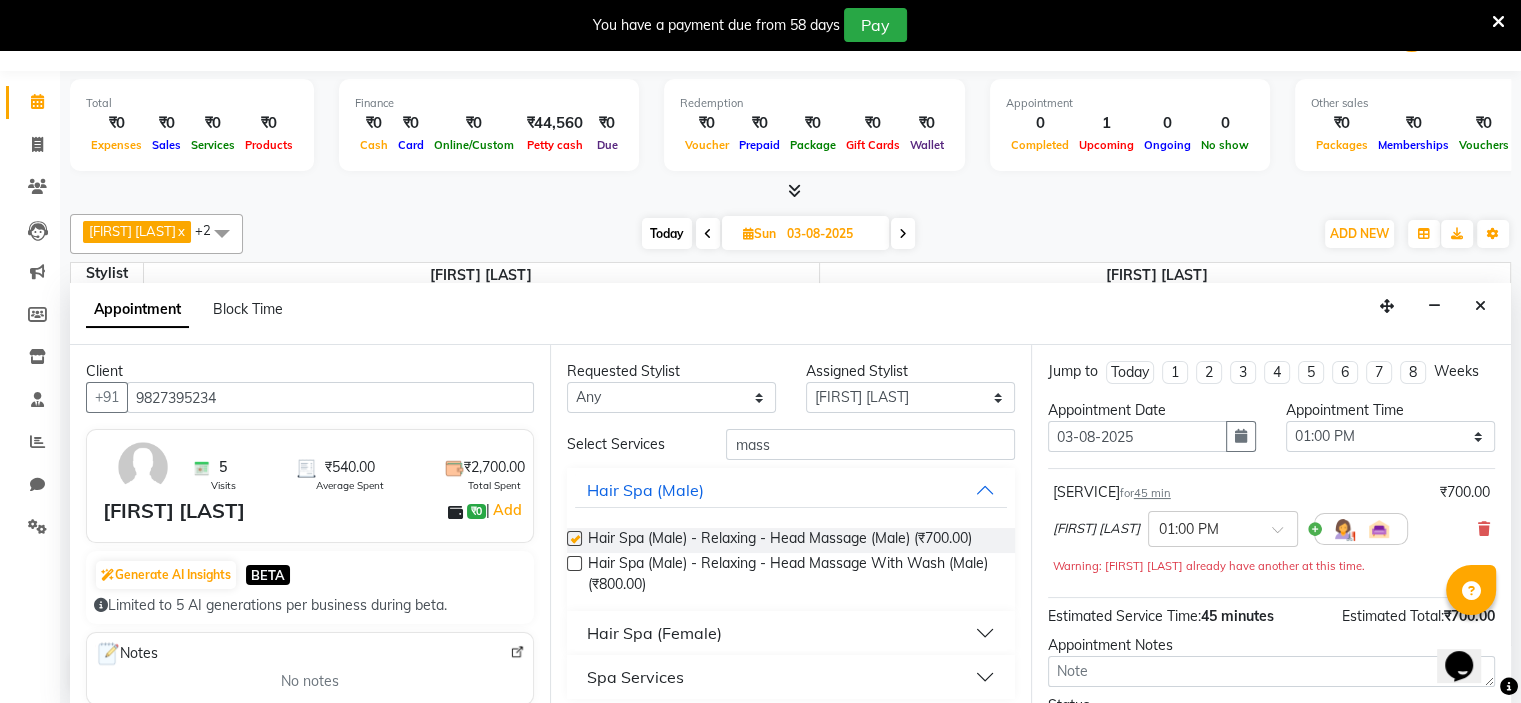 checkbox on "false" 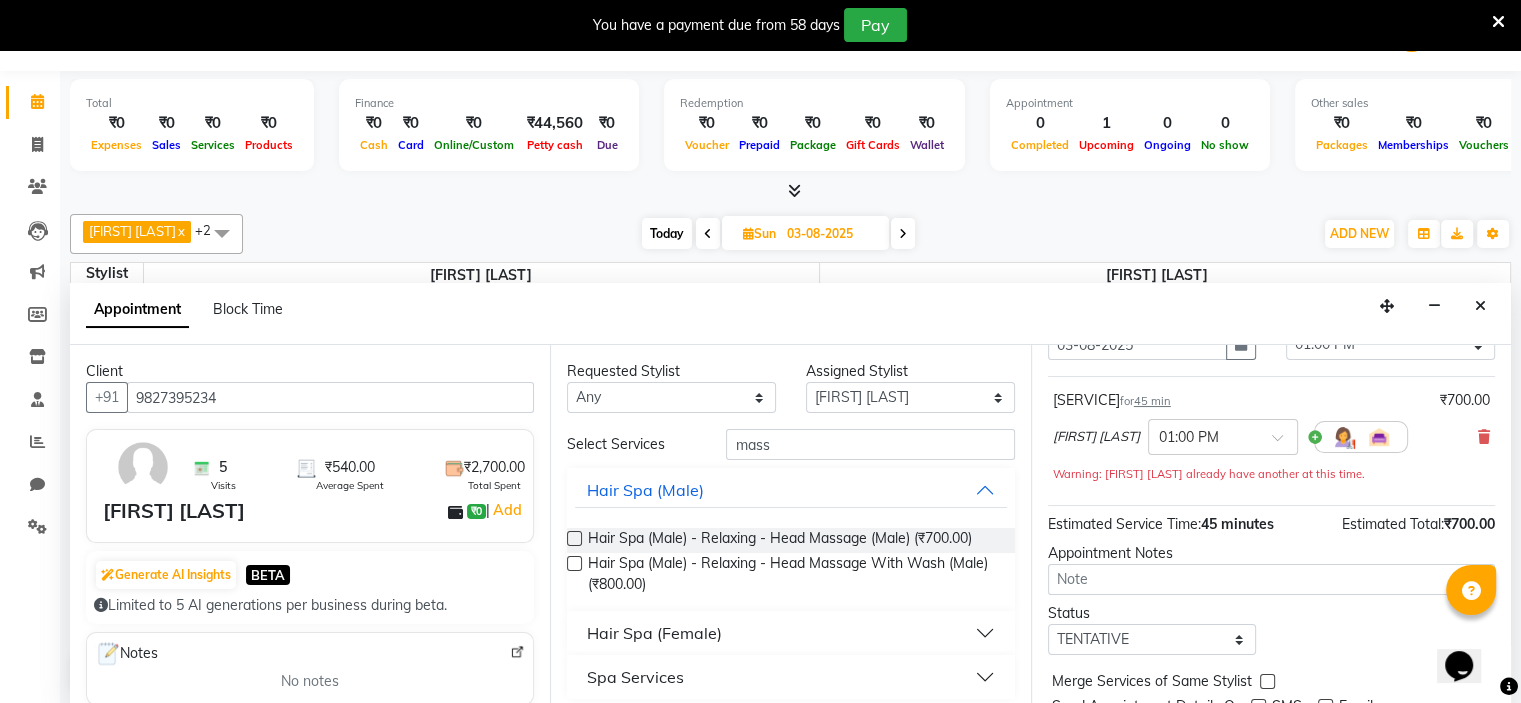 scroll, scrollTop: 188, scrollLeft: 0, axis: vertical 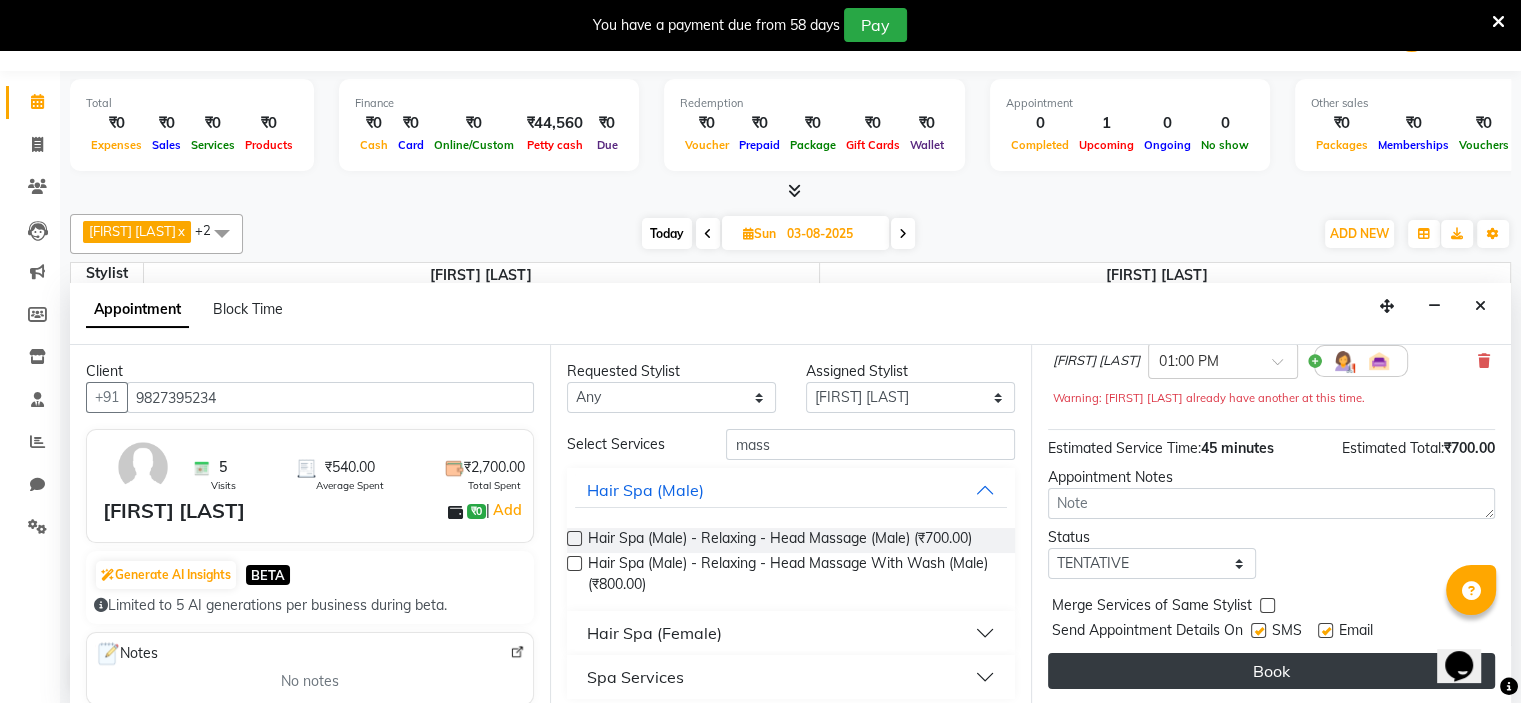 click on "Book" at bounding box center [1271, 671] 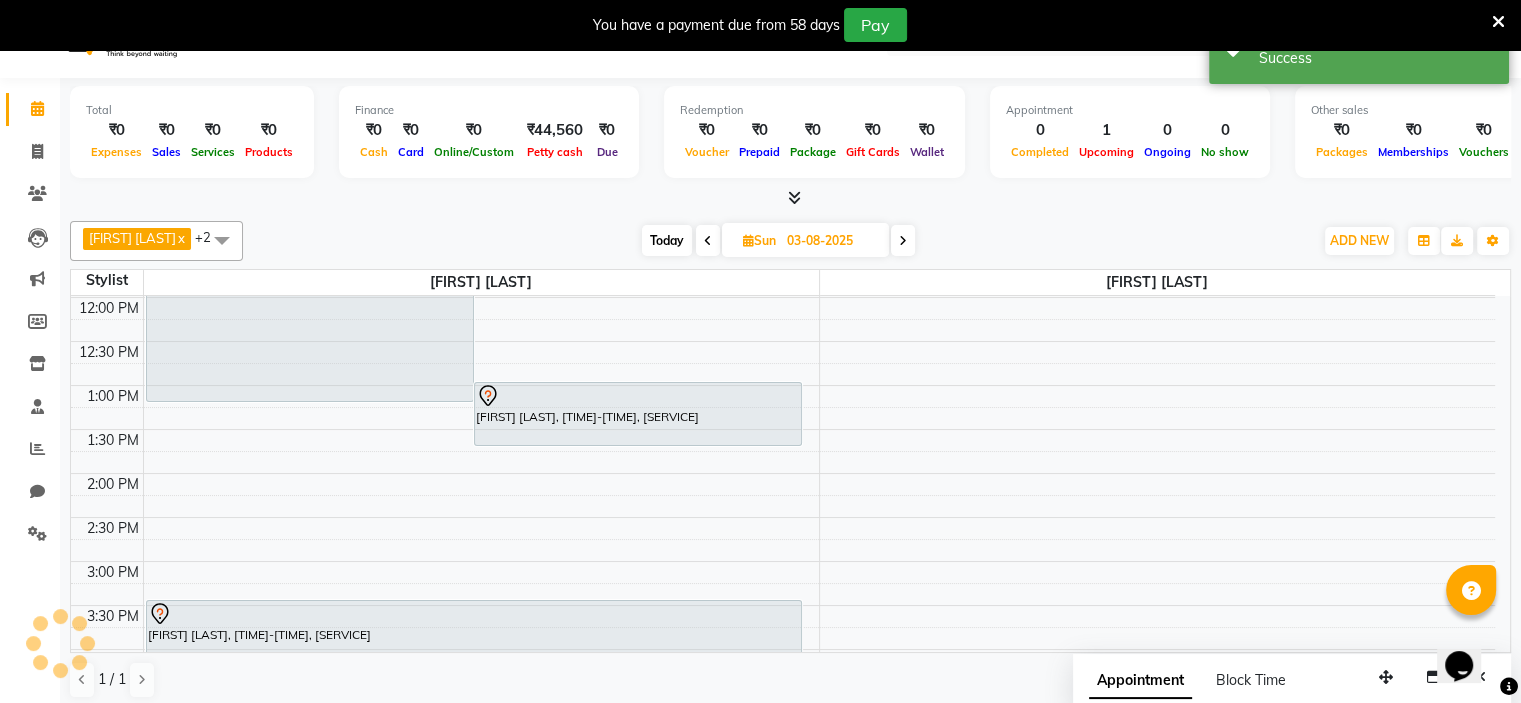 scroll, scrollTop: 0, scrollLeft: 0, axis: both 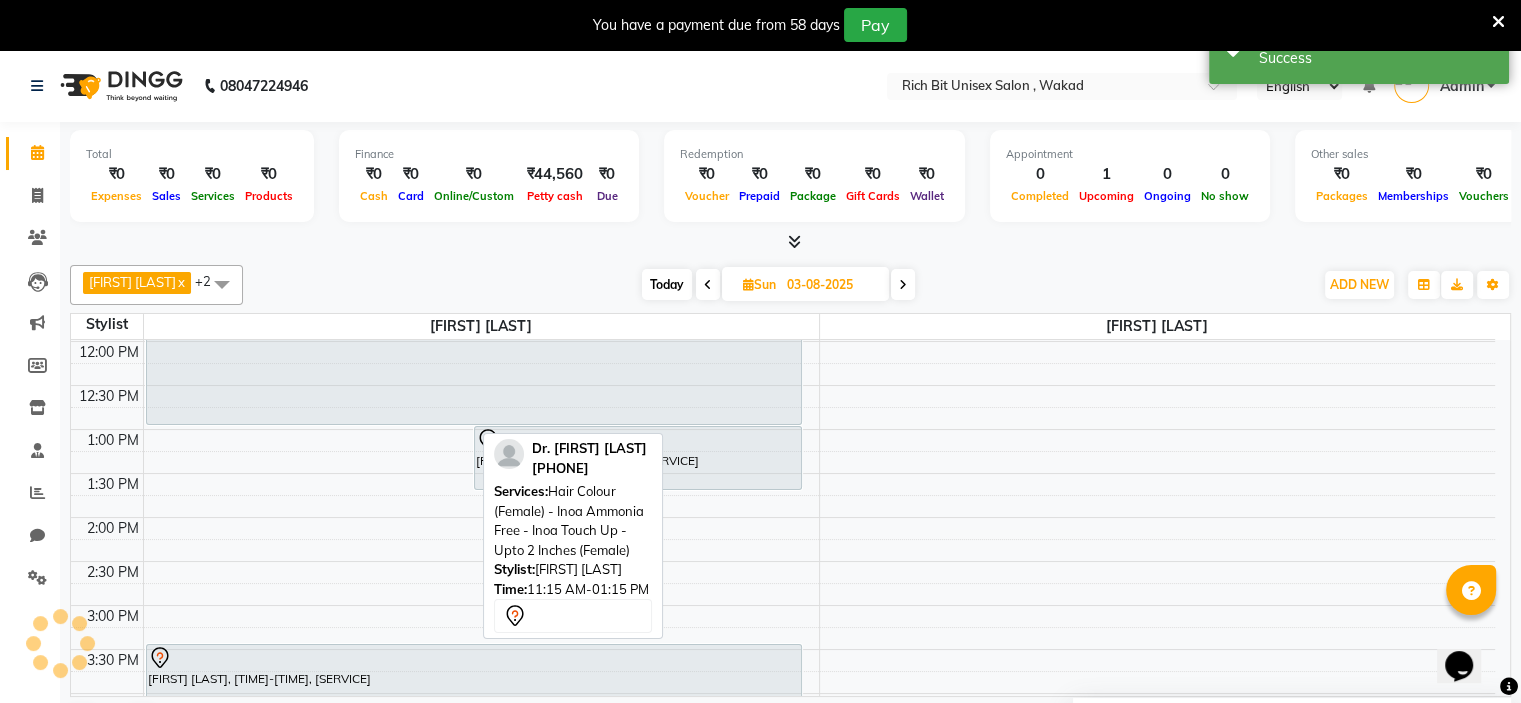 drag, startPoint x: 340, startPoint y: 440, endPoint x: 344, endPoint y: 420, distance: 20.396078 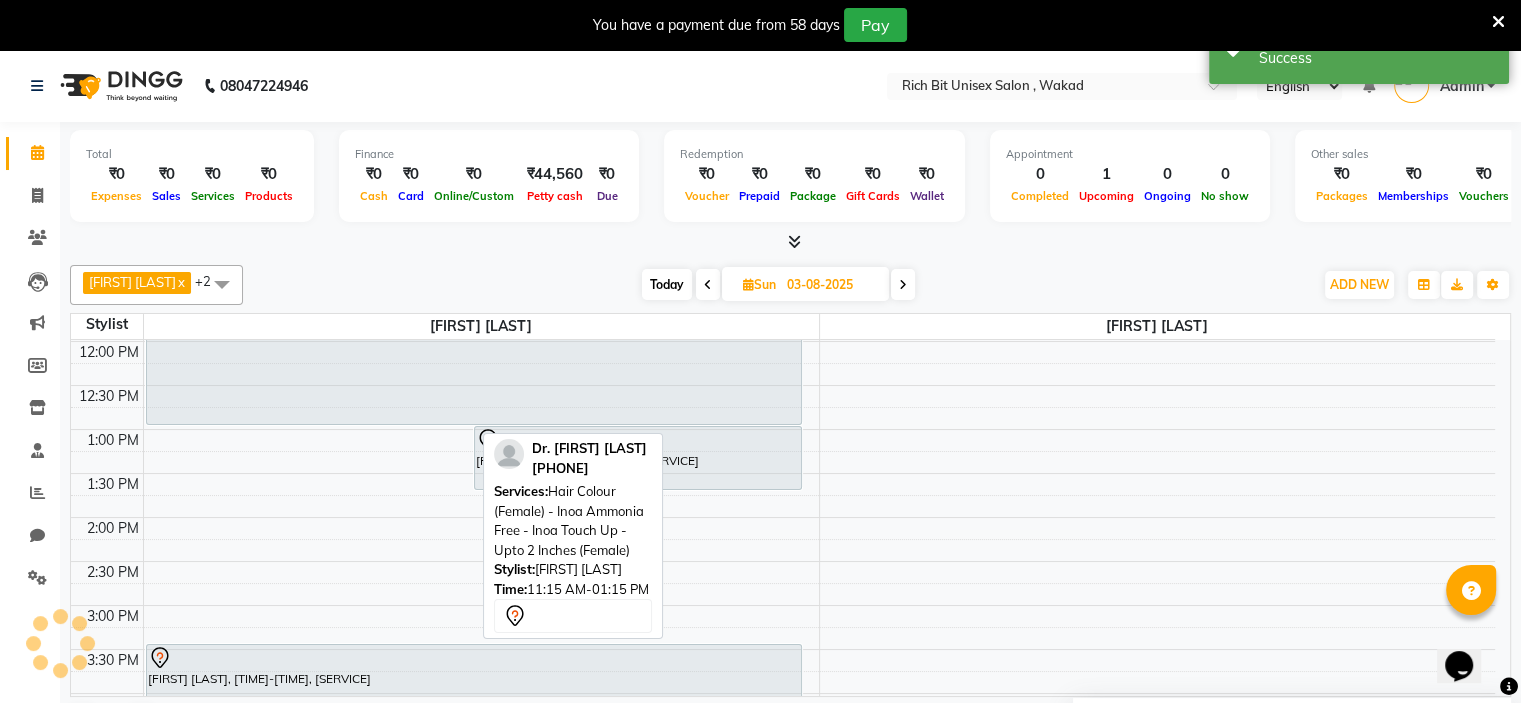 click on "Dr. [FIRST] [LAST], [TIME]-[TIME], [SERVICE]             [FIRST] [LAST], [TIME]-[TIME], [SERVICE]             [FIRST] [LAST], [TIME]-[TIME], [SERVICE]             Dr. [FIRST] [LAST], [TIME]-[TIME], [SERVICE]" at bounding box center (481, 649) 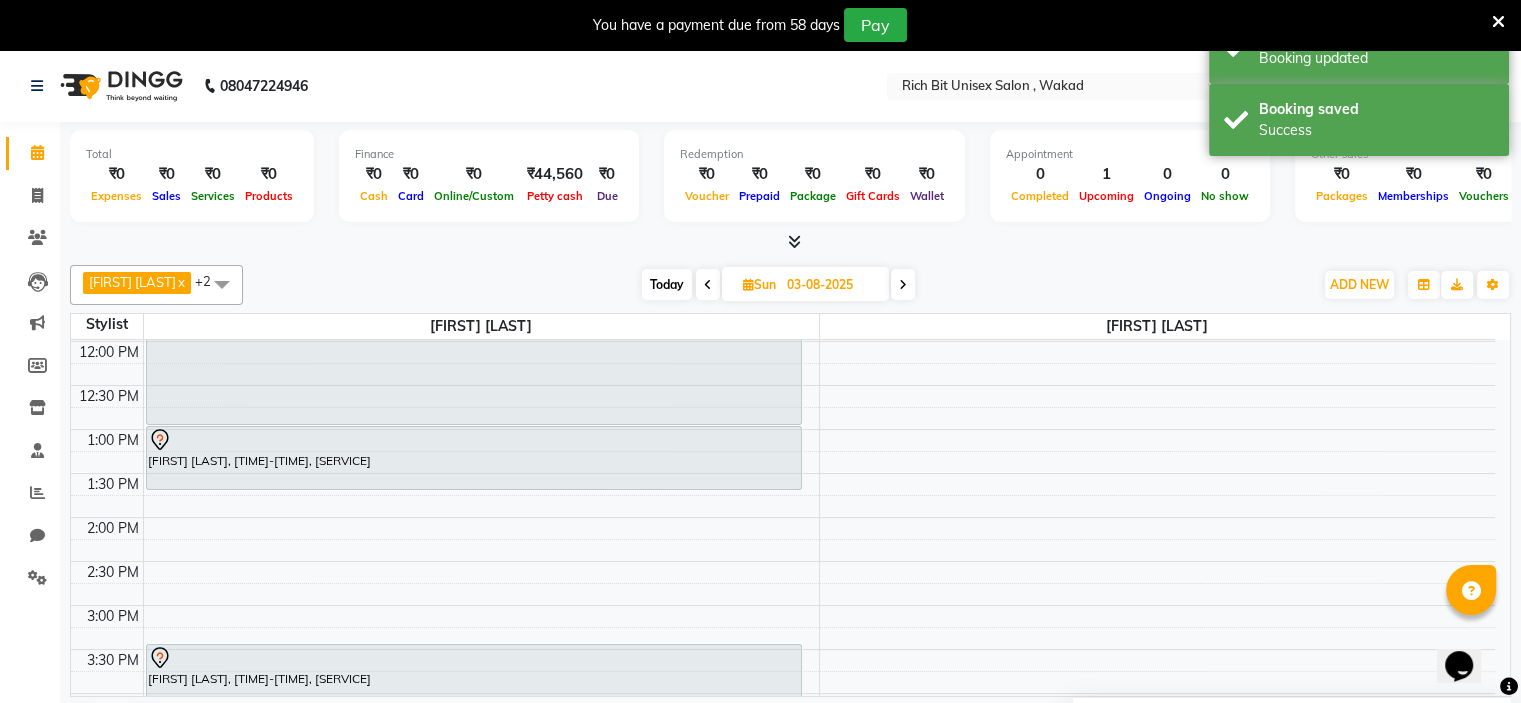 click on "Today" at bounding box center [667, 284] 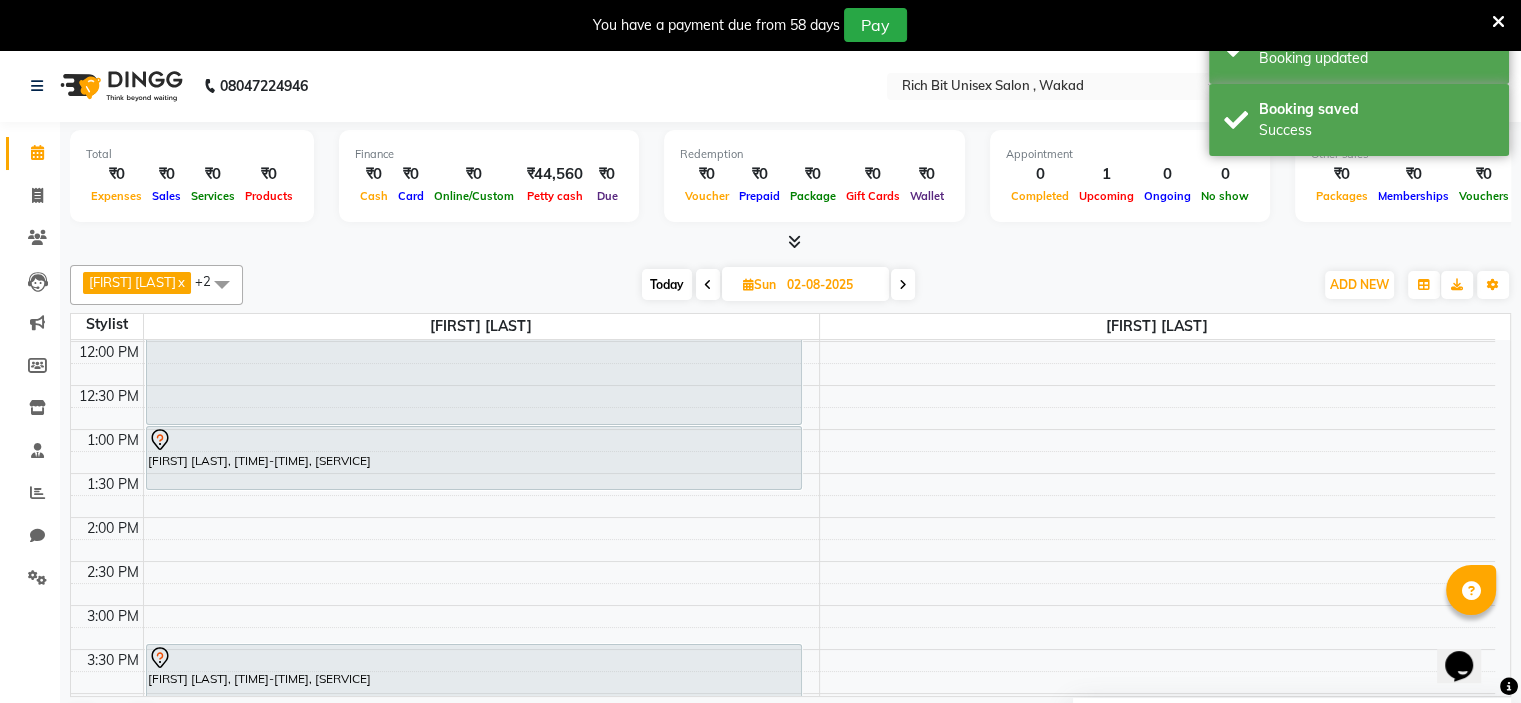 scroll, scrollTop: 350, scrollLeft: 0, axis: vertical 